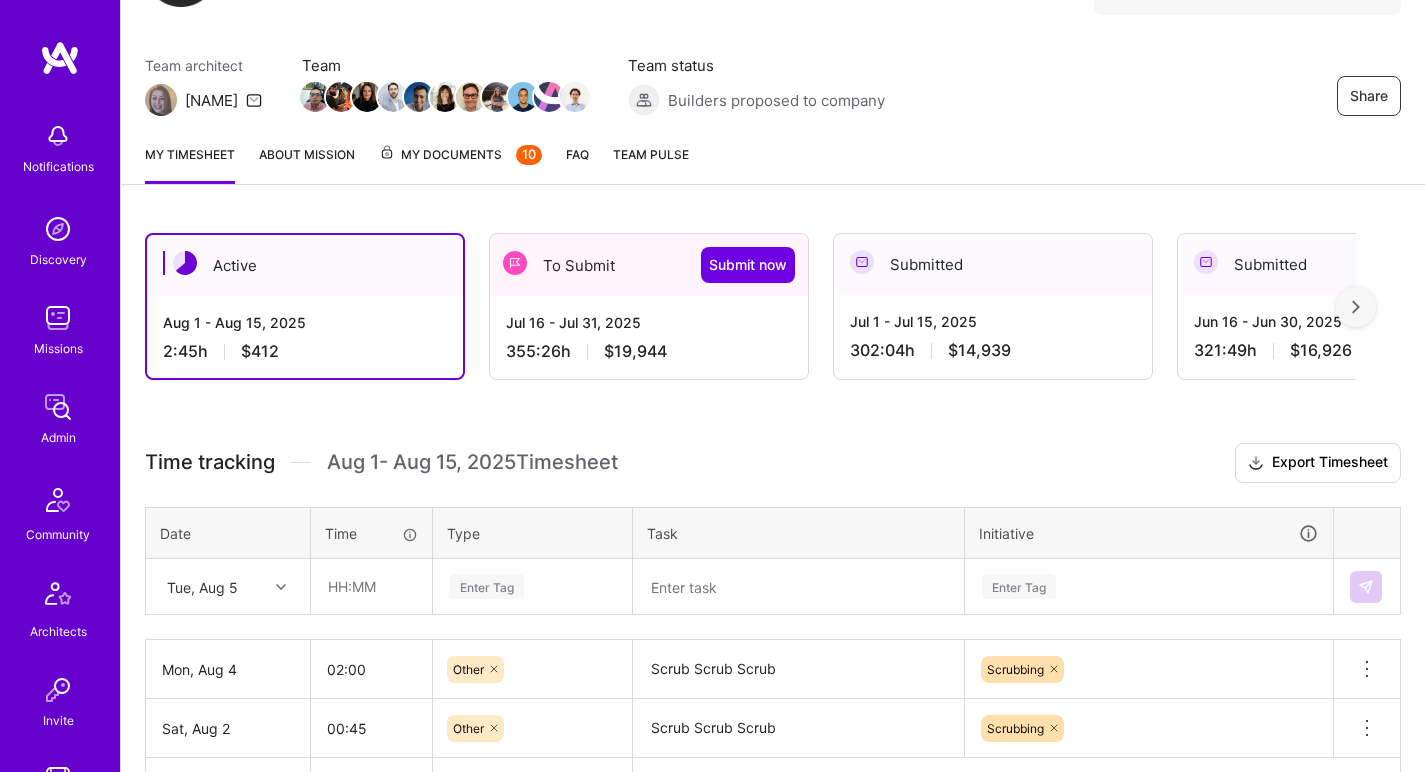 scroll, scrollTop: 280, scrollLeft: 0, axis: vertical 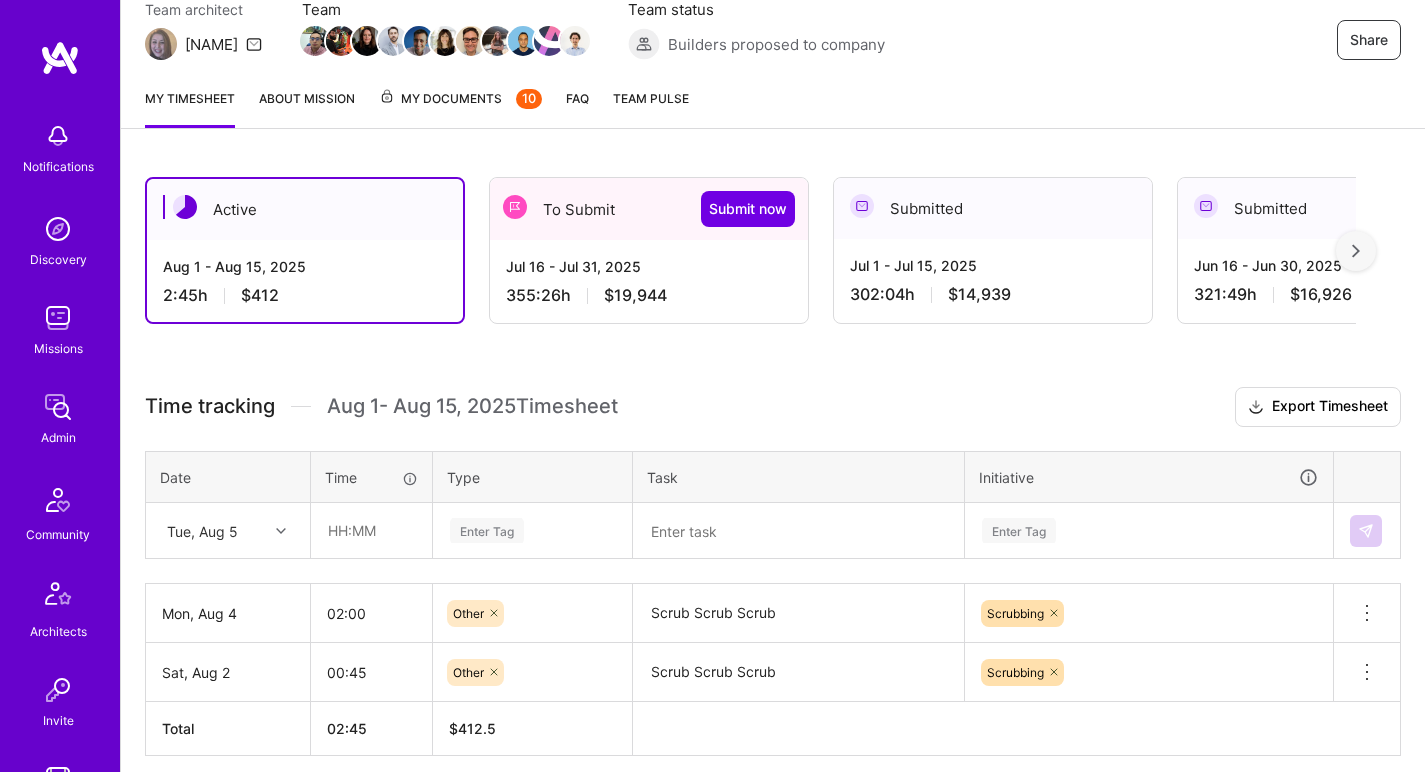 click on "Aug 1 - Aug 15, 2025" at bounding box center (305, 266) 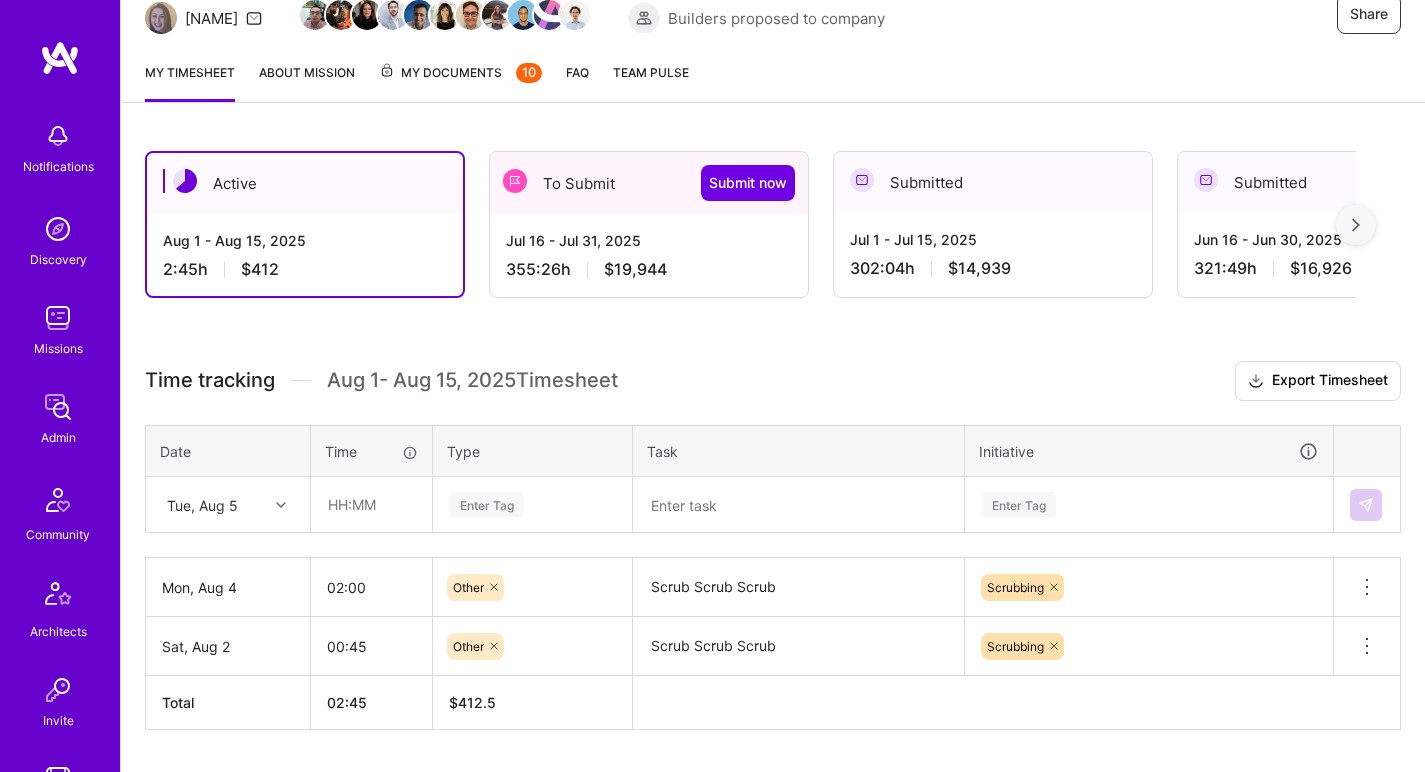 scroll, scrollTop: 362, scrollLeft: 0, axis: vertical 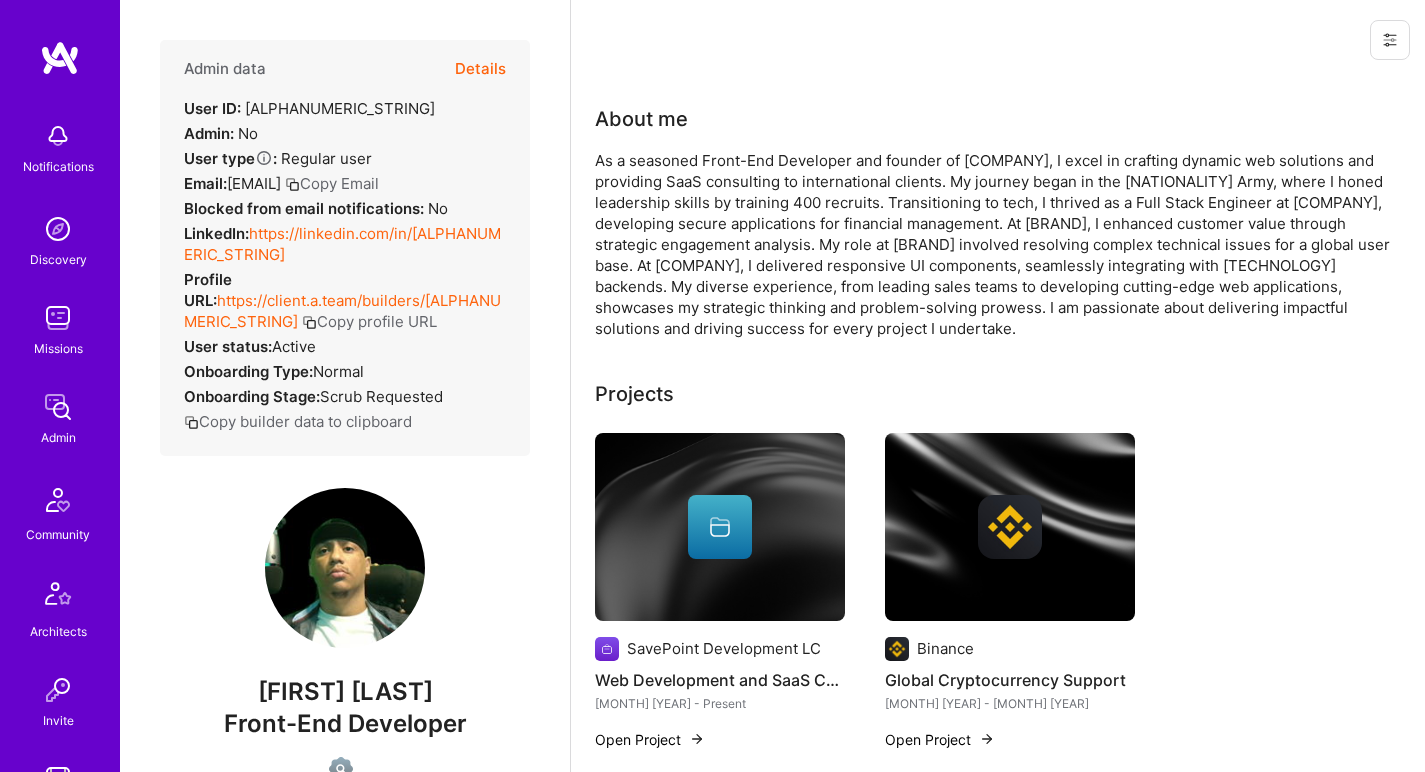 click on "https://linkedin.com/in/[ALPHANUMERIC_STRING]" at bounding box center [342, 244] 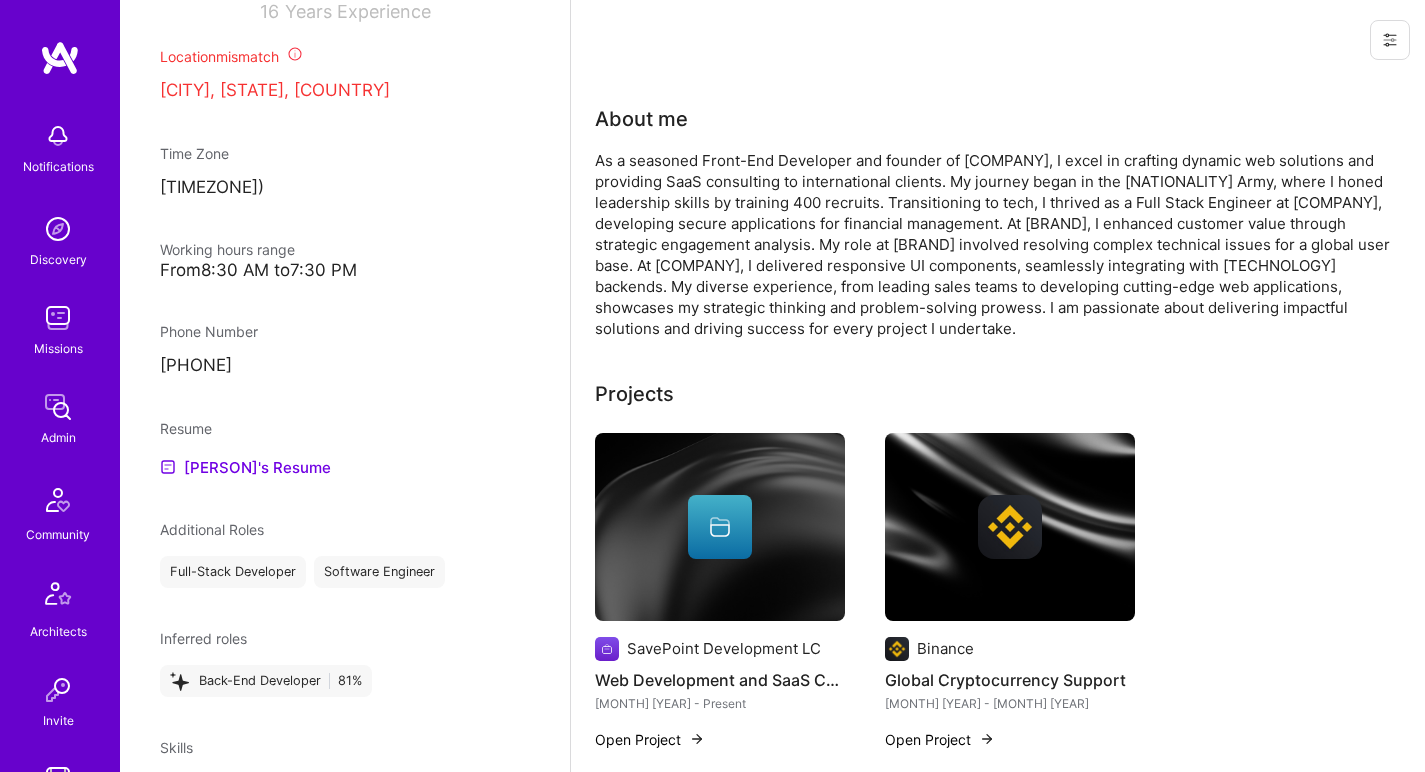 scroll, scrollTop: 912, scrollLeft: 0, axis: vertical 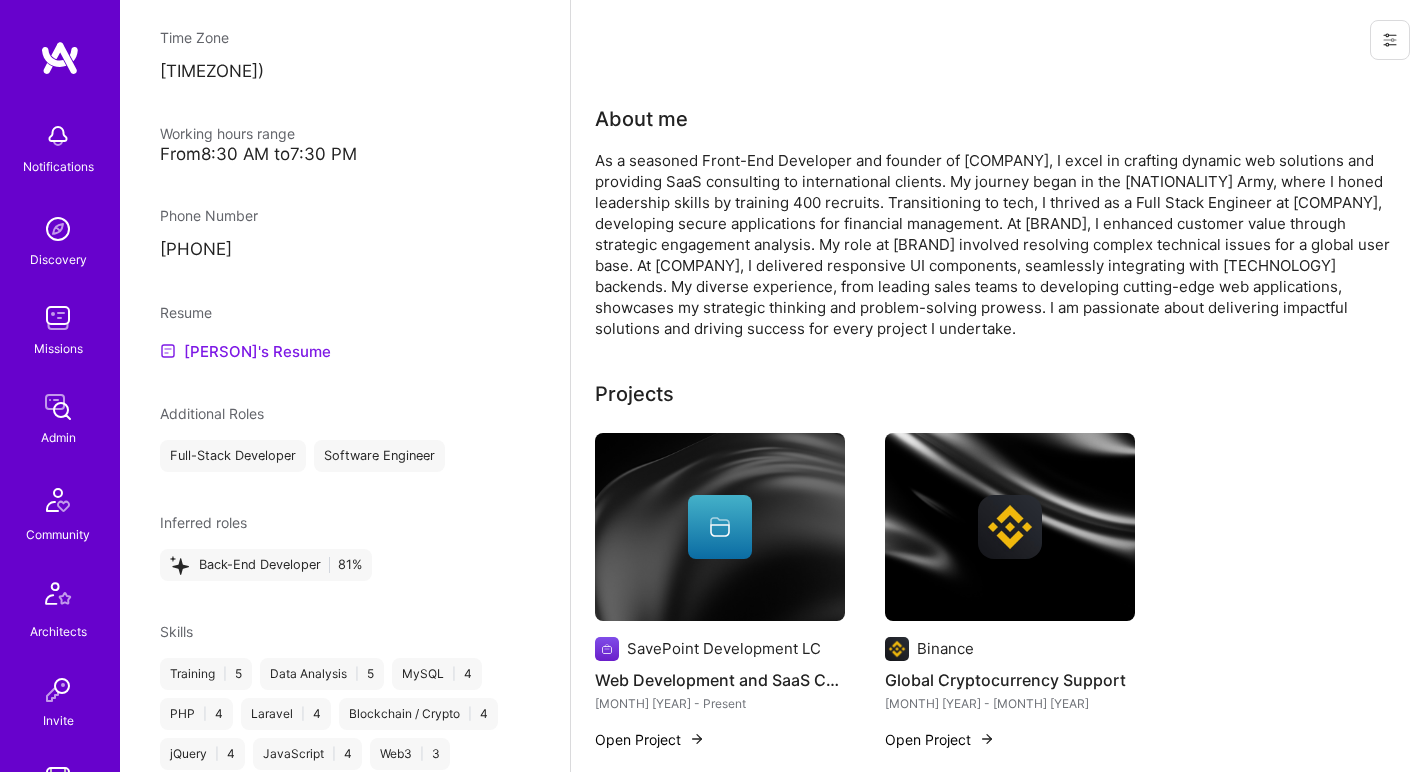 click on "[PERSON]'s Resume" at bounding box center [245, 351] 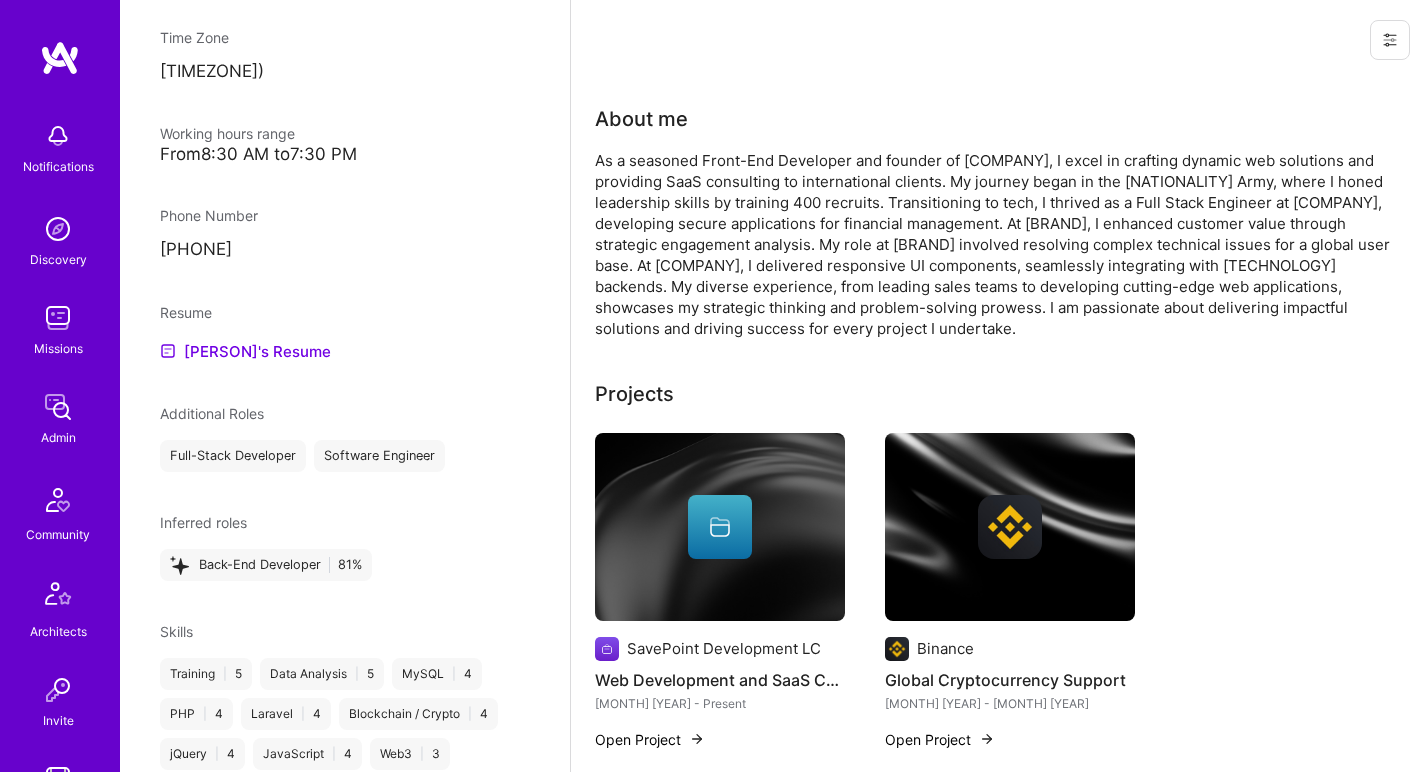 click on "As a seasoned Front-End Developer and founder of SavePoint Development LC, I excel in crafting dynamic web solutions and providing SaaS consulting to international clients. My journey began in the Brazilian Army, where I honed leadership skills by training 400 recruits. Transitioning to tech, I thrived as a Full Stack Engineer at Garcia E Pereira, developing secure applications for financial management. At Spotify, I enhanced customer value through strategic engagement analysis. My role at Binance involved resolving complex technical issues for a global user base. At Invisible Technologies, I delivered responsive UI components, seamlessly integrating with Laravel backends. My diverse experience, from leading sales teams to developing cutting-edge web applications, showcases my strategic thinking and problem-solving prowess. I am passionate about delivering impactful solutions and driving success for every project I undertake." at bounding box center [995, 244] 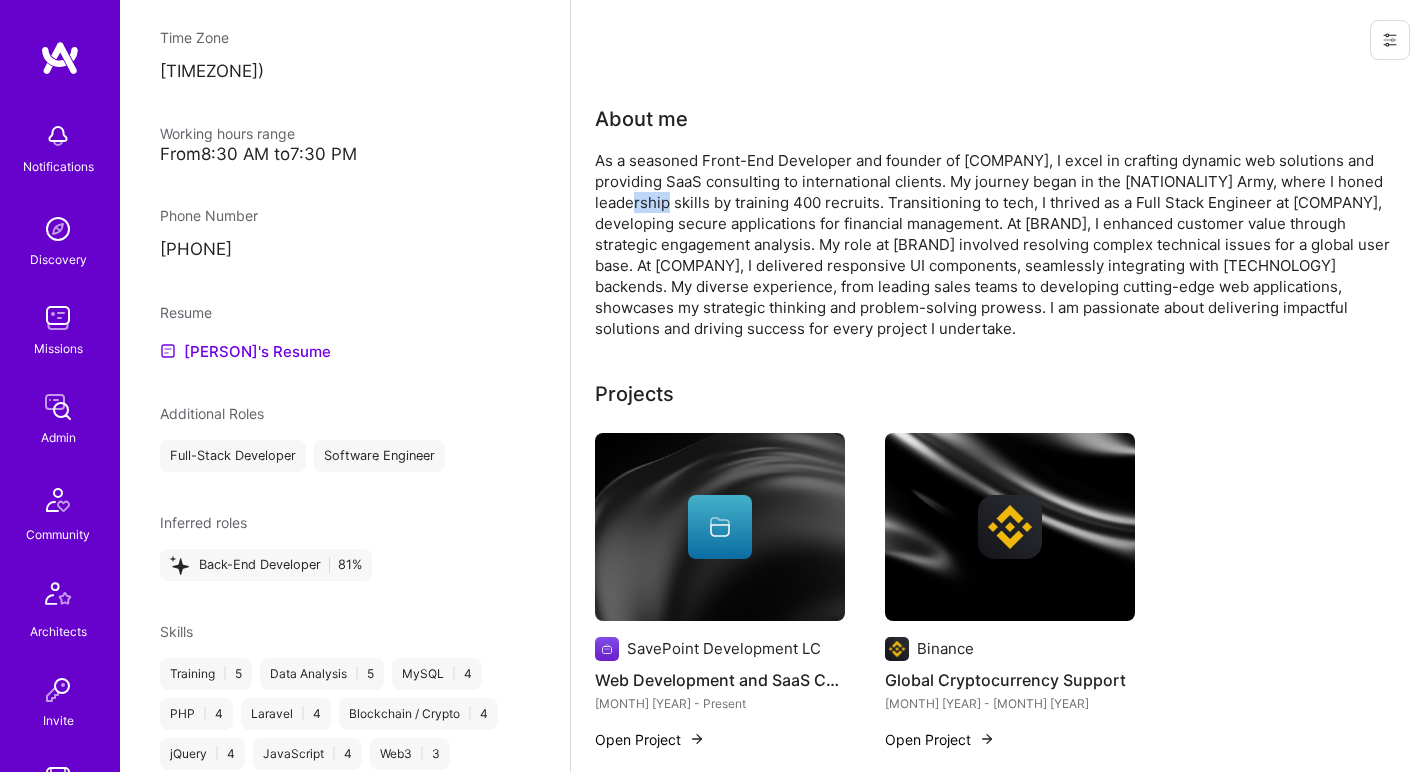 click on "As a seasoned Front-End Developer and founder of SavePoint Development LC, I excel in crafting dynamic web solutions and providing SaaS consulting to international clients. My journey began in the Brazilian Army, where I honed leadership skills by training 400 recruits. Transitioning to tech, I thrived as a Full Stack Engineer at Garcia E Pereira, developing secure applications for financial management. At Spotify, I enhanced customer value through strategic engagement analysis. My role at Binance involved resolving complex technical issues for a global user base. At Invisible Technologies, I delivered responsive UI components, seamlessly integrating with Laravel backends. My diverse experience, from leading sales teams to developing cutting-edge web applications, showcases my strategic thinking and problem-solving prowess. I am passionate about delivering impactful solutions and driving success for every project I undertake." at bounding box center (995, 244) 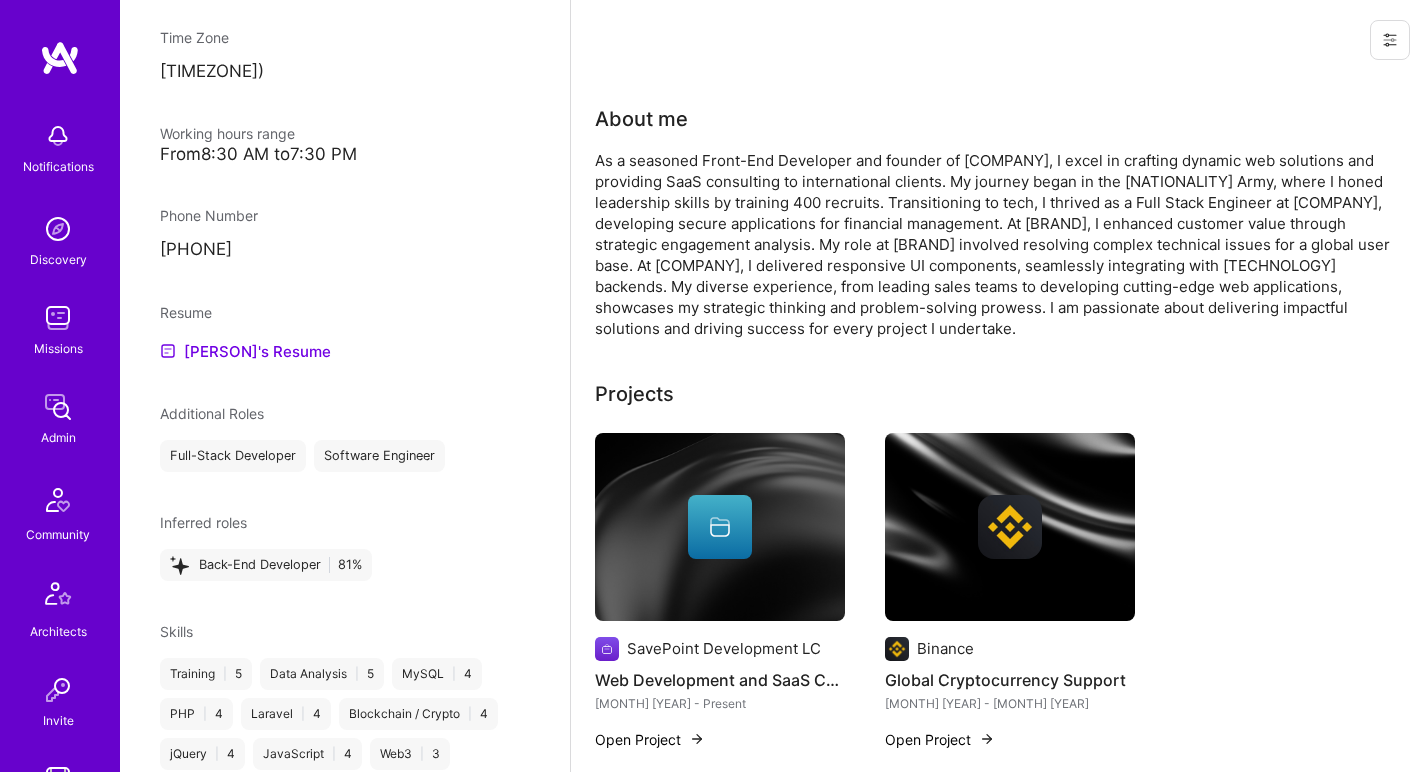 click on "As a seasoned Front-End Developer and founder of SavePoint Development LC, I excel in crafting dynamic web solutions and providing SaaS consulting to international clients. My journey began in the Brazilian Army, where I honed leadership skills by training 400 recruits. Transitioning to tech, I thrived as a Full Stack Engineer at Garcia E Pereira, developing secure applications for financial management. At Spotify, I enhanced customer value through strategic engagement analysis. My role at Binance involved resolving complex technical issues for a global user base. At Invisible Technologies, I delivered responsive UI components, seamlessly integrating with Laravel backends. My diverse experience, from leading sales teams to developing cutting-edge web applications, showcases my strategic thinking and problem-solving prowess. I am passionate about delivering impactful solutions and driving success for every project I undertake." at bounding box center [995, 244] 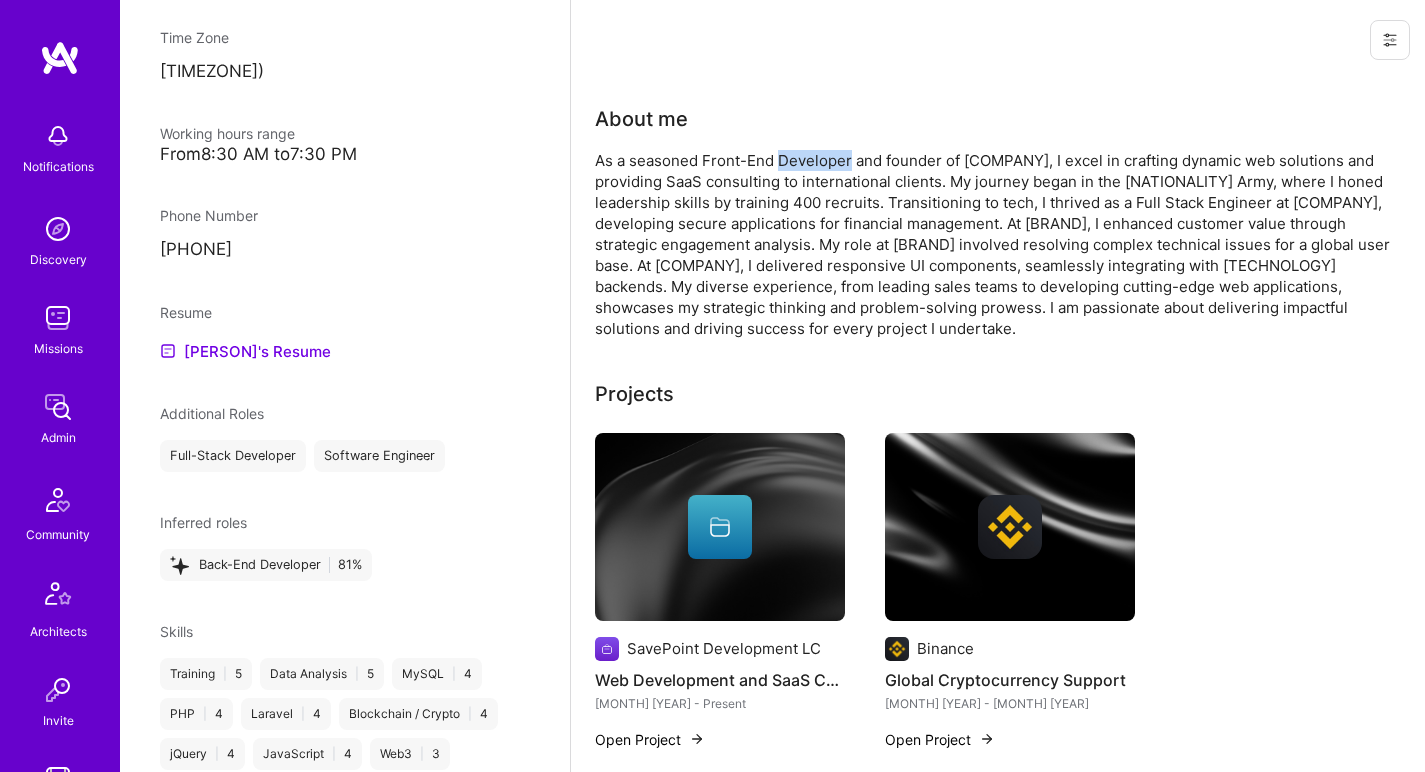 click on "As a seasoned Front-End Developer and founder of SavePoint Development LC, I excel in crafting dynamic web solutions and providing SaaS consulting to international clients. My journey began in the Brazilian Army, where I honed leadership skills by training 400 recruits. Transitioning to tech, I thrived as a Full Stack Engineer at Garcia E Pereira, developing secure applications for financial management. At Spotify, I enhanced customer value through strategic engagement analysis. My role at Binance involved resolving complex technical issues for a global user base. At Invisible Technologies, I delivered responsive UI components, seamlessly integrating with Laravel backends. My diverse experience, from leading sales teams to developing cutting-edge web applications, showcases my strategic thinking and problem-solving prowess. I am passionate about delivering impactful solutions and driving success for every project I undertake." at bounding box center (995, 244) 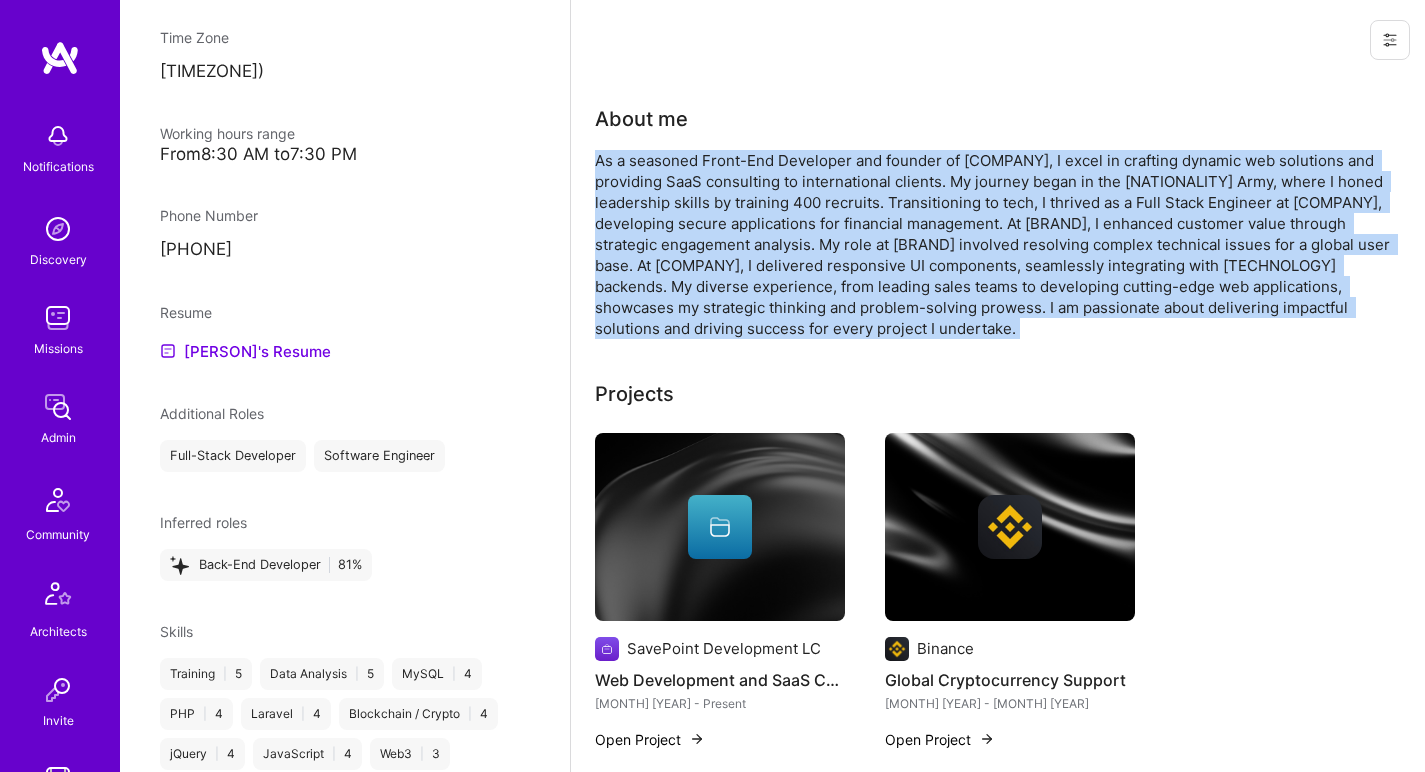 click on "As a seasoned Front-End Developer and founder of SavePoint Development LC, I excel in crafting dynamic web solutions and providing SaaS consulting to international clients. My journey began in the Brazilian Army, where I honed leadership skills by training 400 recruits. Transitioning to tech, I thrived as a Full Stack Engineer at Garcia E Pereira, developing secure applications for financial management. At Spotify, I enhanced customer value through strategic engagement analysis. My role at Binance involved resolving complex technical issues for a global user base. At Invisible Technologies, I delivered responsive UI components, seamlessly integrating with Laravel backends. My diverse experience, from leading sales teams to developing cutting-edge web applications, showcases my strategic thinking and problem-solving prowess. I am passionate about delivering impactful solutions and driving success for every project I undertake." at bounding box center [995, 244] 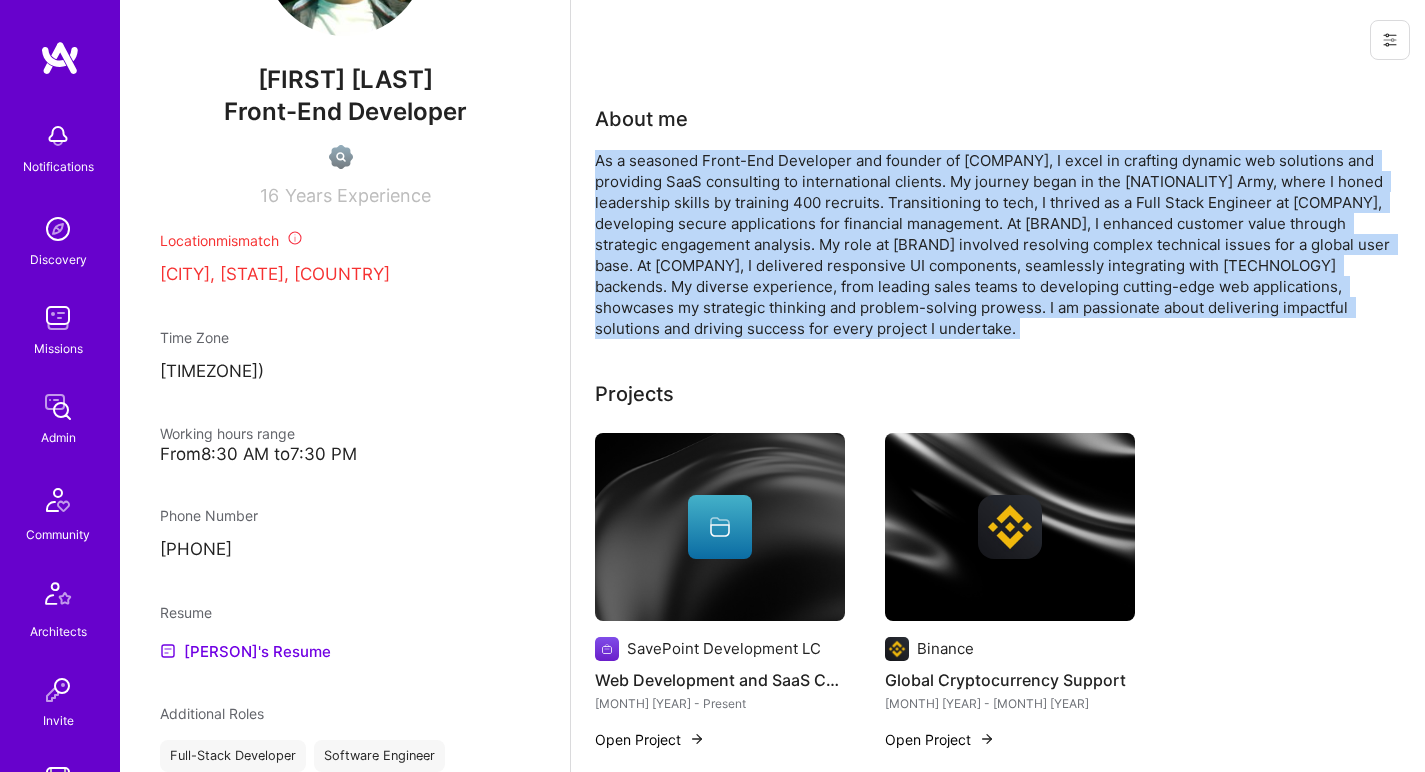 scroll, scrollTop: 312, scrollLeft: 0, axis: vertical 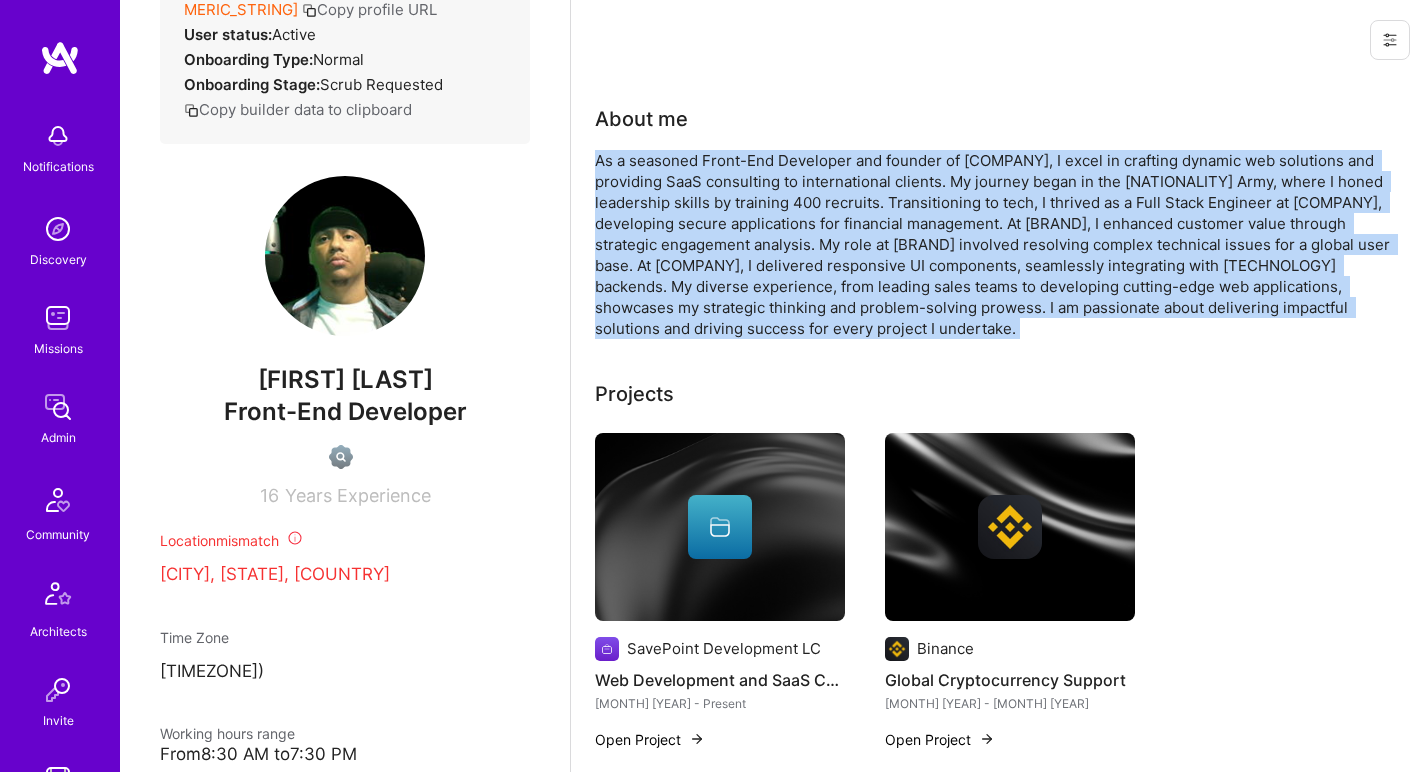 click on "As a seasoned Front-End Developer and founder of SavePoint Development LC, I excel in crafting dynamic web solutions and providing SaaS consulting to international clients. My journey began in the Brazilian Army, where I honed leadership skills by training 400 recruits. Transitioning to tech, I thrived as a Full Stack Engineer at Garcia E Pereira, developing secure applications for financial management. At Spotify, I enhanced customer value through strategic engagement analysis. My role at Binance involved resolving complex technical issues for a global user base. At Invisible Technologies, I delivered responsive UI components, seamlessly integrating with Laravel backends. My diverse experience, from leading sales teams to developing cutting-edge web applications, showcases my strategic thinking and problem-solving prowess. I am passionate about delivering impactful solutions and driving success for every project I undertake." at bounding box center (995, 244) 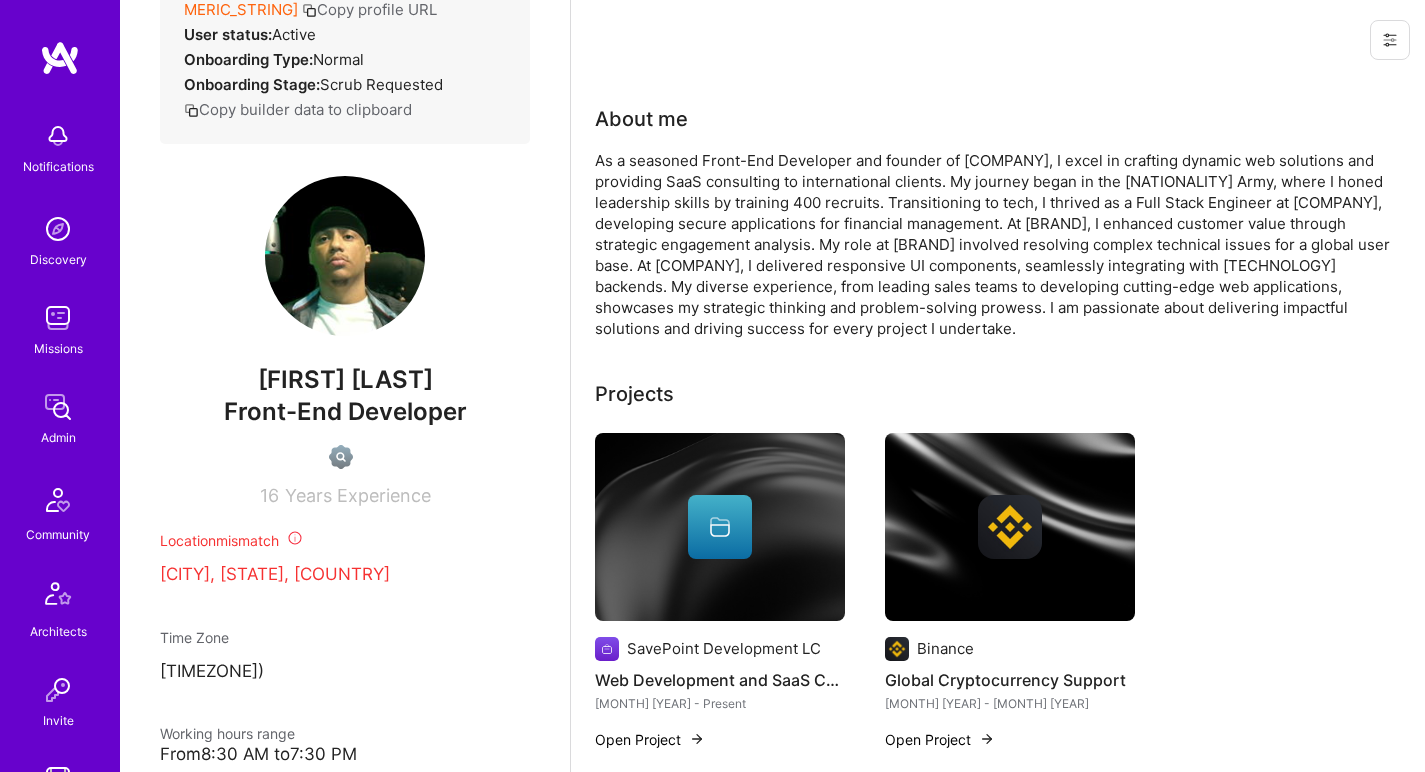 scroll, scrollTop: 188, scrollLeft: 0, axis: vertical 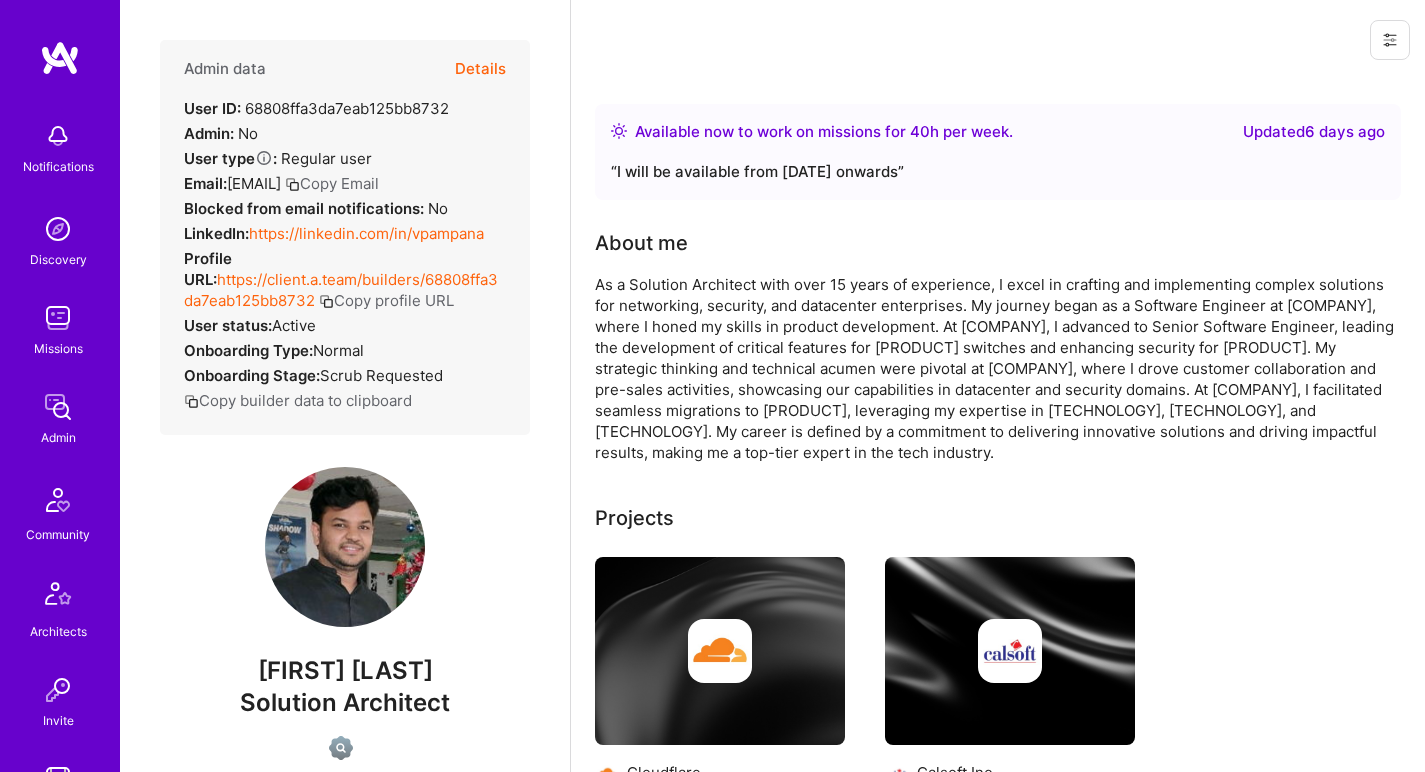 click on "https://linkedin.com/in/vpampana" at bounding box center (366, 233) 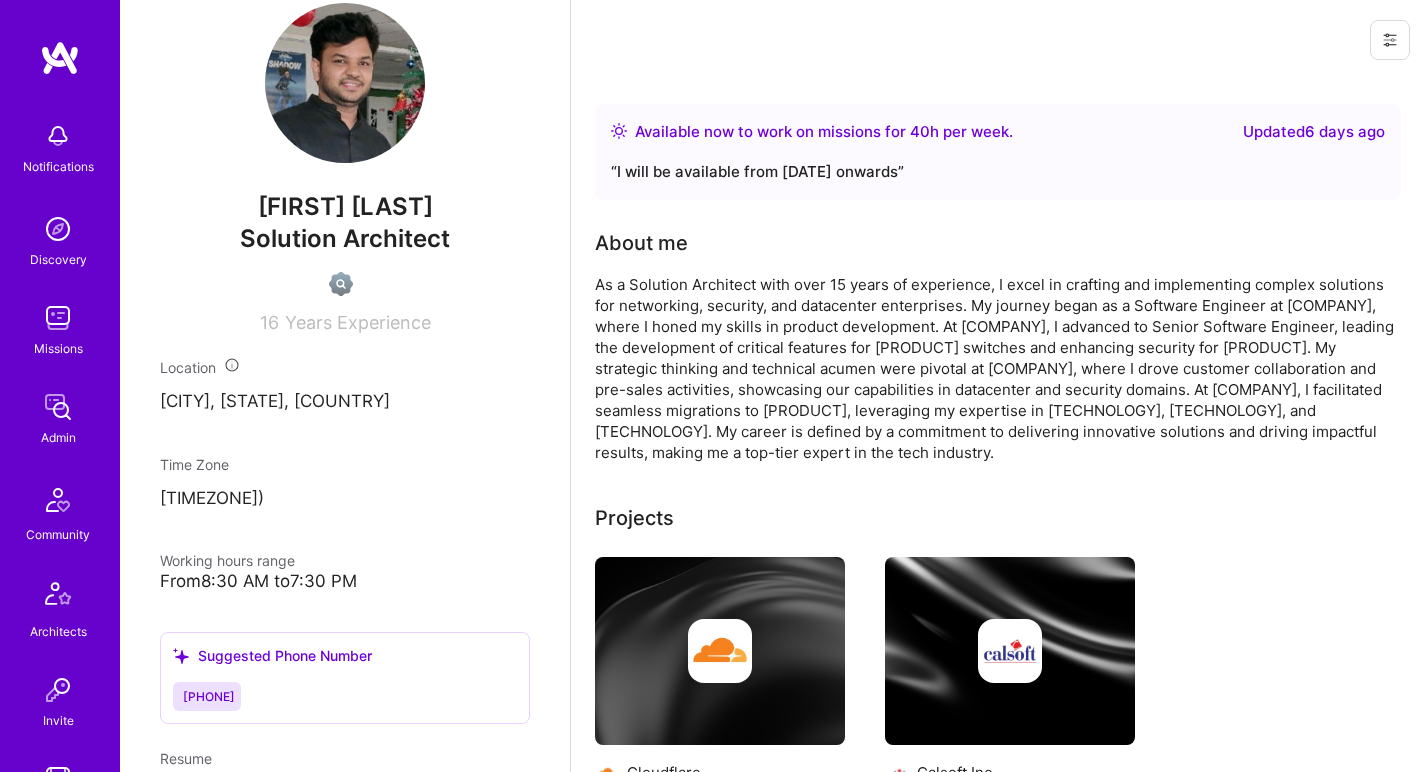 scroll, scrollTop: 848, scrollLeft: 0, axis: vertical 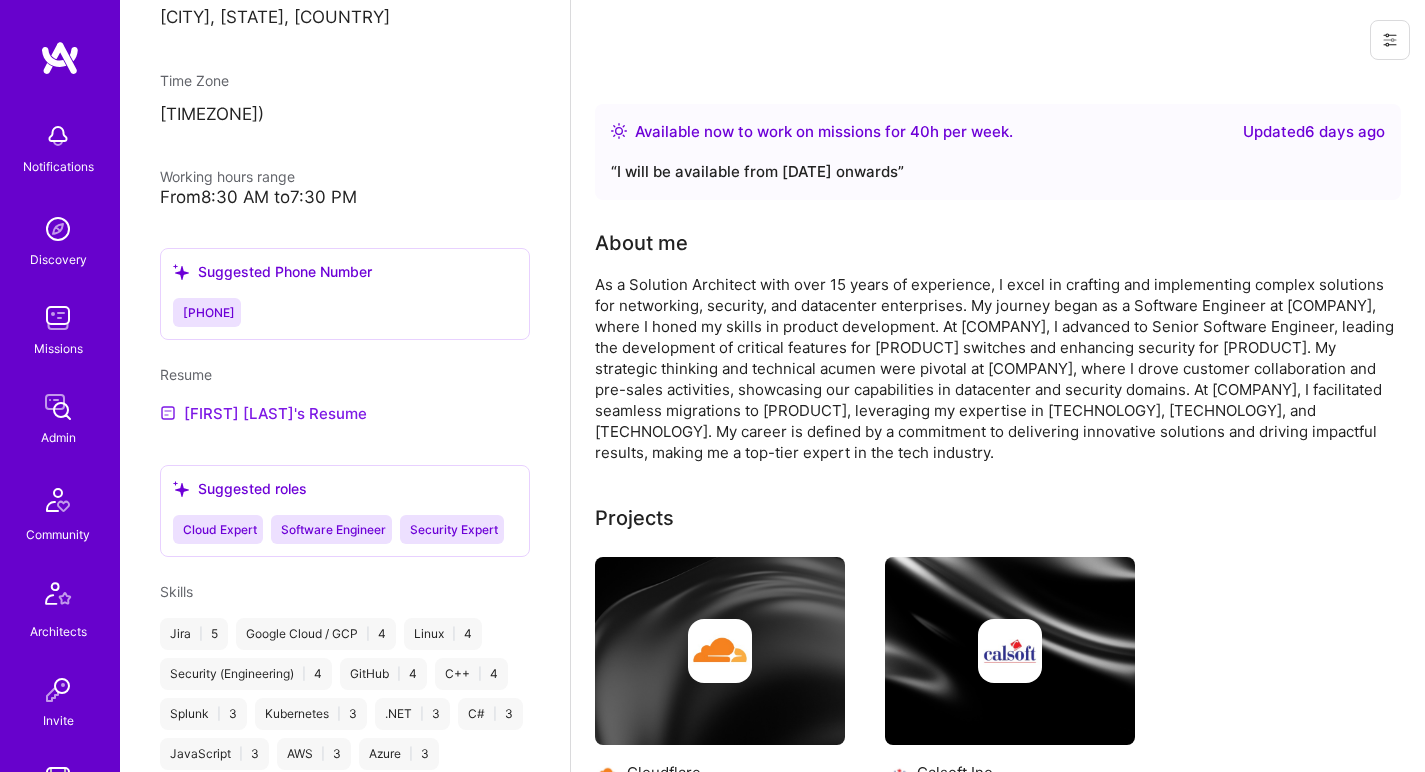 click on "venkateswara rao's Resume" at bounding box center [263, 413] 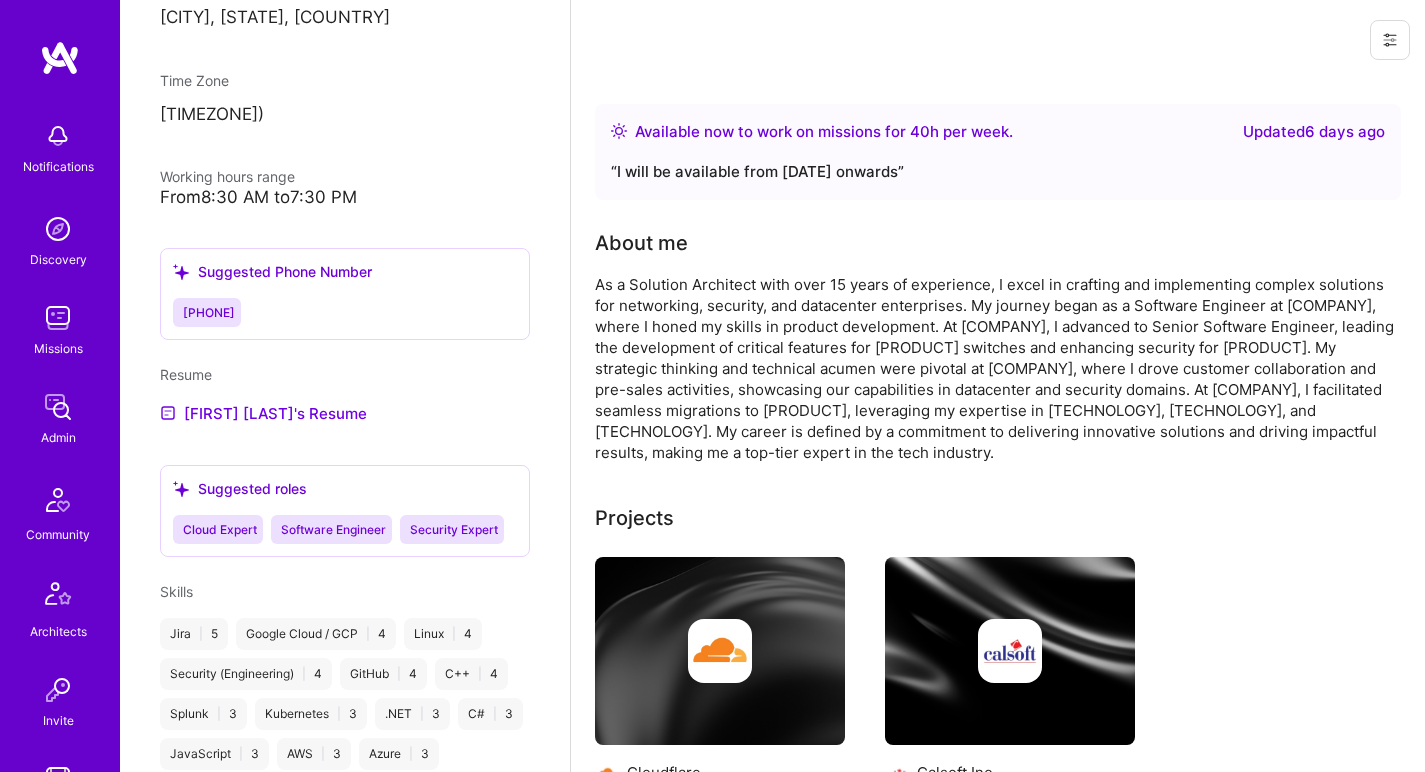 scroll, scrollTop: 0, scrollLeft: 0, axis: both 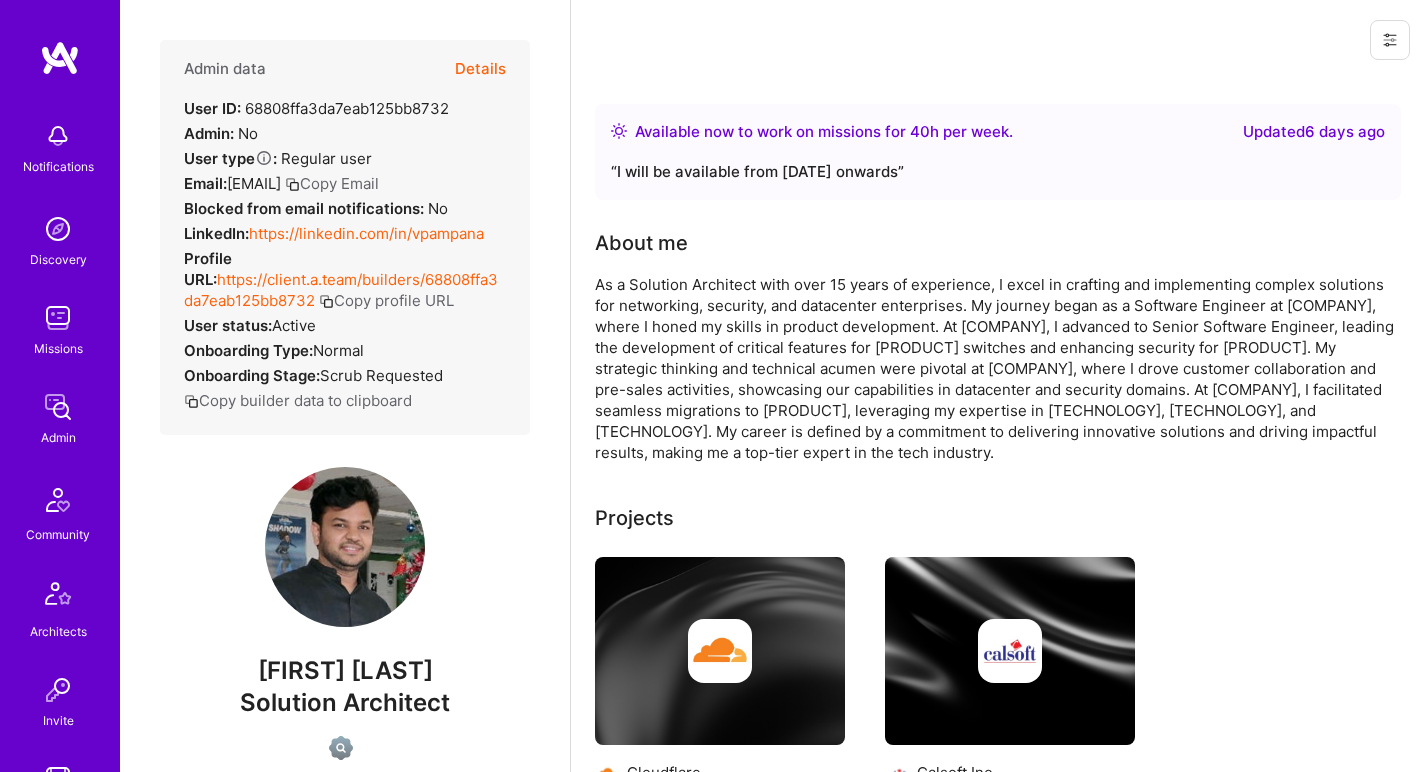 click on "As a Solution Architect with over 15 years of experience, I excel in crafting and implementing complex solutions for networking, security, and datacenter enterprises. My journey began as a Software Engineer at Tanla Solutions, where I honed my skills in product development. At Cisco, I advanced to Senior Software Engineer, leading the development of critical features for Cisco Catalyst switches and enhancing security for Cisco Umbrella. My strategic thinking and technical acumen were pivotal at Calsoft Inc., where I drove customer collaboration and pre-sales activities, showcasing our capabilities in datacenter and security domains. At Globaldots, I facilitated seamless migrations to Cloudflare, leveraging my expertise in CDN, WAF, and ZTNA technologies. My career is defined by a commitment to delivering innovative solutions and driving impactful results, making me a top-tier expert in the tech industry." at bounding box center [995, 368] 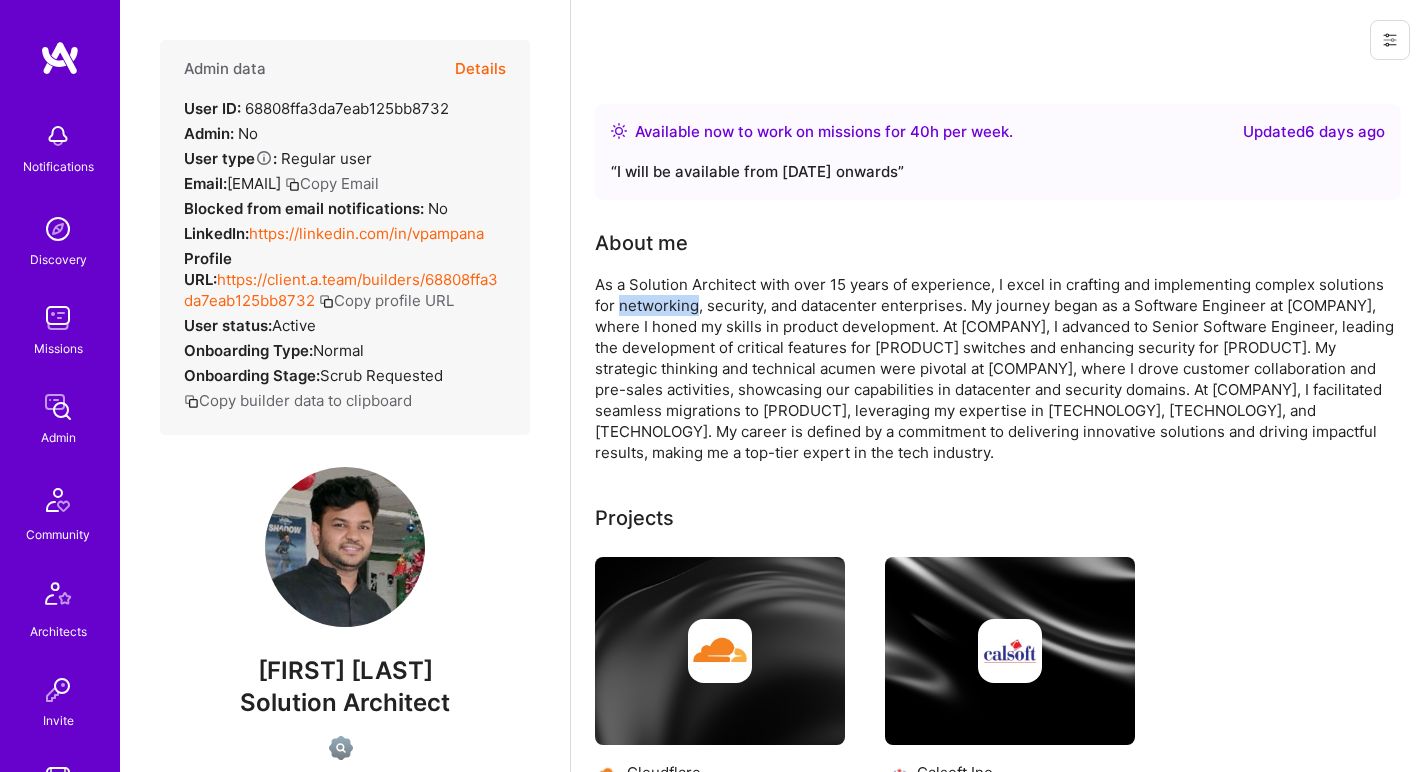 click on "As a Solution Architect with over 15 years of experience, I excel in crafting and implementing complex solutions for networking, security, and datacenter enterprises. My journey began as a Software Engineer at Tanla Solutions, where I honed my skills in product development. At Cisco, I advanced to Senior Software Engineer, leading the development of critical features for Cisco Catalyst switches and enhancing security for Cisco Umbrella. My strategic thinking and technical acumen were pivotal at Calsoft Inc., where I drove customer collaboration and pre-sales activities, showcasing our capabilities in datacenter and security domains. At Globaldots, I facilitated seamless migrations to Cloudflare, leveraging my expertise in CDN, WAF, and ZTNA technologies. My career is defined by a commitment to delivering innovative solutions and driving impactful results, making me a top-tier expert in the tech industry." at bounding box center [995, 368] 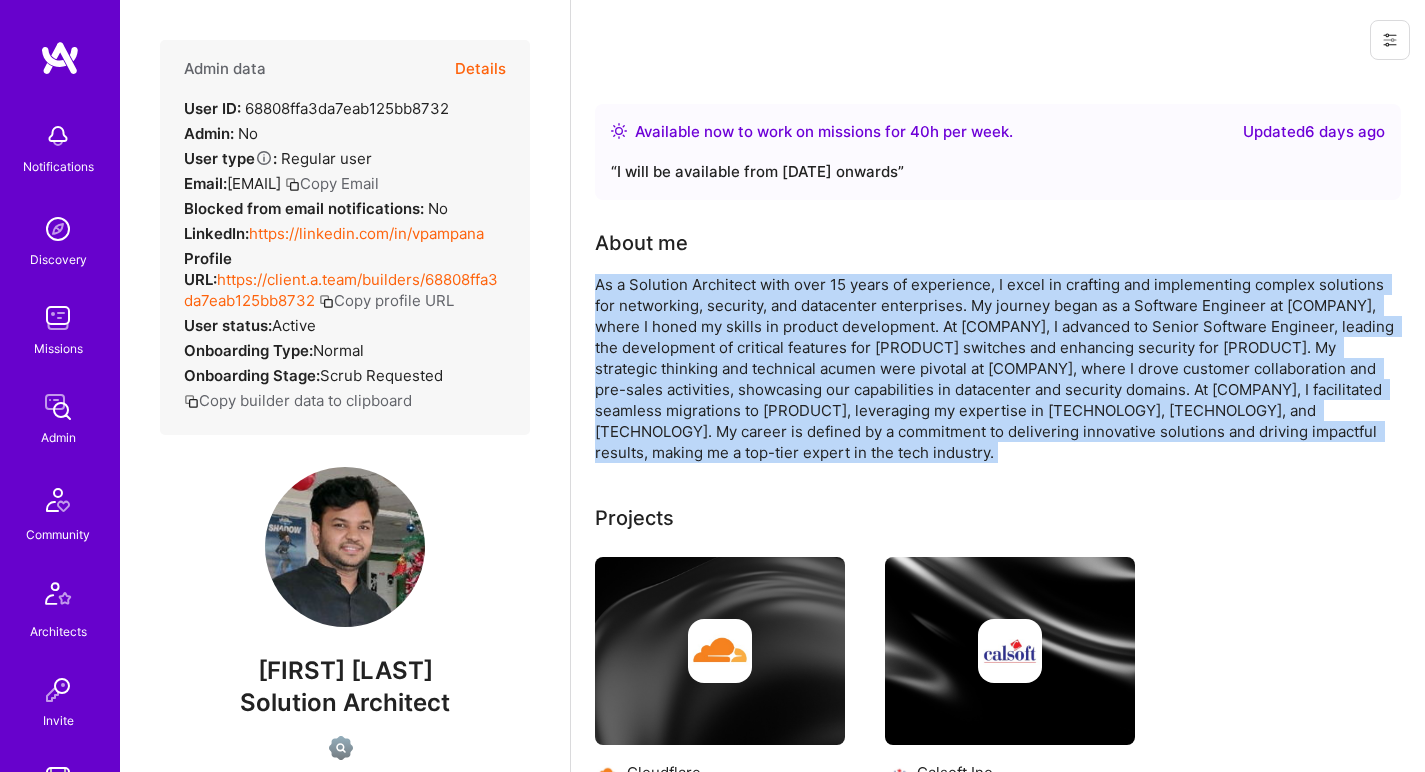 click on "As a Solution Architect with over 15 years of experience, I excel in crafting and implementing complex solutions for networking, security, and datacenter enterprises. My journey began as a Software Engineer at Tanla Solutions, where I honed my skills in product development. At Cisco, I advanced to Senior Software Engineer, leading the development of critical features for Cisco Catalyst switches and enhancing security for Cisco Umbrella. My strategic thinking and technical acumen were pivotal at Calsoft Inc., where I drove customer collaboration and pre-sales activities, showcasing our capabilities in datacenter and security domains. At Globaldots, I facilitated seamless migrations to Cloudflare, leveraging my expertise in CDN, WAF, and ZTNA technologies. My career is defined by a commitment to delivering innovative solutions and driving impactful results, making me a top-tier expert in the tech industry." at bounding box center (995, 368) 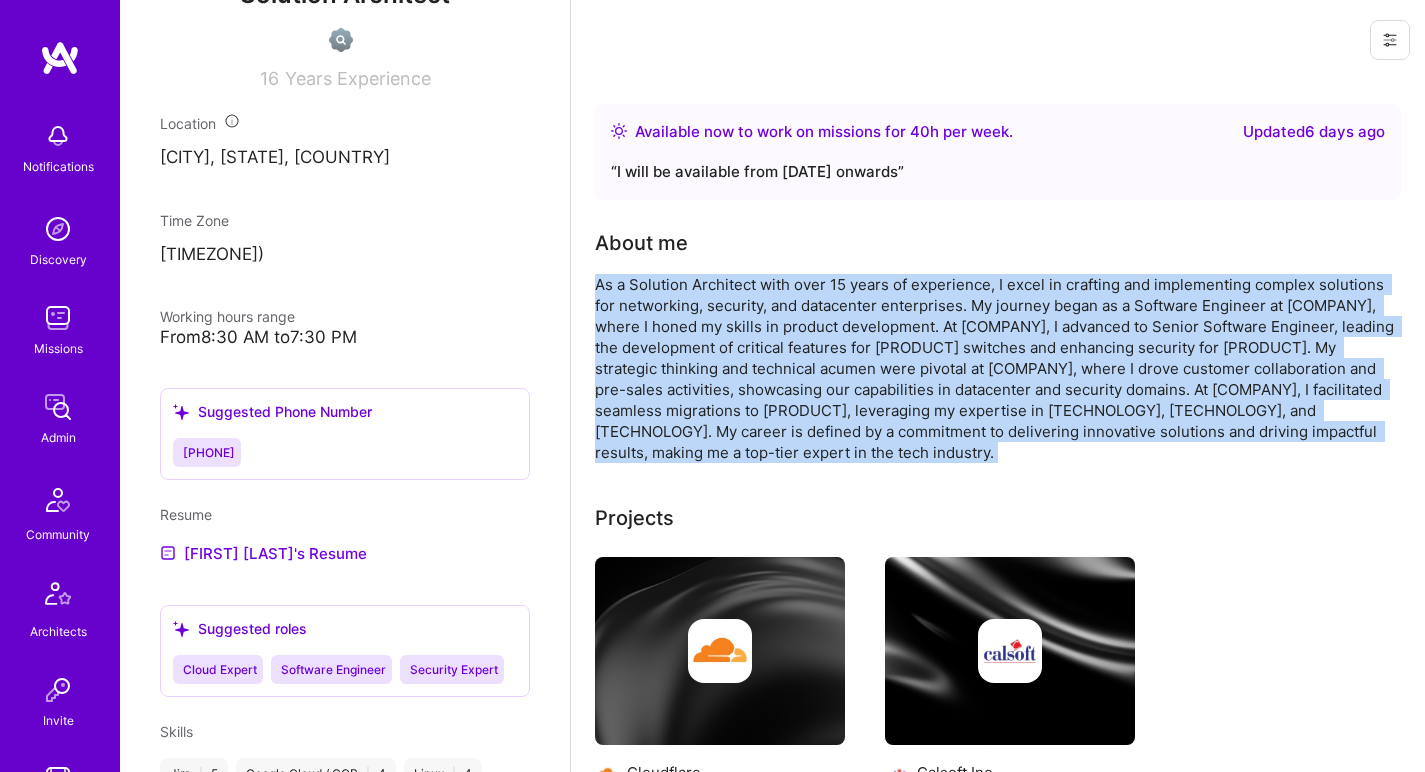 scroll, scrollTop: 792, scrollLeft: 0, axis: vertical 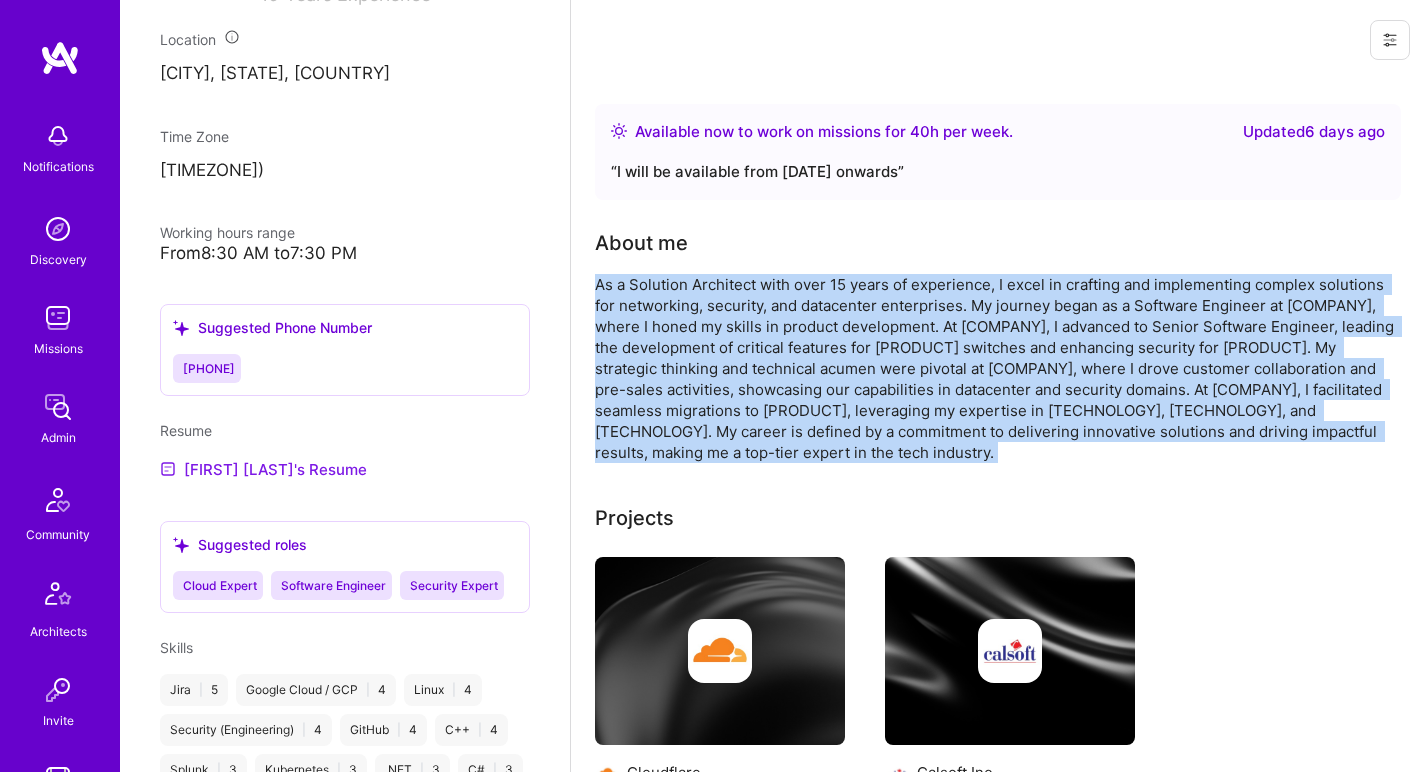click on "venkateswara rao's Resume" at bounding box center (263, 469) 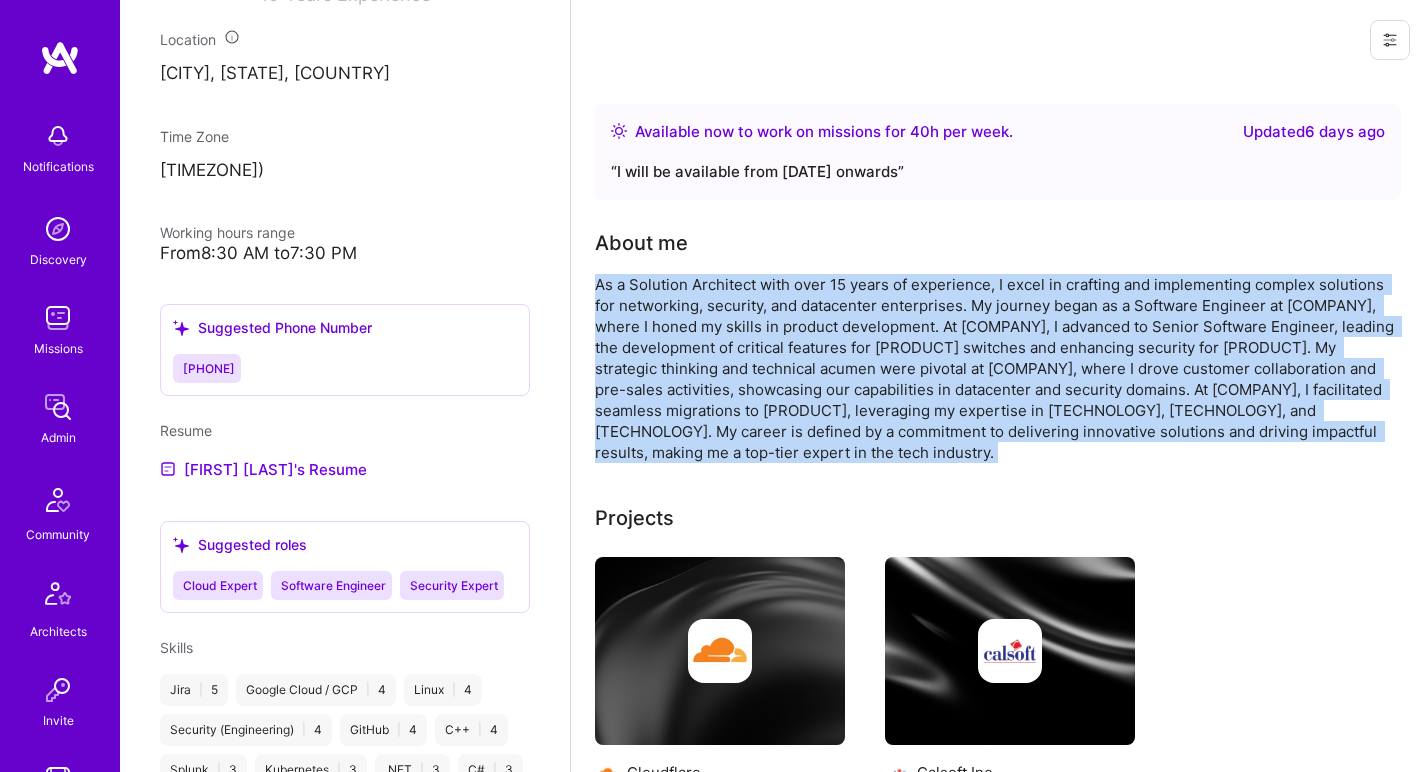 click on "As a Solution Architect with over 15 years of experience, I excel in crafting and implementing complex solutions for networking, security, and datacenter enterprises. My journey began as a Software Engineer at Tanla Solutions, where I honed my skills in product development. At Cisco, I advanced to Senior Software Engineer, leading the development of critical features for Cisco Catalyst switches and enhancing security for Cisco Umbrella. My strategic thinking and technical acumen were pivotal at Calsoft Inc., where I drove customer collaboration and pre-sales activities, showcasing our capabilities in datacenter and security domains. At Globaldots, I facilitated seamless migrations to Cloudflare, leveraging my expertise in CDN, WAF, and ZTNA technologies. My career is defined by a commitment to delivering innovative solutions and driving impactful results, making me a top-tier expert in the tech industry." at bounding box center [995, 368] 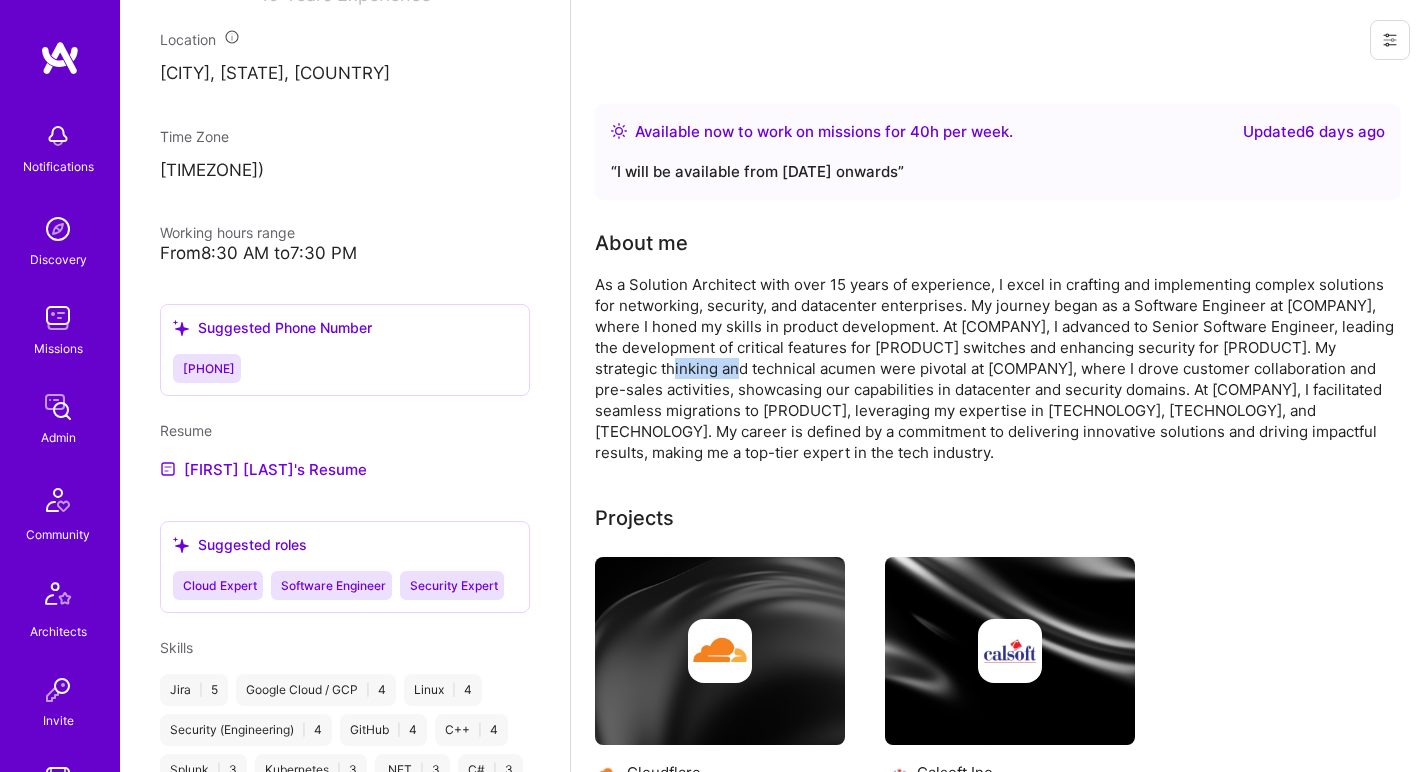 click on "As a Solution Architect with over 15 years of experience, I excel in crafting and implementing complex solutions for networking, security, and datacenter enterprises. My journey began as a Software Engineer at Tanla Solutions, where I honed my skills in product development. At Cisco, I advanced to Senior Software Engineer, leading the development of critical features for Cisco Catalyst switches and enhancing security for Cisco Umbrella. My strategic thinking and technical acumen were pivotal at Calsoft Inc., where I drove customer collaboration and pre-sales activities, showcasing our capabilities in datacenter and security domains. At Globaldots, I facilitated seamless migrations to Cloudflare, leveraging my expertise in CDN, WAF, and ZTNA technologies. My career is defined by a commitment to delivering innovative solutions and driving impactful results, making me a top-tier expert in the tech industry." at bounding box center (995, 368) 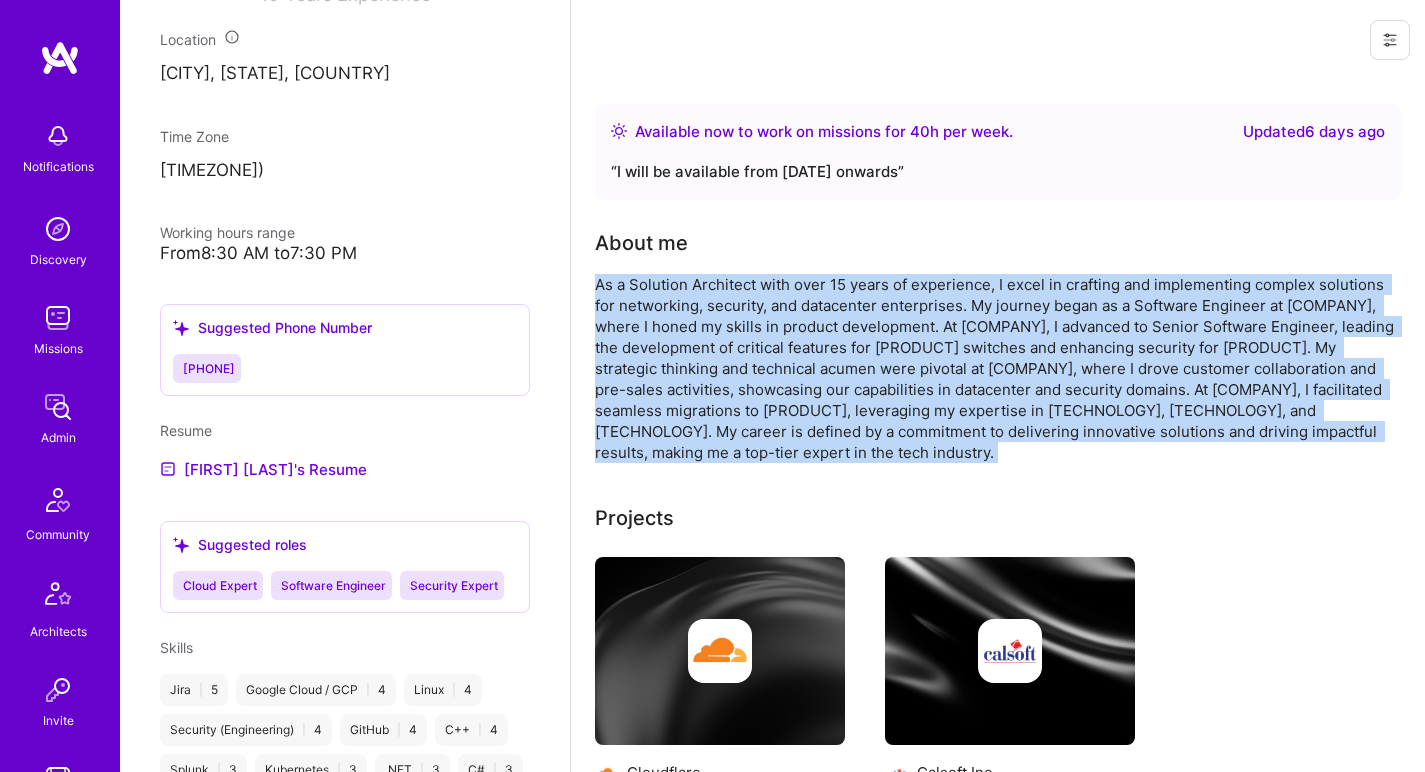 click on "As a Solution Architect with over 15 years of experience, I excel in crafting and implementing complex solutions for networking, security, and datacenter enterprises. My journey began as a Software Engineer at Tanla Solutions, where I honed my skills in product development. At Cisco, I advanced to Senior Software Engineer, leading the development of critical features for Cisco Catalyst switches and enhancing security for Cisco Umbrella. My strategic thinking and technical acumen were pivotal at Calsoft Inc., where I drove customer collaboration and pre-sales activities, showcasing our capabilities in datacenter and security domains. At Globaldots, I facilitated seamless migrations to Cloudflare, leveraging my expertise in CDN, WAF, and ZTNA technologies. My career is defined by a commitment to delivering innovative solutions and driving impactful results, making me a top-tier expert in the tech industry." at bounding box center [995, 368] 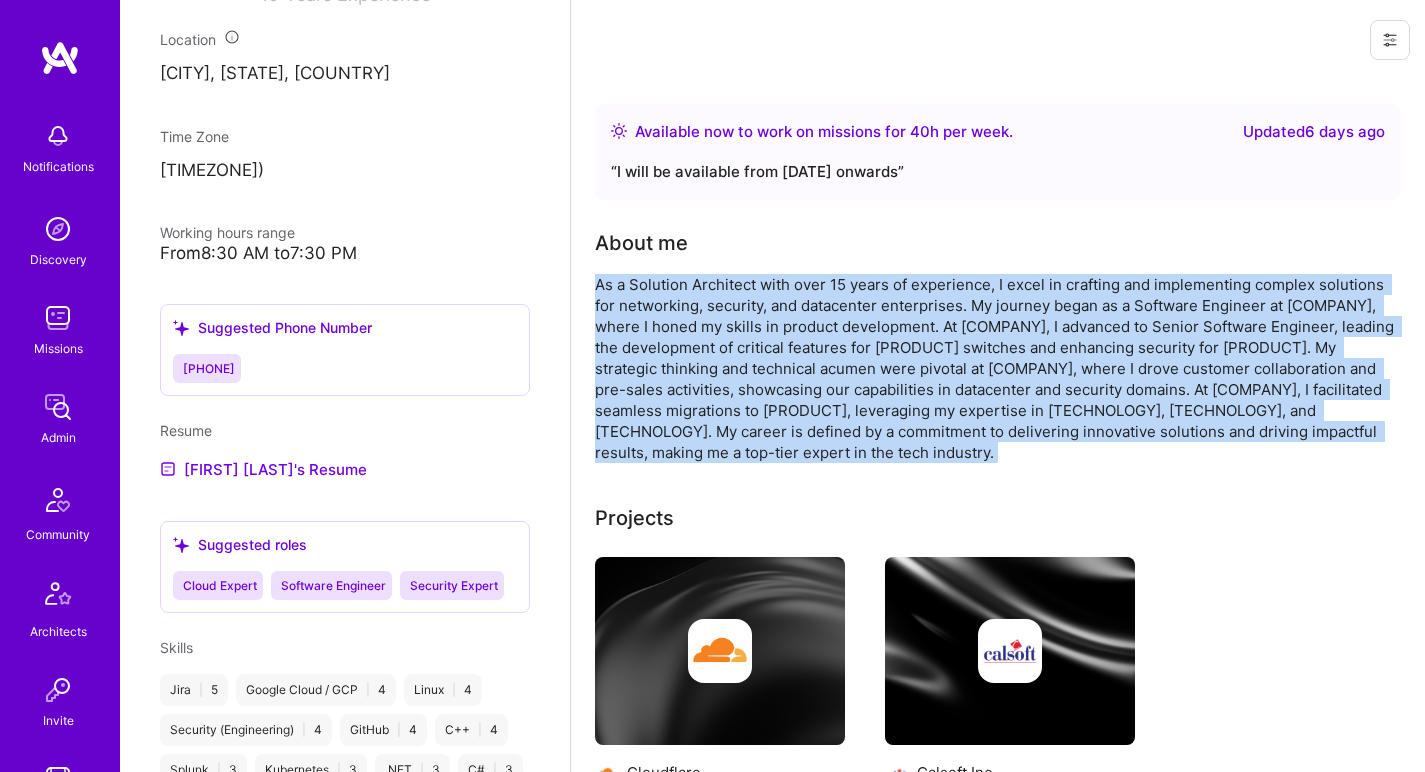 click on "As a Solution Architect with over 15 years of experience, I excel in crafting and implementing complex solutions for networking, security, and datacenter enterprises. My journey began as a Software Engineer at Tanla Solutions, where I honed my skills in product development. At Cisco, I advanced to Senior Software Engineer, leading the development of critical features for Cisco Catalyst switches and enhancing security for Cisco Umbrella. My strategic thinking and technical acumen were pivotal at Calsoft Inc., where I drove customer collaboration and pre-sales activities, showcasing our capabilities in datacenter and security domains. At Globaldots, I facilitated seamless migrations to Cloudflare, leveraging my expertise in CDN, WAF, and ZTNA technologies. My career is defined by a commitment to delivering innovative solutions and driving impactful results, making me a top-tier expert in the tech industry." at bounding box center (995, 368) 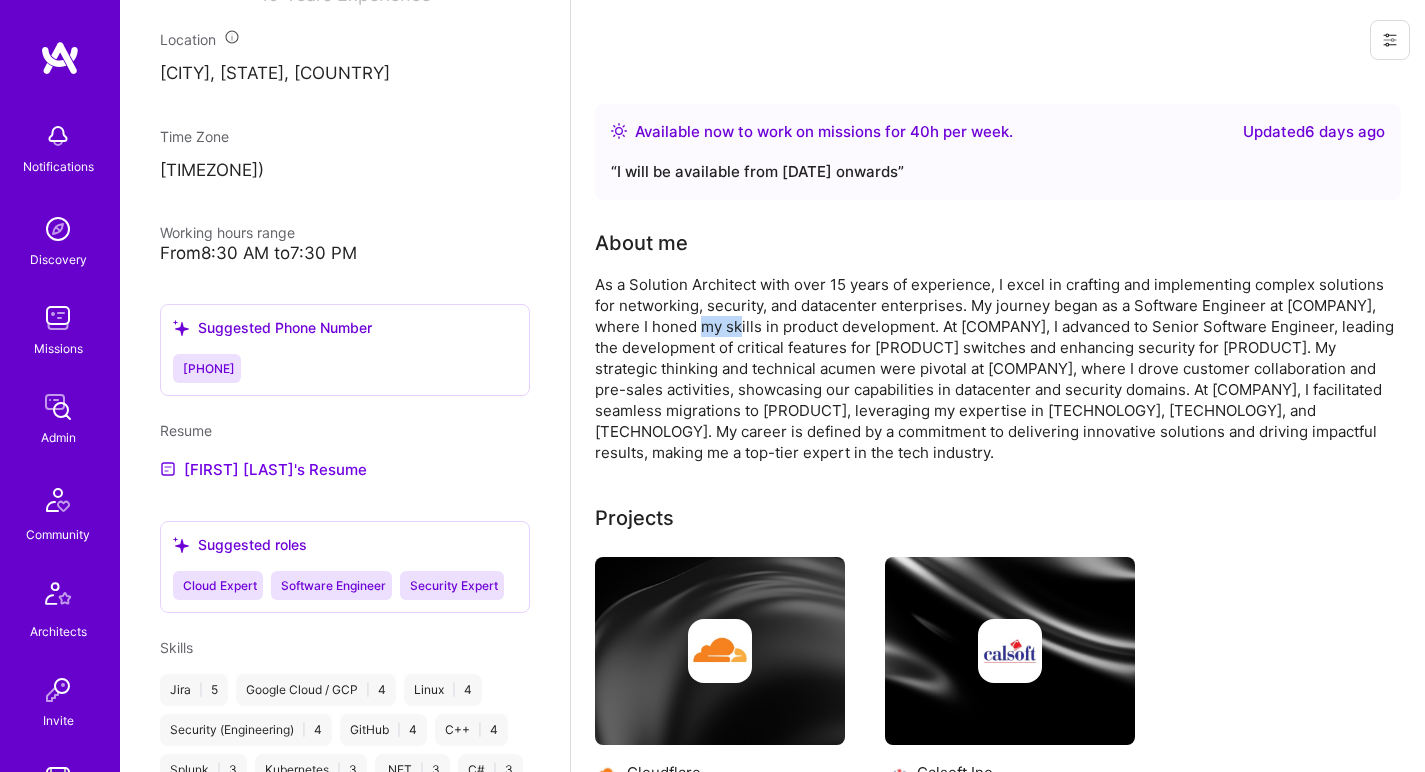 click on "As a Solution Architect with over 15 years of experience, I excel in crafting and implementing complex solutions for networking, security, and datacenter enterprises. My journey began as a Software Engineer at Tanla Solutions, where I honed my skills in product development. At Cisco, I advanced to Senior Software Engineer, leading the development of critical features for Cisco Catalyst switches and enhancing security for Cisco Umbrella. My strategic thinking and technical acumen were pivotal at Calsoft Inc., where I drove customer collaboration and pre-sales activities, showcasing our capabilities in datacenter and security domains. At Globaldots, I facilitated seamless migrations to Cloudflare, leveraging my expertise in CDN, WAF, and ZTNA technologies. My career is defined by a commitment to delivering innovative solutions and driving impactful results, making me a top-tier expert in the tech industry." at bounding box center (995, 368) 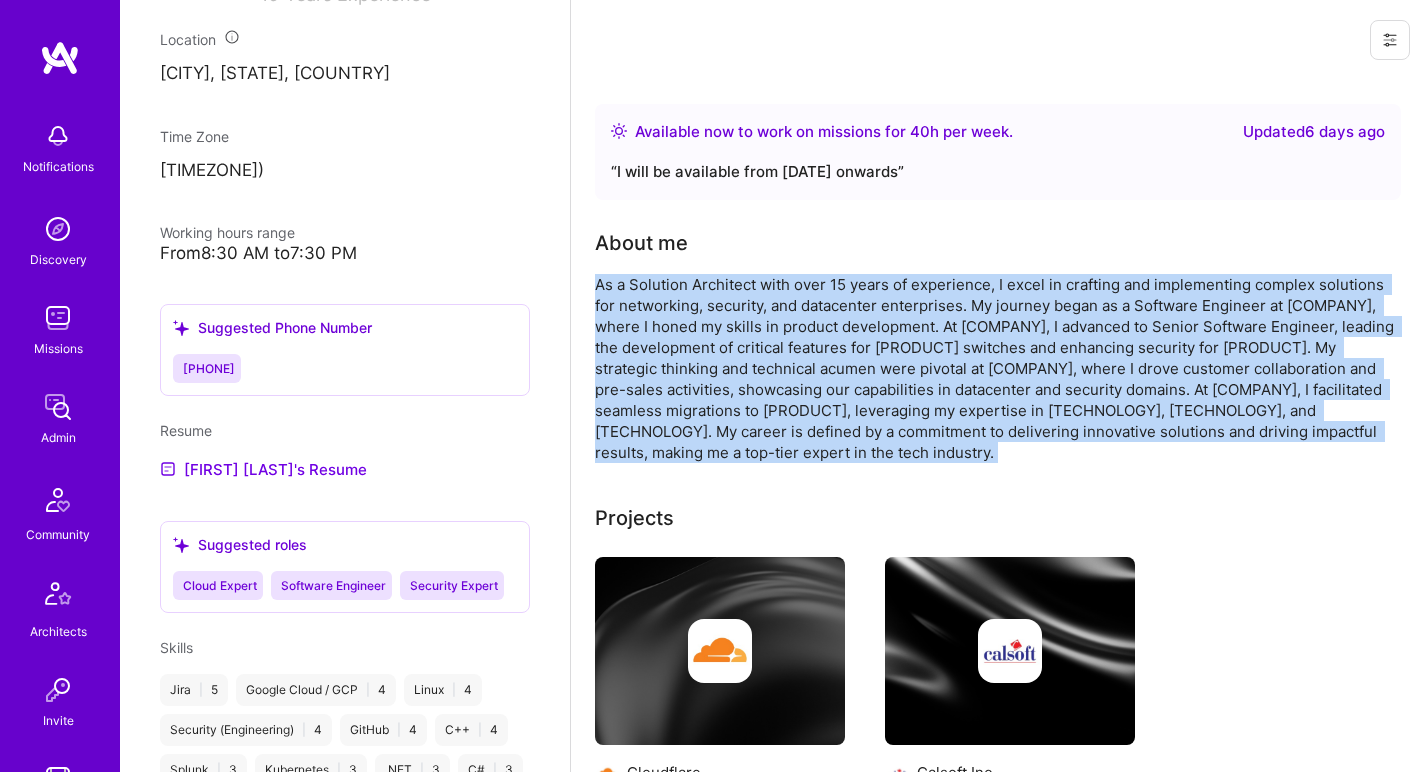 click on "As a Solution Architect with over 15 years of experience, I excel in crafting and implementing complex solutions for networking, security, and datacenter enterprises. My journey began as a Software Engineer at Tanla Solutions, where I honed my skills in product development. At Cisco, I advanced to Senior Software Engineer, leading the development of critical features for Cisco Catalyst switches and enhancing security for Cisco Umbrella. My strategic thinking and technical acumen were pivotal at Calsoft Inc., where I drove customer collaboration and pre-sales activities, showcasing our capabilities in datacenter and security domains. At Globaldots, I facilitated seamless migrations to Cloudflare, leveraging my expertise in CDN, WAF, and ZTNA technologies. My career is defined by a commitment to delivering innovative solutions and driving impactful results, making me a top-tier expert in the tech industry." at bounding box center (995, 368) 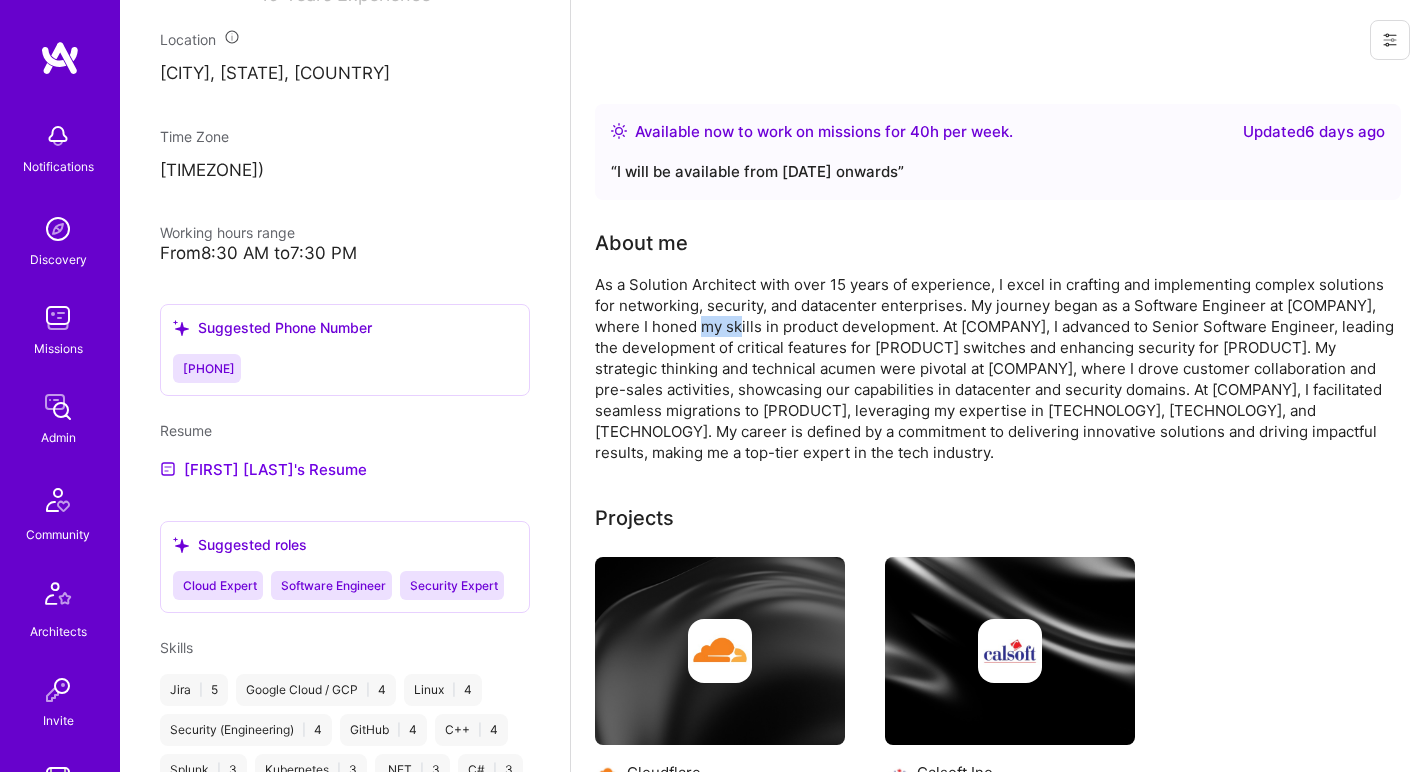 click on "As a Solution Architect with over 15 years of experience, I excel in crafting and implementing complex solutions for networking, security, and datacenter enterprises. My journey began as a Software Engineer at Tanla Solutions, where I honed my skills in product development. At Cisco, I advanced to Senior Software Engineer, leading the development of critical features for Cisco Catalyst switches and enhancing security for Cisco Umbrella. My strategic thinking and technical acumen were pivotal at Calsoft Inc., where I drove customer collaboration and pre-sales activities, showcasing our capabilities in datacenter and security domains. At Globaldots, I facilitated seamless migrations to Cloudflare, leveraging my expertise in CDN, WAF, and ZTNA technologies. My career is defined by a commitment to delivering innovative solutions and driving impactful results, making me a top-tier expert in the tech industry." at bounding box center [995, 368] 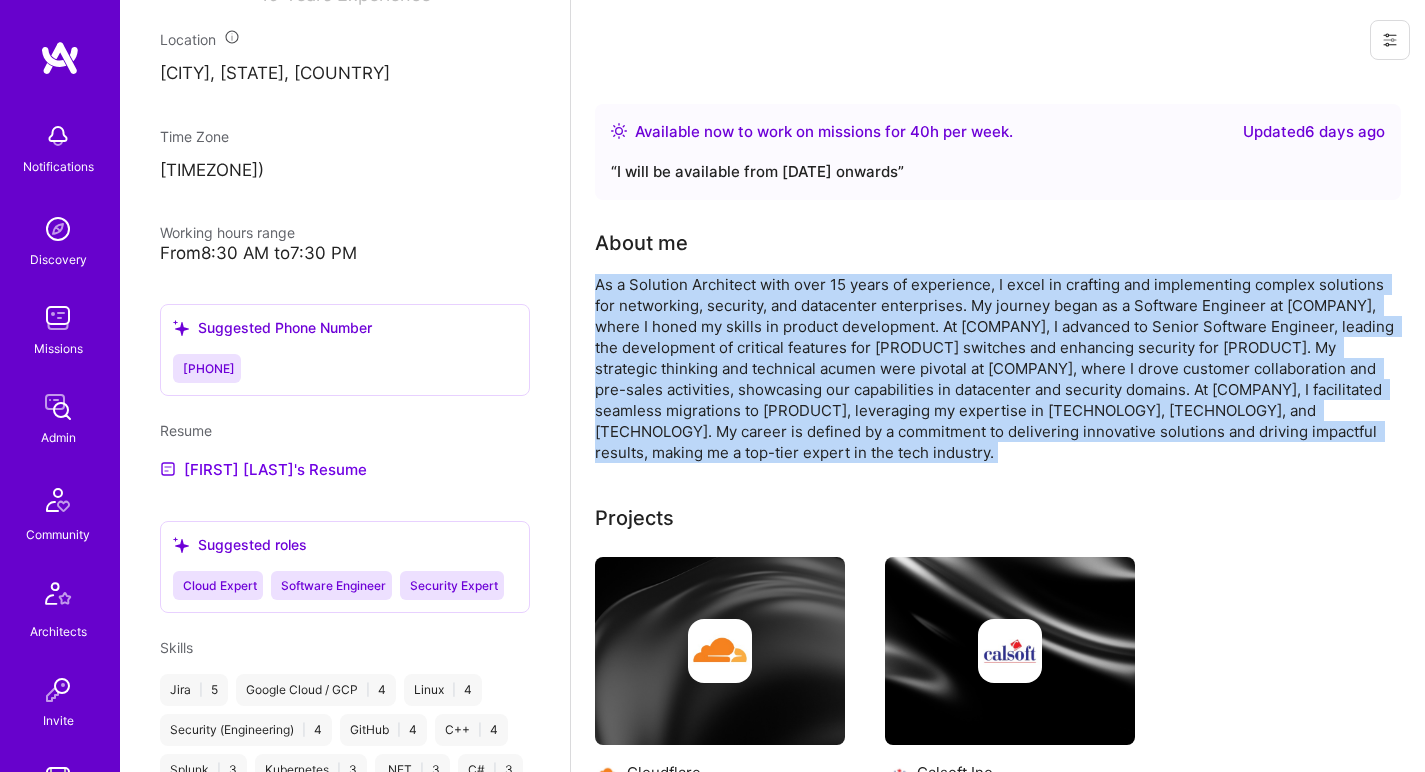 click on "As a Solution Architect with over 15 years of experience, I excel in crafting and implementing complex solutions for networking, security, and datacenter enterprises. My journey began as a Software Engineer at Tanla Solutions, where I honed my skills in product development. At Cisco, I advanced to Senior Software Engineer, leading the development of critical features for Cisco Catalyst switches and enhancing security for Cisco Umbrella. My strategic thinking and technical acumen were pivotal at Calsoft Inc., where I drove customer collaboration and pre-sales activities, showcasing our capabilities in datacenter and security domains. At Globaldots, I facilitated seamless migrations to Cloudflare, leveraging my expertise in CDN, WAF, and ZTNA technologies. My career is defined by a commitment to delivering innovative solutions and driving impactful results, making me a top-tier expert in the tech industry." at bounding box center [995, 368] 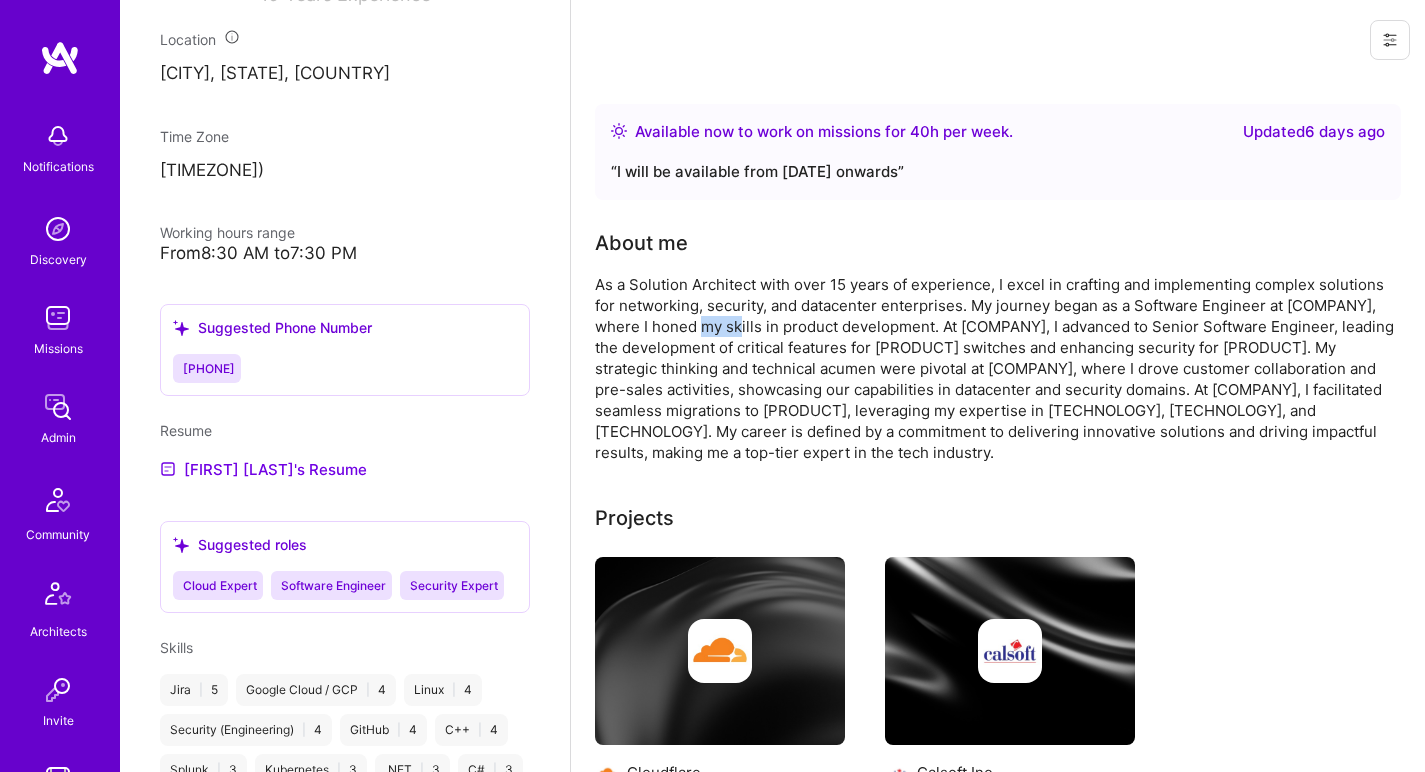 click on "As a Solution Architect with over 15 years of experience, I excel in crafting and implementing complex solutions for networking, security, and datacenter enterprises. My journey began as a Software Engineer at Tanla Solutions, where I honed my skills in product development. At Cisco, I advanced to Senior Software Engineer, leading the development of critical features for Cisco Catalyst switches and enhancing security for Cisco Umbrella. My strategic thinking and technical acumen were pivotal at Calsoft Inc., where I drove customer collaboration and pre-sales activities, showcasing our capabilities in datacenter and security domains. At Globaldots, I facilitated seamless migrations to Cloudflare, leveraging my expertise in CDN, WAF, and ZTNA technologies. My career is defined by a commitment to delivering innovative solutions and driving impactful results, making me a top-tier expert in the tech industry." at bounding box center [995, 368] 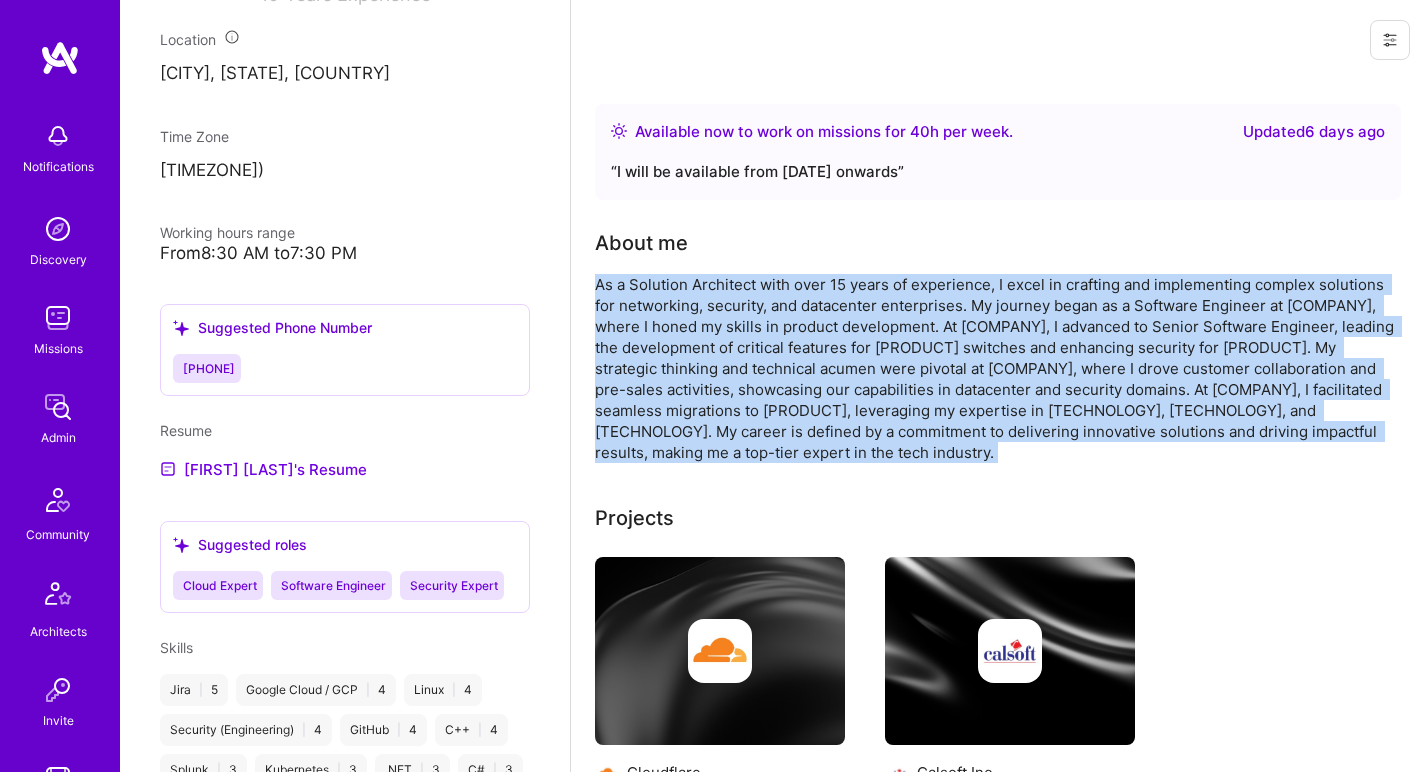 click on "As a Solution Architect with over 15 years of experience, I excel in crafting and implementing complex solutions for networking, security, and datacenter enterprises. My journey began as a Software Engineer at Tanla Solutions, where I honed my skills in product development. At Cisco, I advanced to Senior Software Engineer, leading the development of critical features for Cisco Catalyst switches and enhancing security for Cisco Umbrella. My strategic thinking and technical acumen were pivotal at Calsoft Inc., where I drove customer collaboration and pre-sales activities, showcasing our capabilities in datacenter and security domains. At Globaldots, I facilitated seamless migrations to Cloudflare, leveraging my expertise in CDN, WAF, and ZTNA technologies. My career is defined by a commitment to delivering innovative solutions and driving impactful results, making me a top-tier expert in the tech industry." at bounding box center [995, 368] 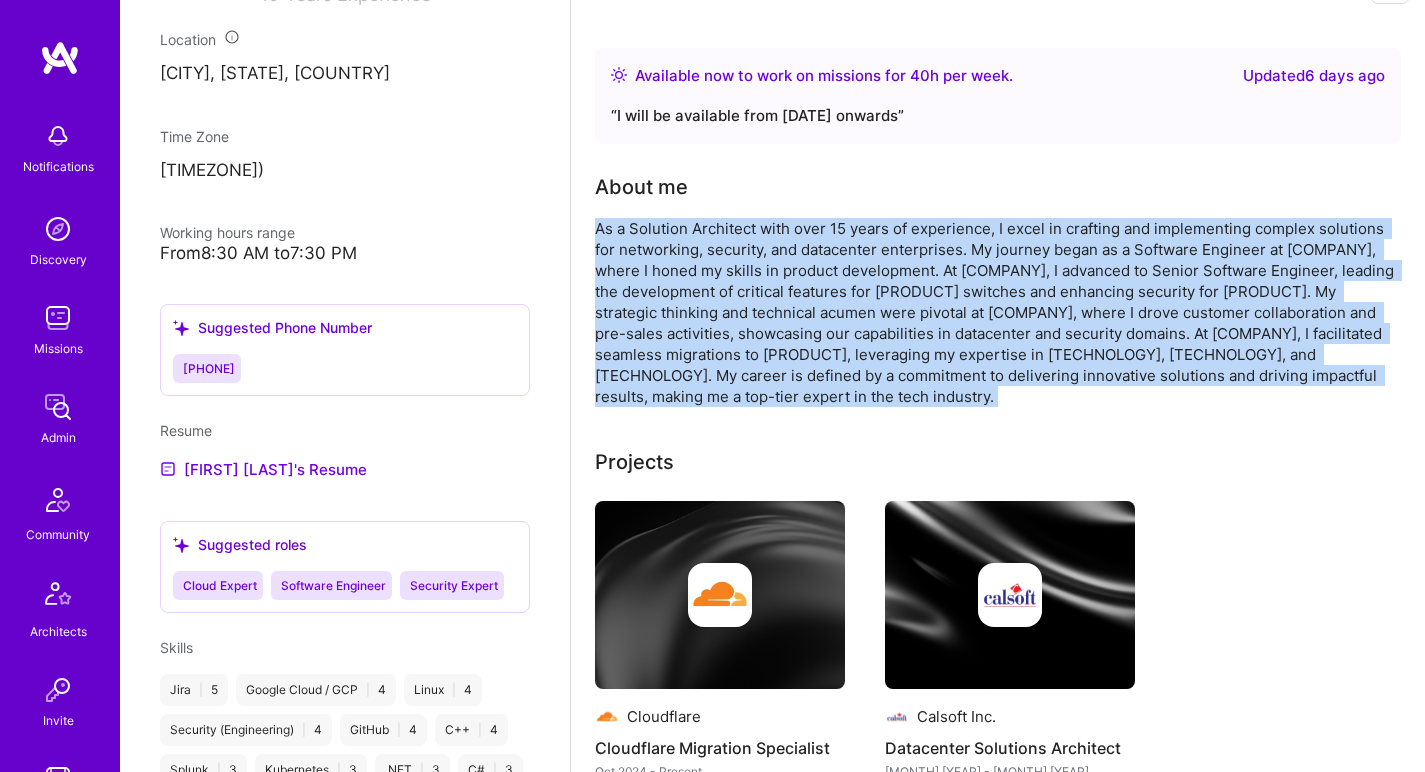 scroll, scrollTop: 112, scrollLeft: 0, axis: vertical 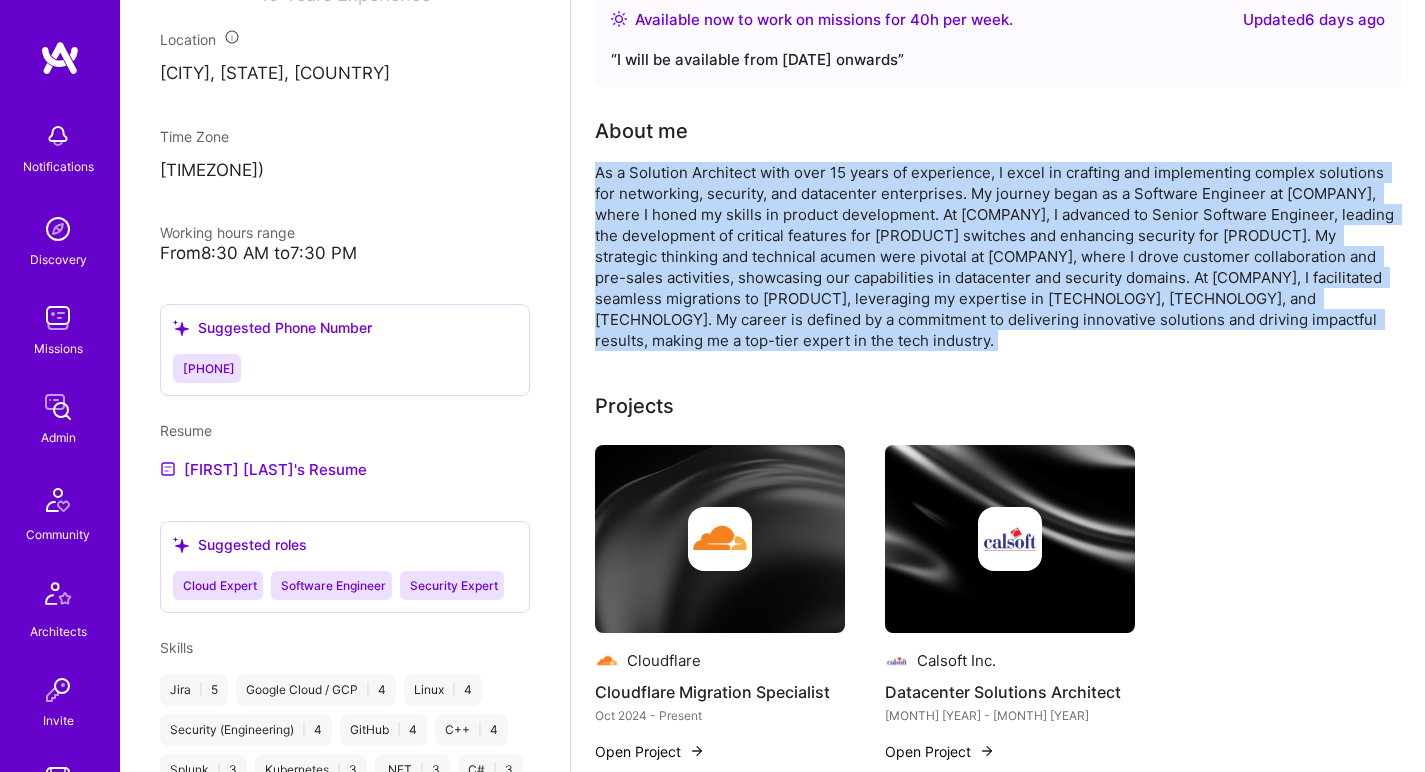 click on "As a Solution Architect with over 15 years of experience, I excel in crafting and implementing complex solutions for networking, security, and datacenter enterprises. My journey began as a Software Engineer at Tanla Solutions, where I honed my skills in product development. At Cisco, I advanced to Senior Software Engineer, leading the development of critical features for Cisco Catalyst switches and enhancing security for Cisco Umbrella. My strategic thinking and technical acumen were pivotal at Calsoft Inc., where I drove customer collaboration and pre-sales activities, showcasing our capabilities in datacenter and security domains. At Globaldots, I facilitated seamless migrations to Cloudflare, leveraging my expertise in CDN, WAF, and ZTNA technologies. My career is defined by a commitment to delivering innovative solutions and driving impactful results, making me a top-tier expert in the tech industry." at bounding box center (995, 256) 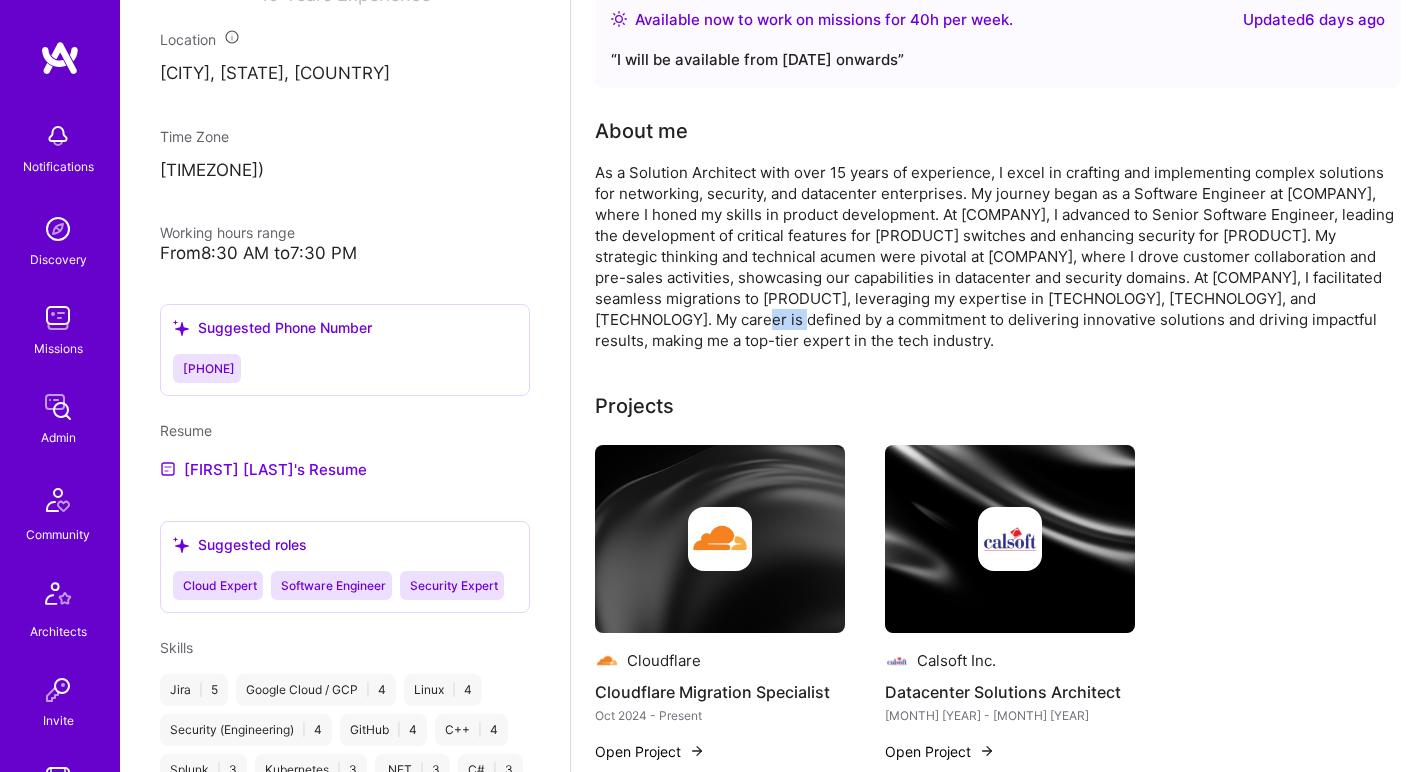 click on "As a Solution Architect with over 15 years of experience, I excel in crafting and implementing complex solutions for networking, security, and datacenter enterprises. My journey began as a Software Engineer at Tanla Solutions, where I honed my skills in product development. At Cisco, I advanced to Senior Software Engineer, leading the development of critical features for Cisco Catalyst switches and enhancing security for Cisco Umbrella. My strategic thinking and technical acumen were pivotal at Calsoft Inc., where I drove customer collaboration and pre-sales activities, showcasing our capabilities in datacenter and security domains. At Globaldots, I facilitated seamless migrations to Cloudflare, leveraging my expertise in CDN, WAF, and ZTNA technologies. My career is defined by a commitment to delivering innovative solutions and driving impactful results, making me a top-tier expert in the tech industry." at bounding box center (995, 256) 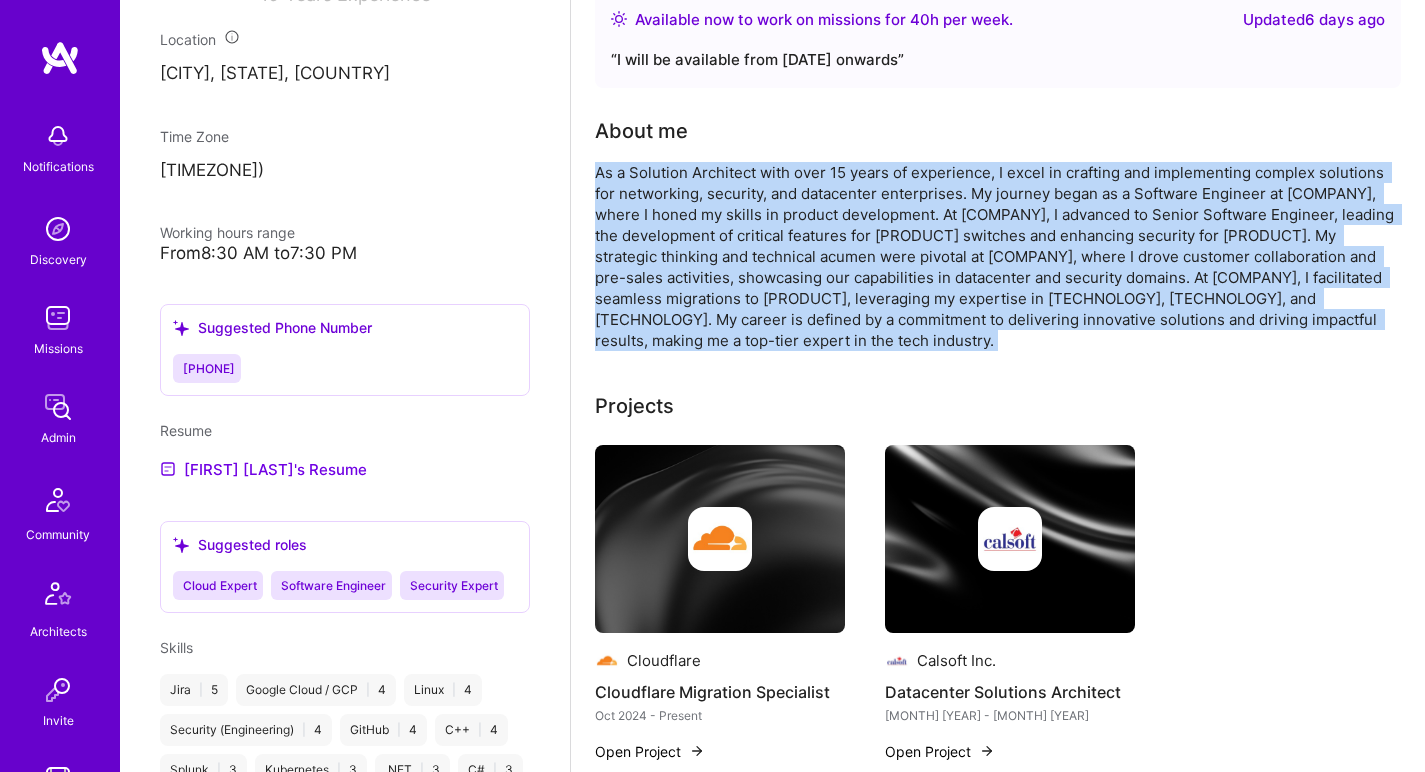 click on "As a Solution Architect with over 15 years of experience, I excel in crafting and implementing complex solutions for networking, security, and datacenter enterprises. My journey began as a Software Engineer at Tanla Solutions, where I honed my skills in product development. At Cisco, I advanced to Senior Software Engineer, leading the development of critical features for Cisco Catalyst switches and enhancing security for Cisco Umbrella. My strategic thinking and technical acumen were pivotal at Calsoft Inc., where I drove customer collaboration and pre-sales activities, showcasing our capabilities in datacenter and security domains. At Globaldots, I facilitated seamless migrations to Cloudflare, leveraging my expertise in CDN, WAF, and ZTNA technologies. My career is defined by a commitment to delivering innovative solutions and driving impactful results, making me a top-tier expert in the tech industry." at bounding box center (995, 256) 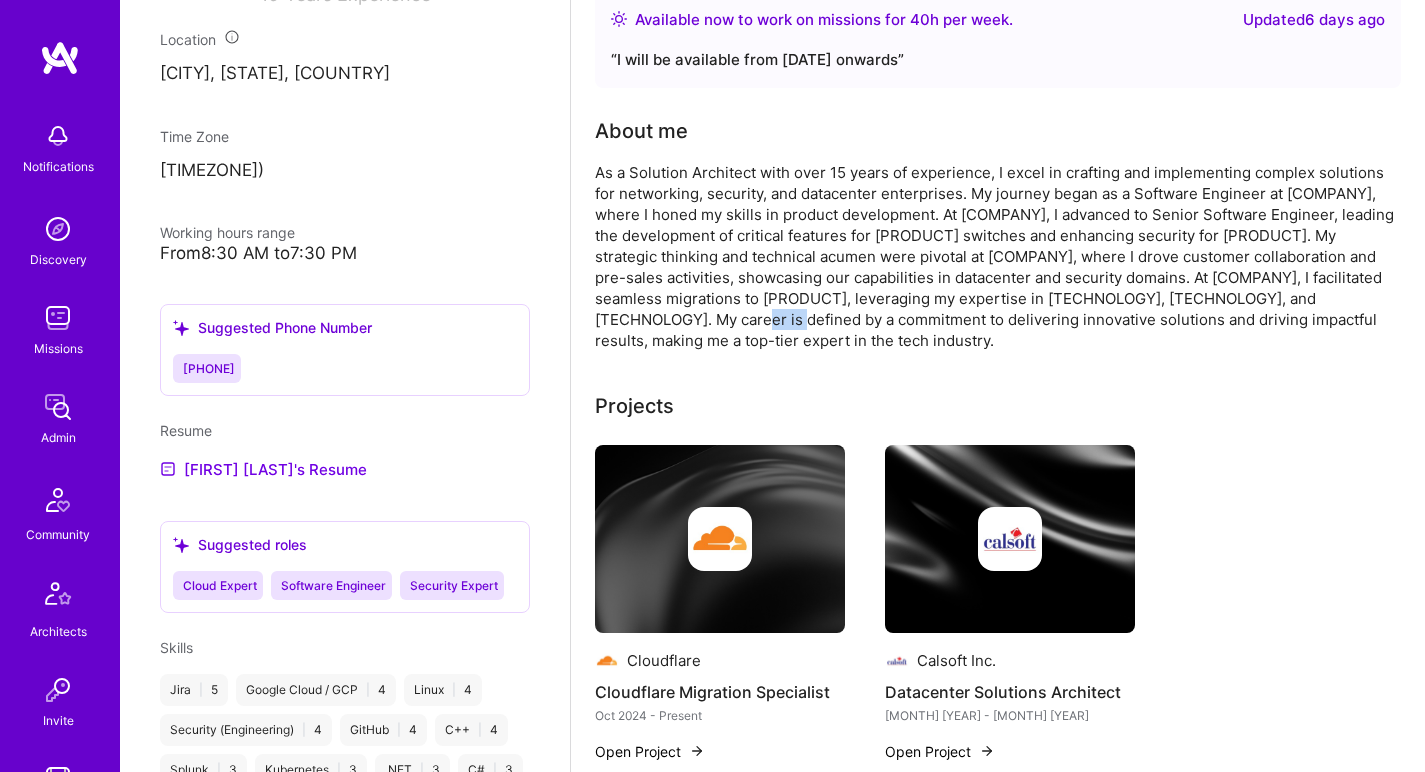 click on "As a Solution Architect with over 15 years of experience, I excel in crafting and implementing complex solutions for networking, security, and datacenter enterprises. My journey began as a Software Engineer at Tanla Solutions, where I honed my skills in product development. At Cisco, I advanced to Senior Software Engineer, leading the development of critical features for Cisco Catalyst switches and enhancing security for Cisco Umbrella. My strategic thinking and technical acumen were pivotal at Calsoft Inc., where I drove customer collaboration and pre-sales activities, showcasing our capabilities in datacenter and security domains. At Globaldots, I facilitated seamless migrations to Cloudflare, leveraging my expertise in CDN, WAF, and ZTNA technologies. My career is defined by a commitment to delivering innovative solutions and driving impactful results, making me a top-tier expert in the tech industry." at bounding box center (995, 256) 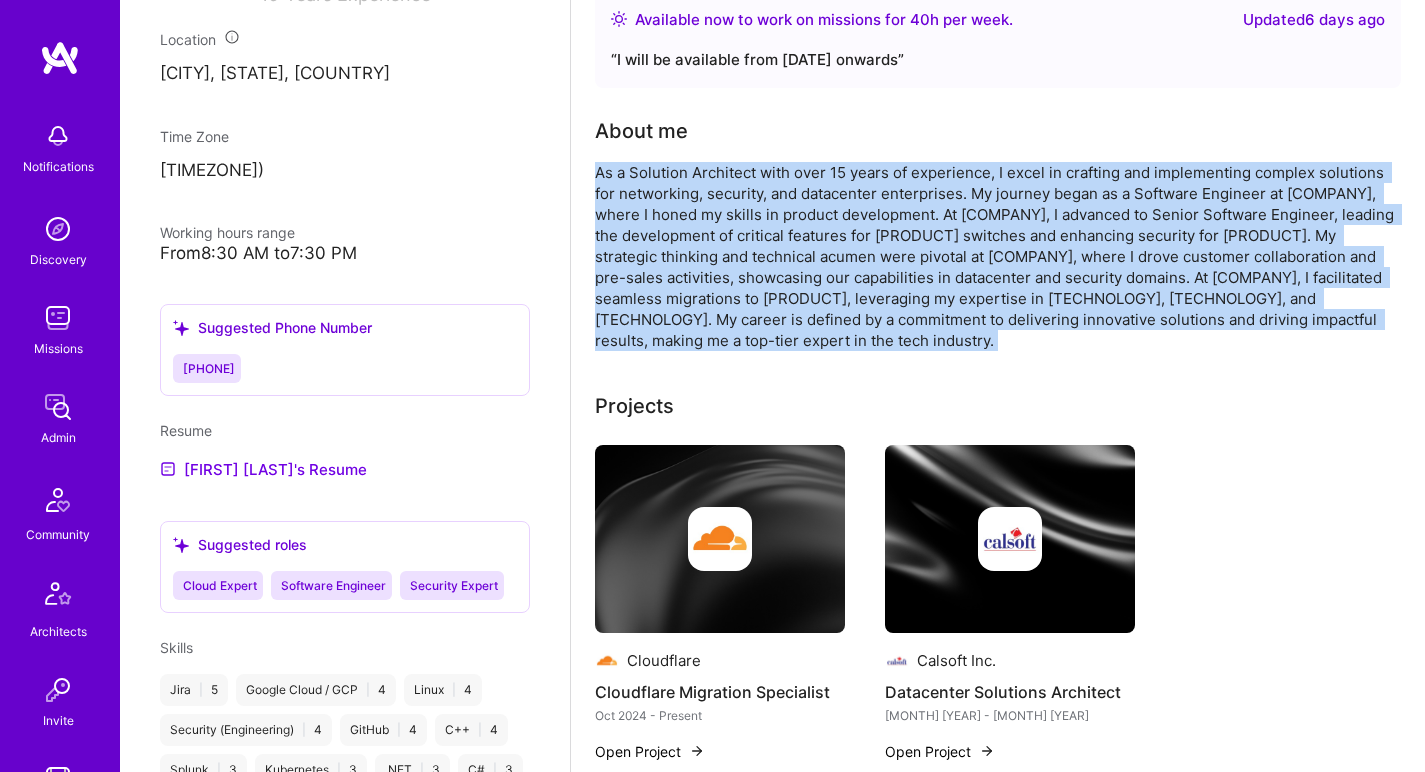 click on "As a Solution Architect with over 15 years of experience, I excel in crafting and implementing complex solutions for networking, security, and datacenter enterprises. My journey began as a Software Engineer at Tanla Solutions, where I honed my skills in product development. At Cisco, I advanced to Senior Software Engineer, leading the development of critical features for Cisco Catalyst switches and enhancing security for Cisco Umbrella. My strategic thinking and technical acumen were pivotal at Calsoft Inc., where I drove customer collaboration and pre-sales activities, showcasing our capabilities in datacenter and security domains. At Globaldots, I facilitated seamless migrations to Cloudflare, leveraging my expertise in CDN, WAF, and ZTNA technologies. My career is defined by a commitment to delivering innovative solutions and driving impactful results, making me a top-tier expert in the tech industry." at bounding box center [995, 256] 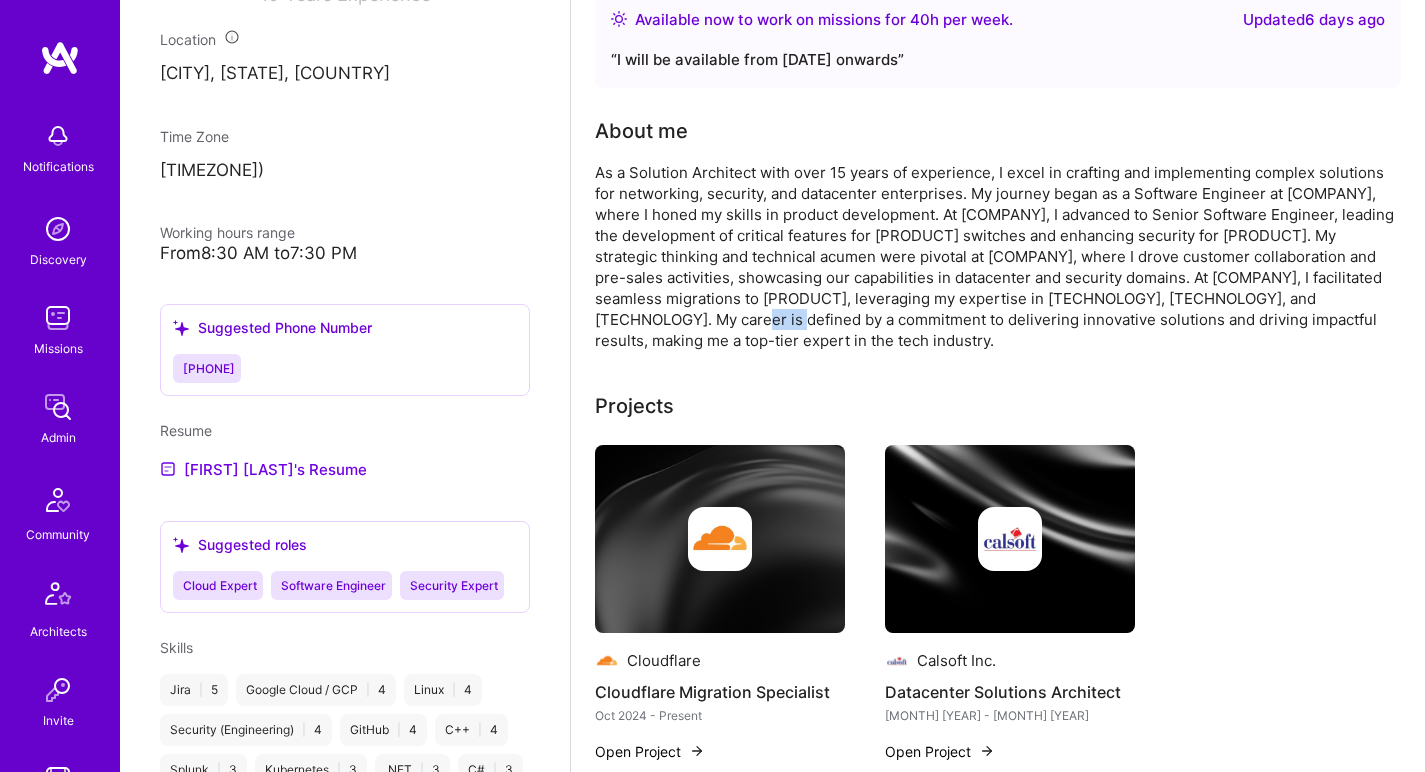 click on "As a Solution Architect with over 15 years of experience, I excel in crafting and implementing complex solutions for networking, security, and datacenter enterprises. My journey began as a Software Engineer at Tanla Solutions, where I honed my skills in product development. At Cisco, I advanced to Senior Software Engineer, leading the development of critical features for Cisco Catalyst switches and enhancing security for Cisco Umbrella. My strategic thinking and technical acumen were pivotal at Calsoft Inc., where I drove customer collaboration and pre-sales activities, showcasing our capabilities in datacenter and security domains. At Globaldots, I facilitated seamless migrations to Cloudflare, leveraging my expertise in CDN, WAF, and ZTNA technologies. My career is defined by a commitment to delivering innovative solutions and driving impactful results, making me a top-tier expert in the tech industry." at bounding box center [995, 256] 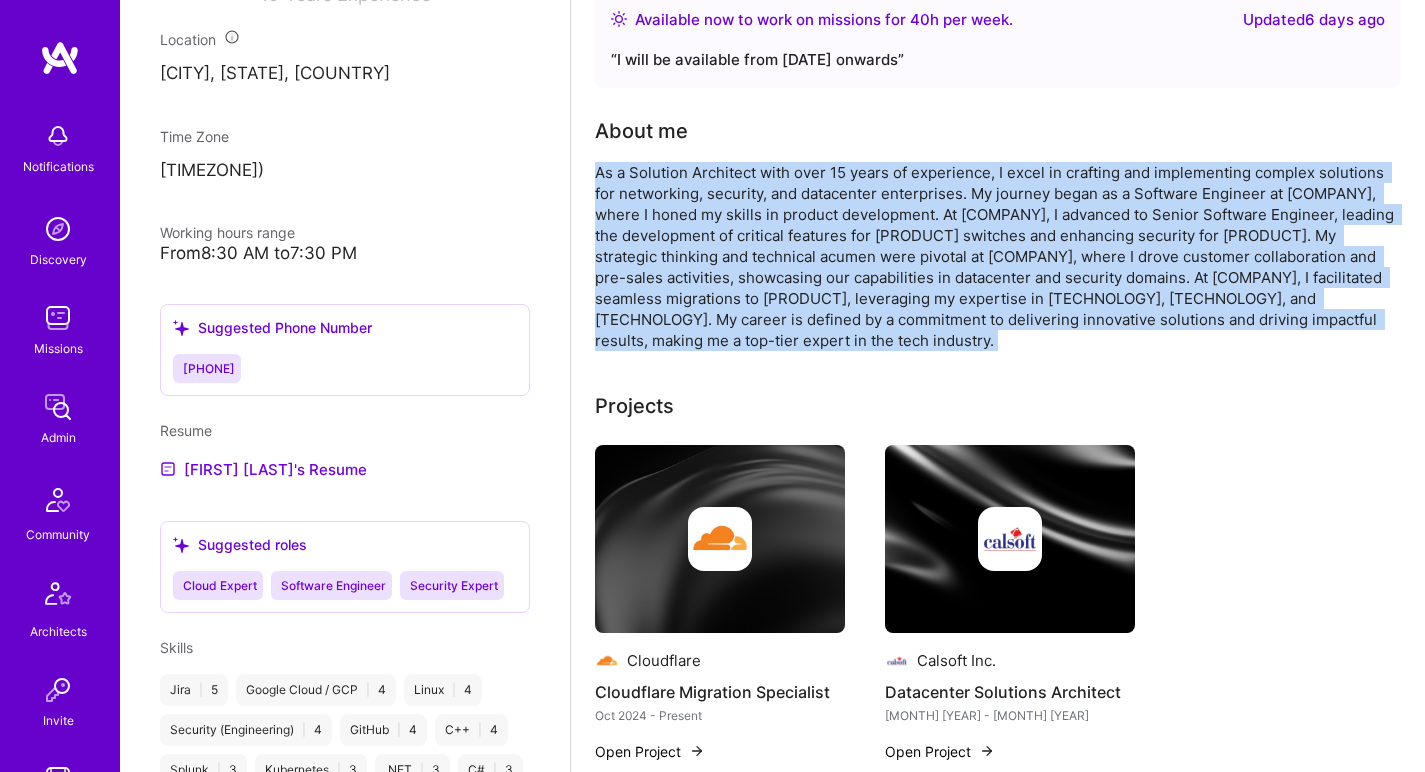 click on "As a Solution Architect with over 15 years of experience, I excel in crafting and implementing complex solutions for networking, security, and datacenter enterprises. My journey began as a Software Engineer at Tanla Solutions, where I honed my skills in product development. At Cisco, I advanced to Senior Software Engineer, leading the development of critical features for Cisco Catalyst switches and enhancing security for Cisco Umbrella. My strategic thinking and technical acumen were pivotal at Calsoft Inc., where I drove customer collaboration and pre-sales activities, showcasing our capabilities in datacenter and security domains. At Globaldots, I facilitated seamless migrations to Cloudflare, leveraging my expertise in CDN, WAF, and ZTNA technologies. My career is defined by a commitment to delivering innovative solutions and driving impactful results, making me a top-tier expert in the tech industry." at bounding box center [995, 256] 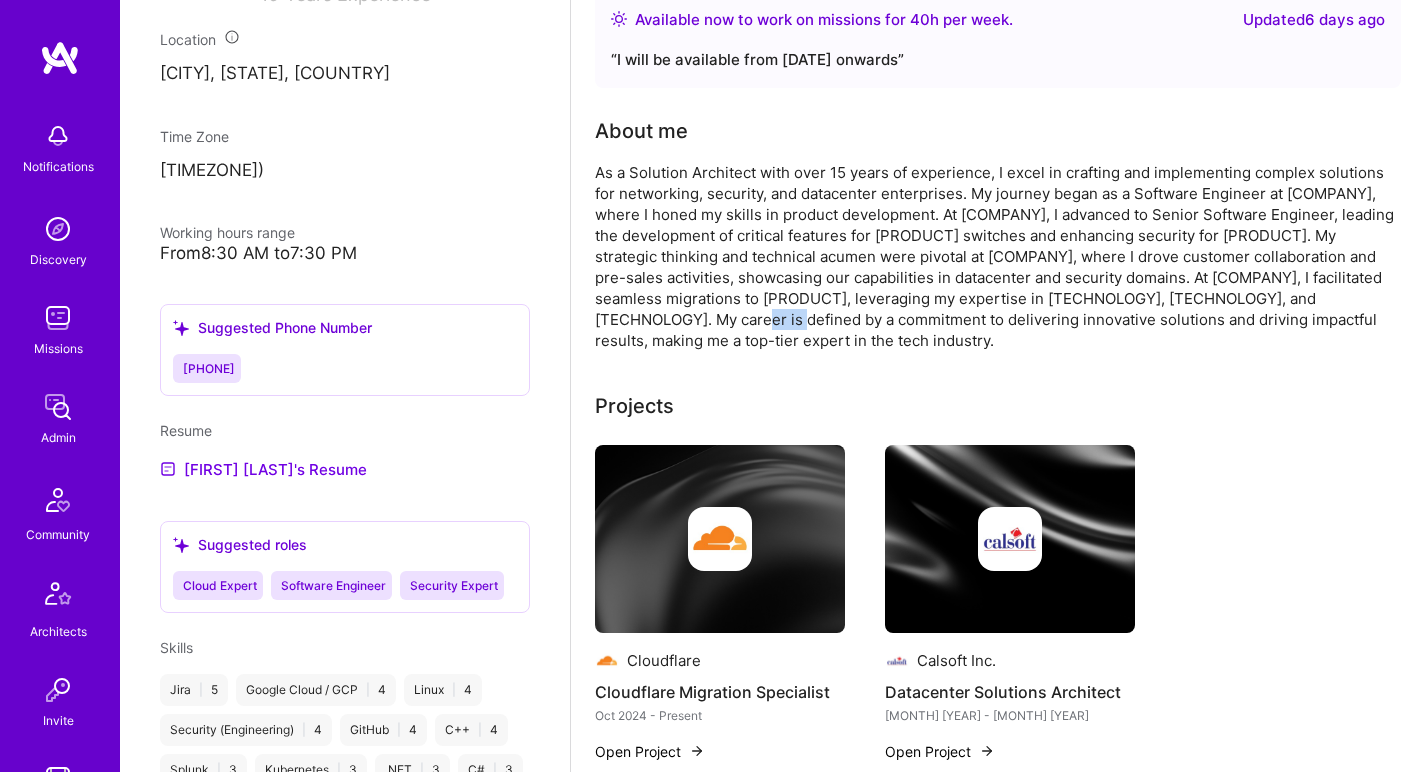 click on "As a Solution Architect with over 15 years of experience, I excel in crafting and implementing complex solutions for networking, security, and datacenter enterprises. My journey began as a Software Engineer at Tanla Solutions, where I honed my skills in product development. At Cisco, I advanced to Senior Software Engineer, leading the development of critical features for Cisco Catalyst switches and enhancing security for Cisco Umbrella. My strategic thinking and technical acumen were pivotal at Calsoft Inc., where I drove customer collaboration and pre-sales activities, showcasing our capabilities in datacenter and security domains. At Globaldots, I facilitated seamless migrations to Cloudflare, leveraging my expertise in CDN, WAF, and ZTNA technologies. My career is defined by a commitment to delivering innovative solutions and driving impactful results, making me a top-tier expert in the tech industry." at bounding box center (995, 256) 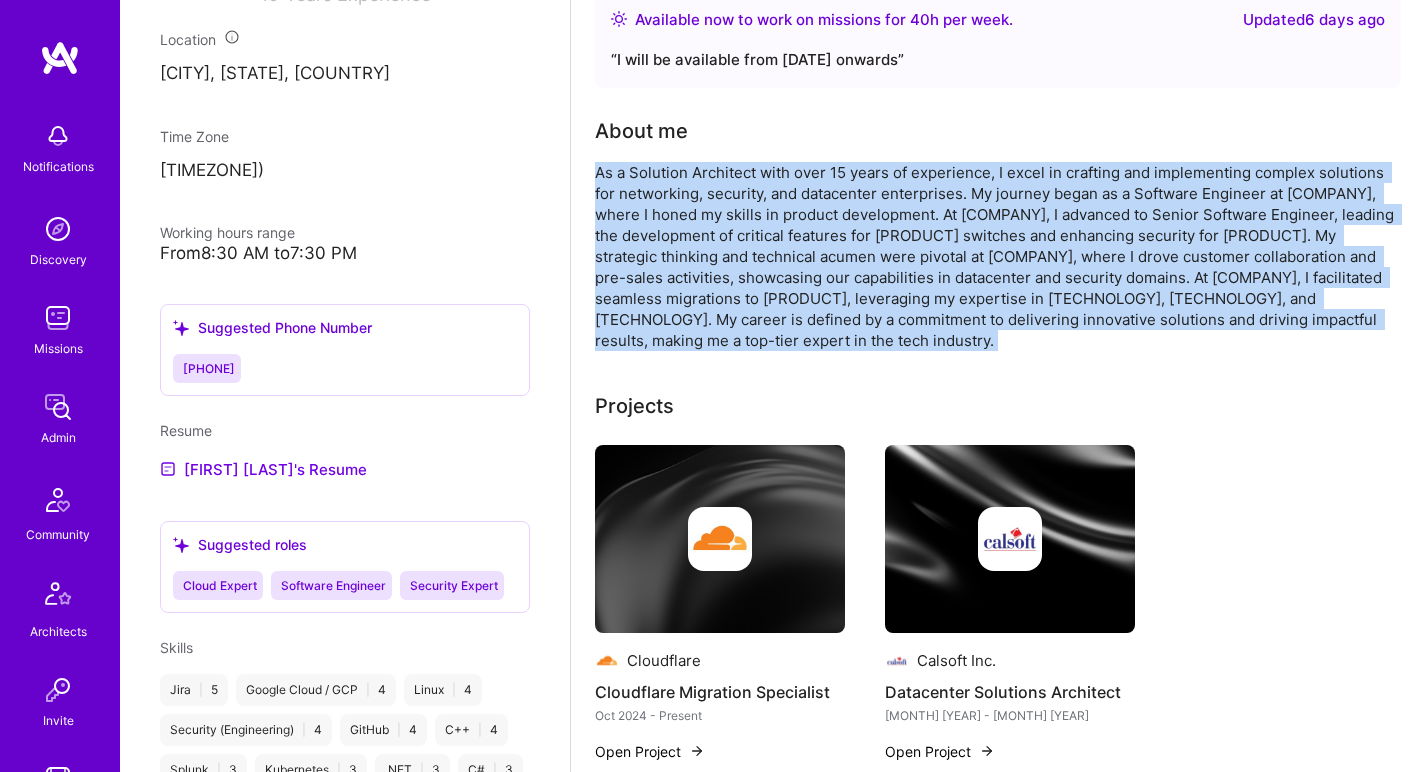 click on "As a Solution Architect with over 15 years of experience, I excel in crafting and implementing complex solutions for networking, security, and datacenter enterprises. My journey began as a Software Engineer at Tanla Solutions, where I honed my skills in product development. At Cisco, I advanced to Senior Software Engineer, leading the development of critical features for Cisco Catalyst switches and enhancing security for Cisco Umbrella. My strategic thinking and technical acumen were pivotal at Calsoft Inc., where I drove customer collaboration and pre-sales activities, showcasing our capabilities in datacenter and security domains. At Globaldots, I facilitated seamless migrations to Cloudflare, leveraging my expertise in CDN, WAF, and ZTNA technologies. My career is defined by a commitment to delivering innovative solutions and driving impactful results, making me a top-tier expert in the tech industry." at bounding box center [995, 256] 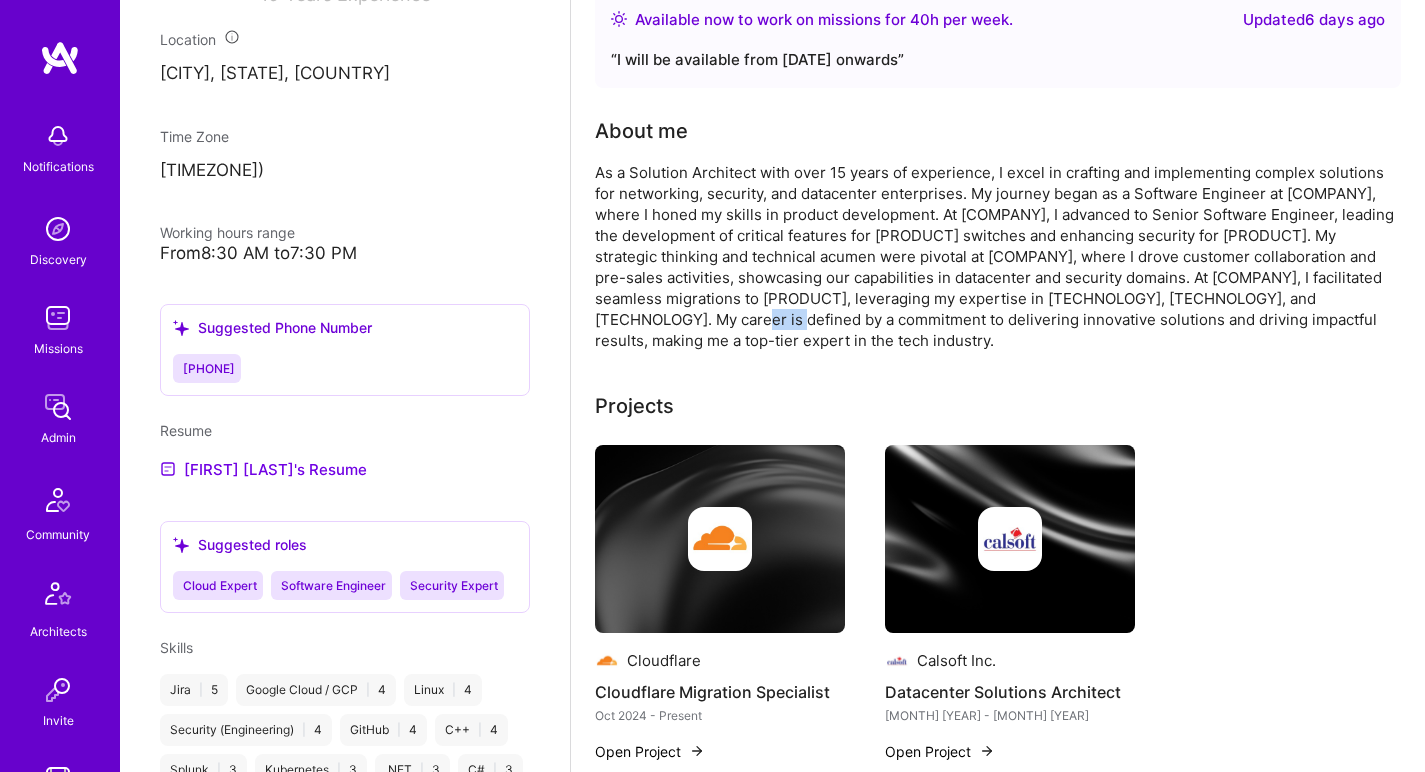 click on "As a Solution Architect with over 15 years of experience, I excel in crafting and implementing complex solutions for networking, security, and datacenter enterprises. My journey began as a Software Engineer at Tanla Solutions, where I honed my skills in product development. At Cisco, I advanced to Senior Software Engineer, leading the development of critical features for Cisco Catalyst switches and enhancing security for Cisco Umbrella. My strategic thinking and technical acumen were pivotal at Calsoft Inc., where I drove customer collaboration and pre-sales activities, showcasing our capabilities in datacenter and security domains. At Globaldots, I facilitated seamless migrations to Cloudflare, leveraging my expertise in CDN, WAF, and ZTNA technologies. My career is defined by a commitment to delivering innovative solutions and driving impactful results, making me a top-tier expert in the tech industry." at bounding box center (995, 256) 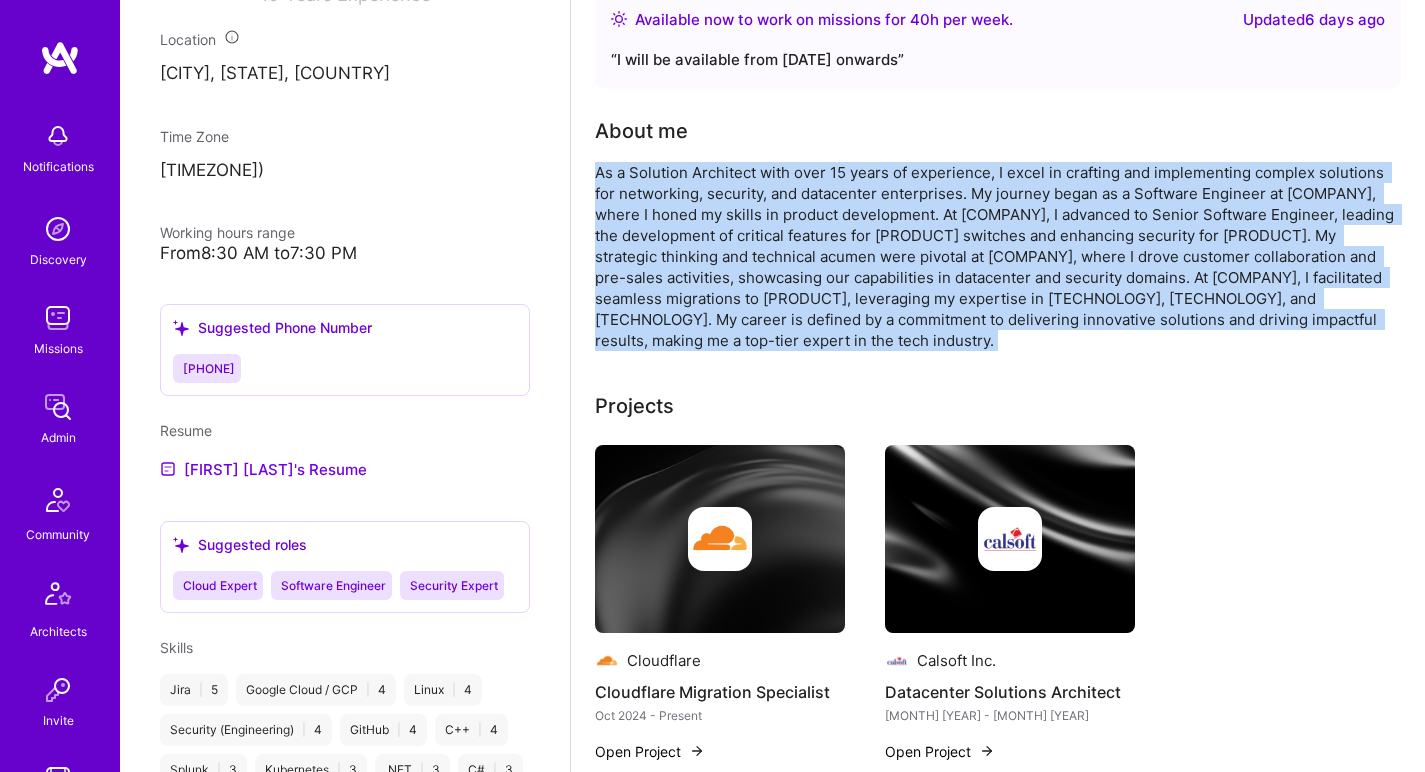 click on "As a Solution Architect with over 15 years of experience, I excel in crafting and implementing complex solutions for networking, security, and datacenter enterprises. My journey began as a Software Engineer at Tanla Solutions, where I honed my skills in product development. At Cisco, I advanced to Senior Software Engineer, leading the development of critical features for Cisco Catalyst switches and enhancing security for Cisco Umbrella. My strategic thinking and technical acumen were pivotal at Calsoft Inc., where I drove customer collaboration and pre-sales activities, showcasing our capabilities in datacenter and security domains. At Globaldots, I facilitated seamless migrations to Cloudflare, leveraging my expertise in CDN, WAF, and ZTNA technologies. My career is defined by a commitment to delivering innovative solutions and driving impactful results, making me a top-tier expert in the tech industry." at bounding box center [995, 256] 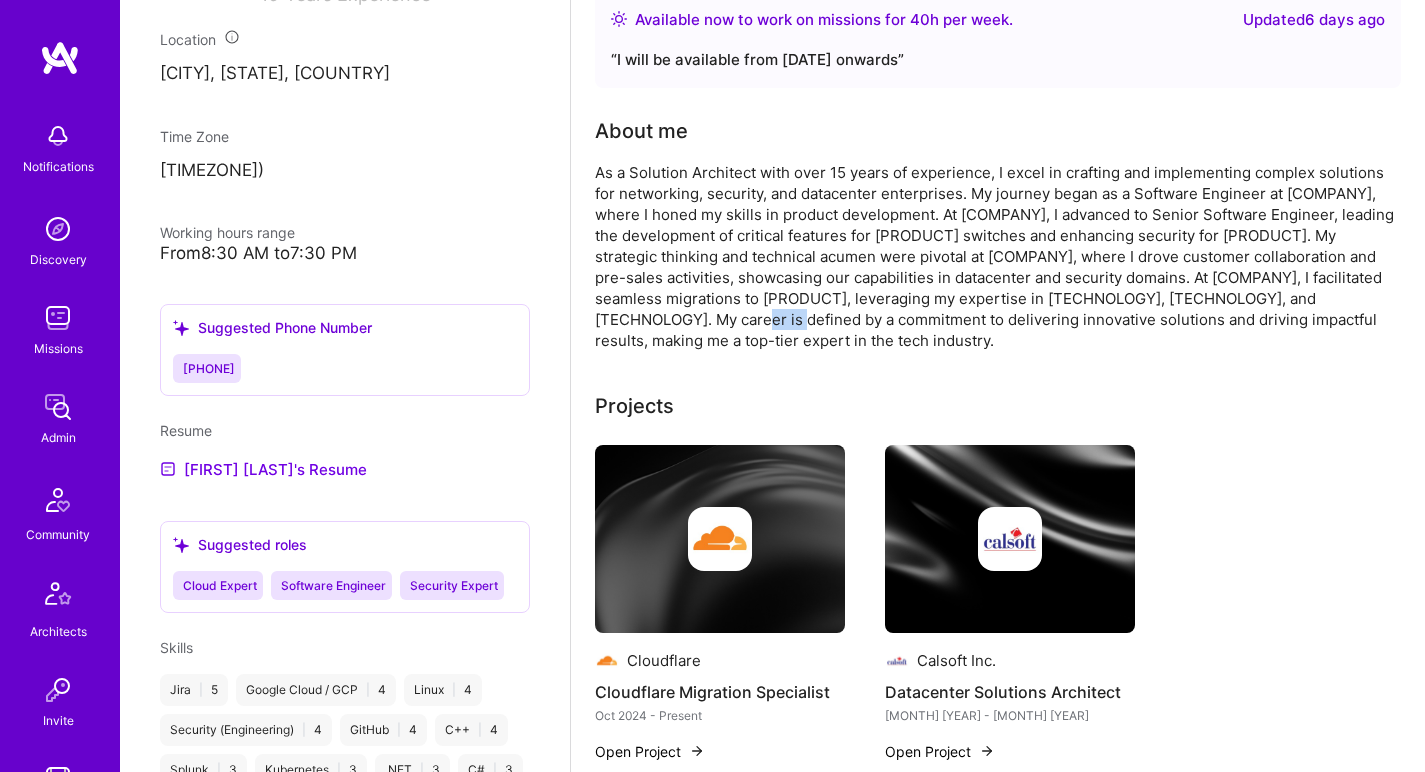 click on "As a Solution Architect with over 15 years of experience, I excel in crafting and implementing complex solutions for networking, security, and datacenter enterprises. My journey began as a Software Engineer at Tanla Solutions, where I honed my skills in product development. At Cisco, I advanced to Senior Software Engineer, leading the development of critical features for Cisco Catalyst switches and enhancing security for Cisco Umbrella. My strategic thinking and technical acumen were pivotal at Calsoft Inc., where I drove customer collaboration and pre-sales activities, showcasing our capabilities in datacenter and security domains. At Globaldots, I facilitated seamless migrations to Cloudflare, leveraging my expertise in CDN, WAF, and ZTNA technologies. My career is defined by a commitment to delivering innovative solutions and driving impactful results, making me a top-tier expert in the tech industry." at bounding box center (995, 256) 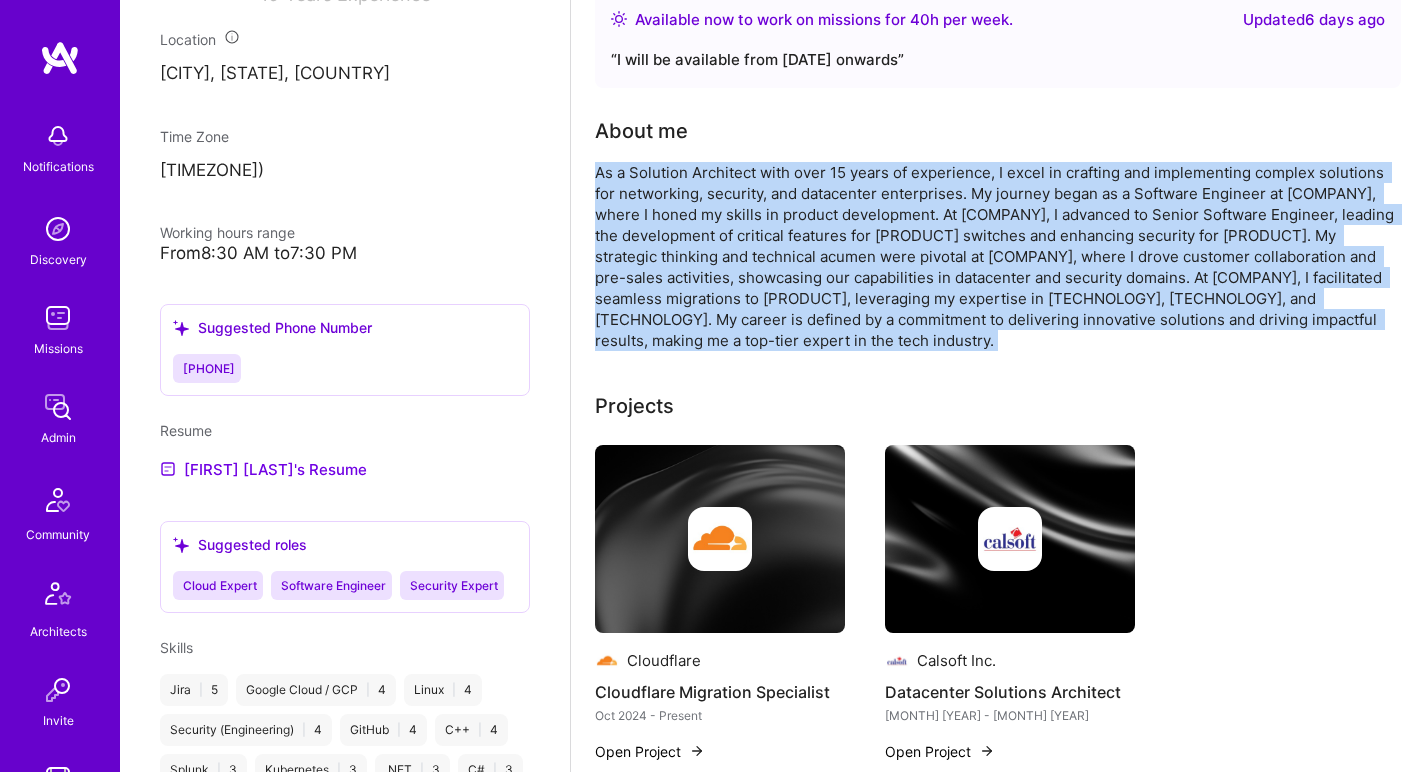 click on "As a Solution Architect with over 15 years of experience, I excel in crafting and implementing complex solutions for networking, security, and datacenter enterprises. My journey began as a Software Engineer at Tanla Solutions, where I honed my skills in product development. At Cisco, I advanced to Senior Software Engineer, leading the development of critical features for Cisco Catalyst switches and enhancing security for Cisco Umbrella. My strategic thinking and technical acumen were pivotal at Calsoft Inc., where I drove customer collaboration and pre-sales activities, showcasing our capabilities in datacenter and security domains. At Globaldots, I facilitated seamless migrations to Cloudflare, leveraging my expertise in CDN, WAF, and ZTNA technologies. My career is defined by a commitment to delivering innovative solutions and driving impactful results, making me a top-tier expert in the tech industry." at bounding box center (995, 256) 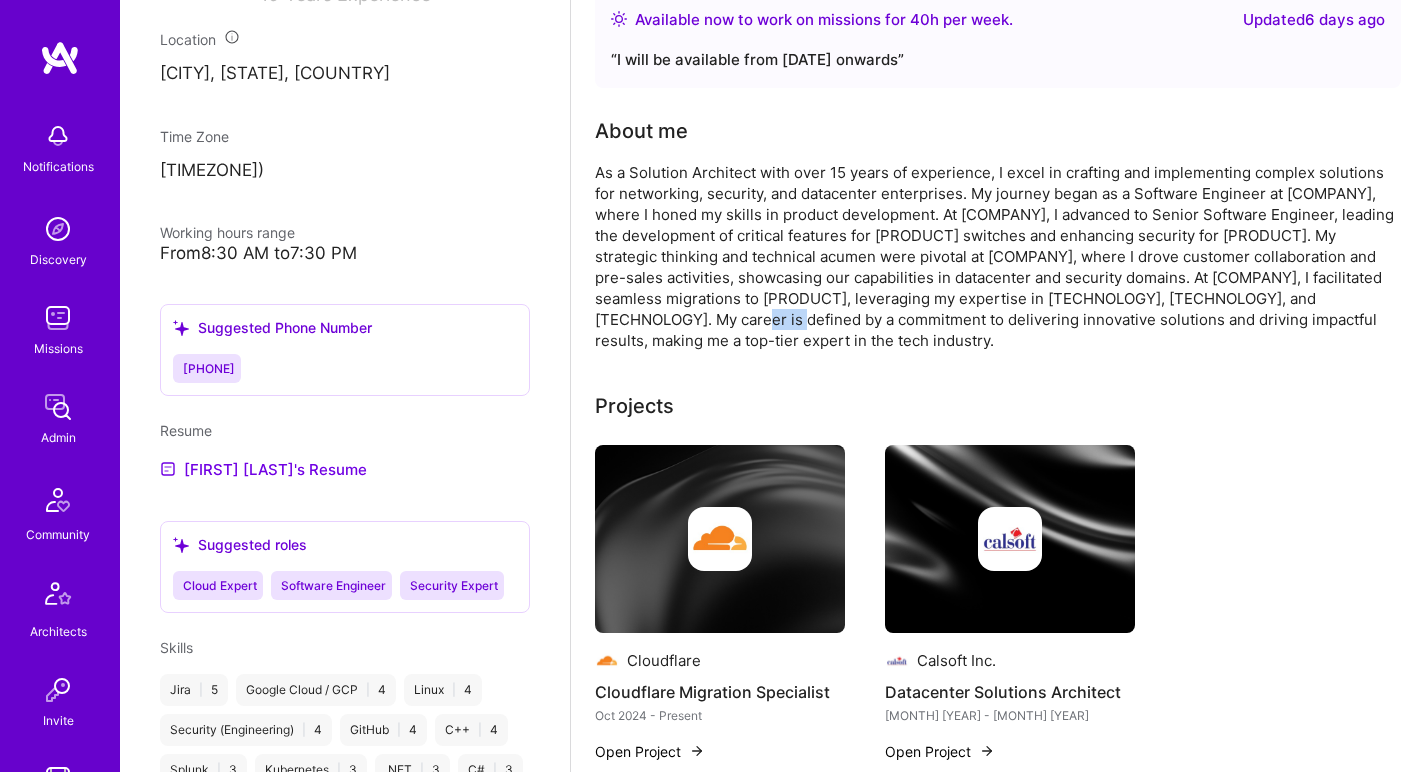 click on "As a Solution Architect with over 15 years of experience, I excel in crafting and implementing complex solutions for networking, security, and datacenter enterprises. My journey began as a Software Engineer at Tanla Solutions, where I honed my skills in product development. At Cisco, I advanced to Senior Software Engineer, leading the development of critical features for Cisco Catalyst switches and enhancing security for Cisco Umbrella. My strategic thinking and technical acumen were pivotal at Calsoft Inc., where I drove customer collaboration and pre-sales activities, showcasing our capabilities in datacenter and security domains. At Globaldots, I facilitated seamless migrations to Cloudflare, leveraging my expertise in CDN, WAF, and ZTNA technologies. My career is defined by a commitment to delivering innovative solutions and driving impactful results, making me a top-tier expert in the tech industry." at bounding box center (995, 256) 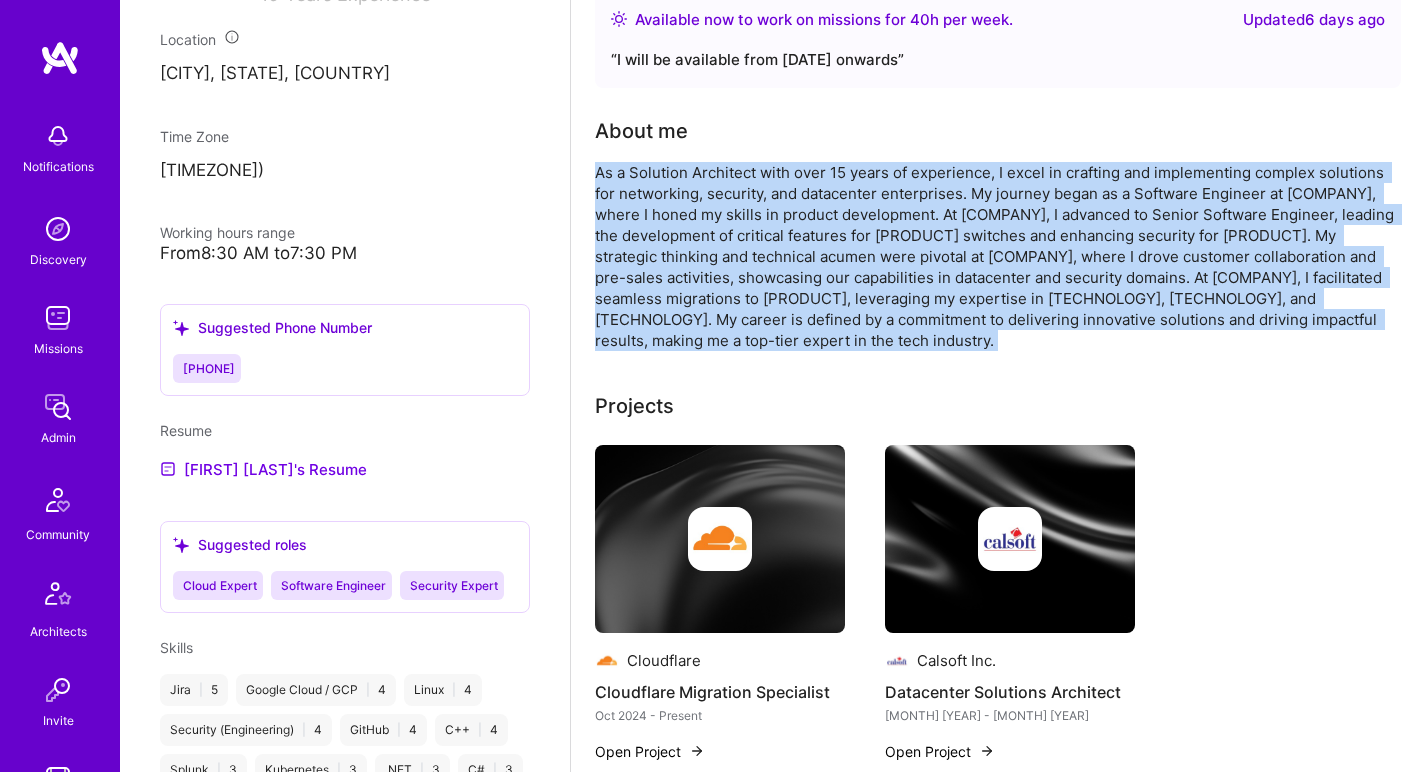 click on "As a Solution Architect with over 15 years of experience, I excel in crafting and implementing complex solutions for networking, security, and datacenter enterprises. My journey began as a Software Engineer at Tanla Solutions, where I honed my skills in product development. At Cisco, I advanced to Senior Software Engineer, leading the development of critical features for Cisco Catalyst switches and enhancing security for Cisco Umbrella. My strategic thinking and technical acumen were pivotal at Calsoft Inc., where I drove customer collaboration and pre-sales activities, showcasing our capabilities in datacenter and security domains. At Globaldots, I facilitated seamless migrations to Cloudflare, leveraging my expertise in CDN, WAF, and ZTNA technologies. My career is defined by a commitment to delivering innovative solutions and driving impactful results, making me a top-tier expert in the tech industry." at bounding box center (995, 256) 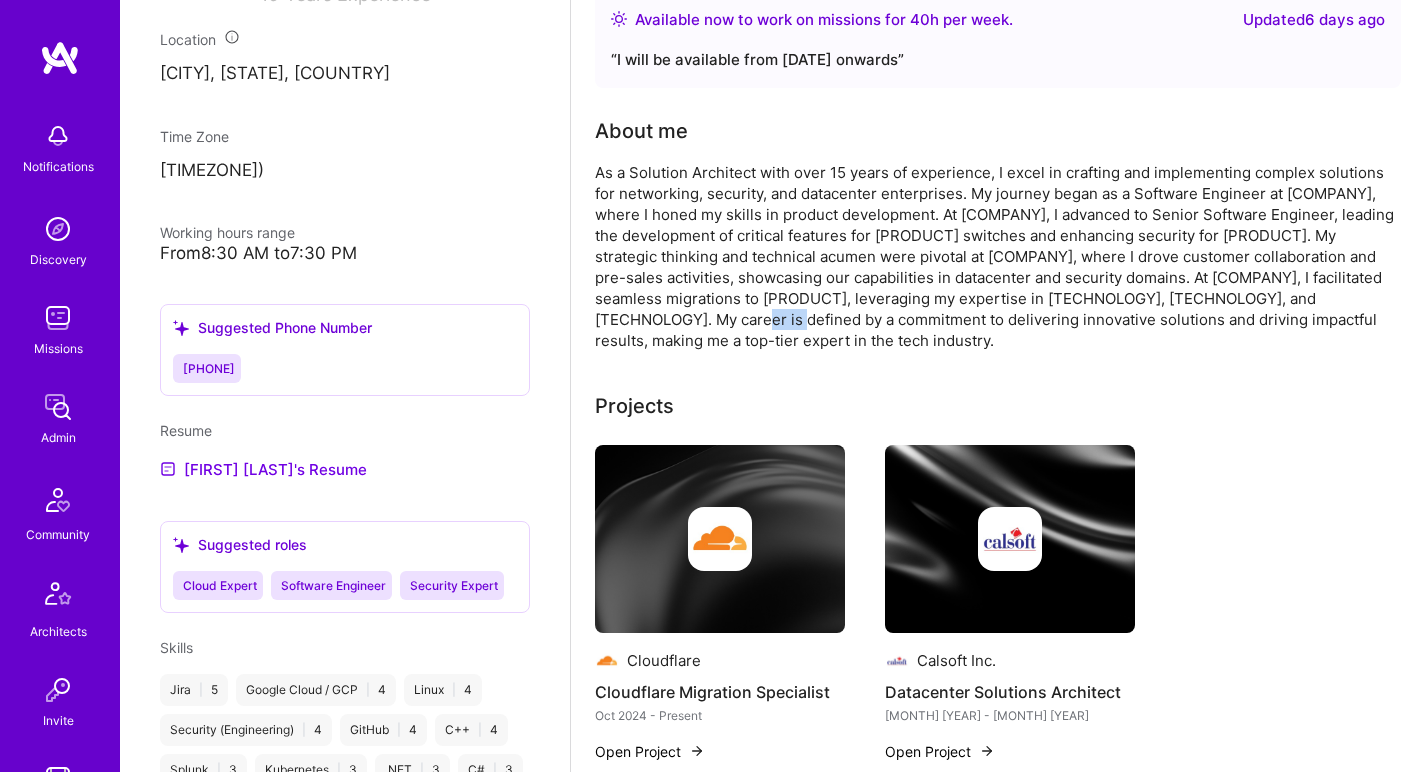 click on "As a Solution Architect with over 15 years of experience, I excel in crafting and implementing complex solutions for networking, security, and datacenter enterprises. My journey began as a Software Engineer at Tanla Solutions, where I honed my skills in product development. At Cisco, I advanced to Senior Software Engineer, leading the development of critical features for Cisco Catalyst switches and enhancing security for Cisco Umbrella. My strategic thinking and technical acumen were pivotal at Calsoft Inc., where I drove customer collaboration and pre-sales activities, showcasing our capabilities in datacenter and security domains. At Globaldots, I facilitated seamless migrations to Cloudflare, leveraging my expertise in CDN, WAF, and ZTNA technologies. My career is defined by a commitment to delivering innovative solutions and driving impactful results, making me a top-tier expert in the tech industry." at bounding box center [995, 256] 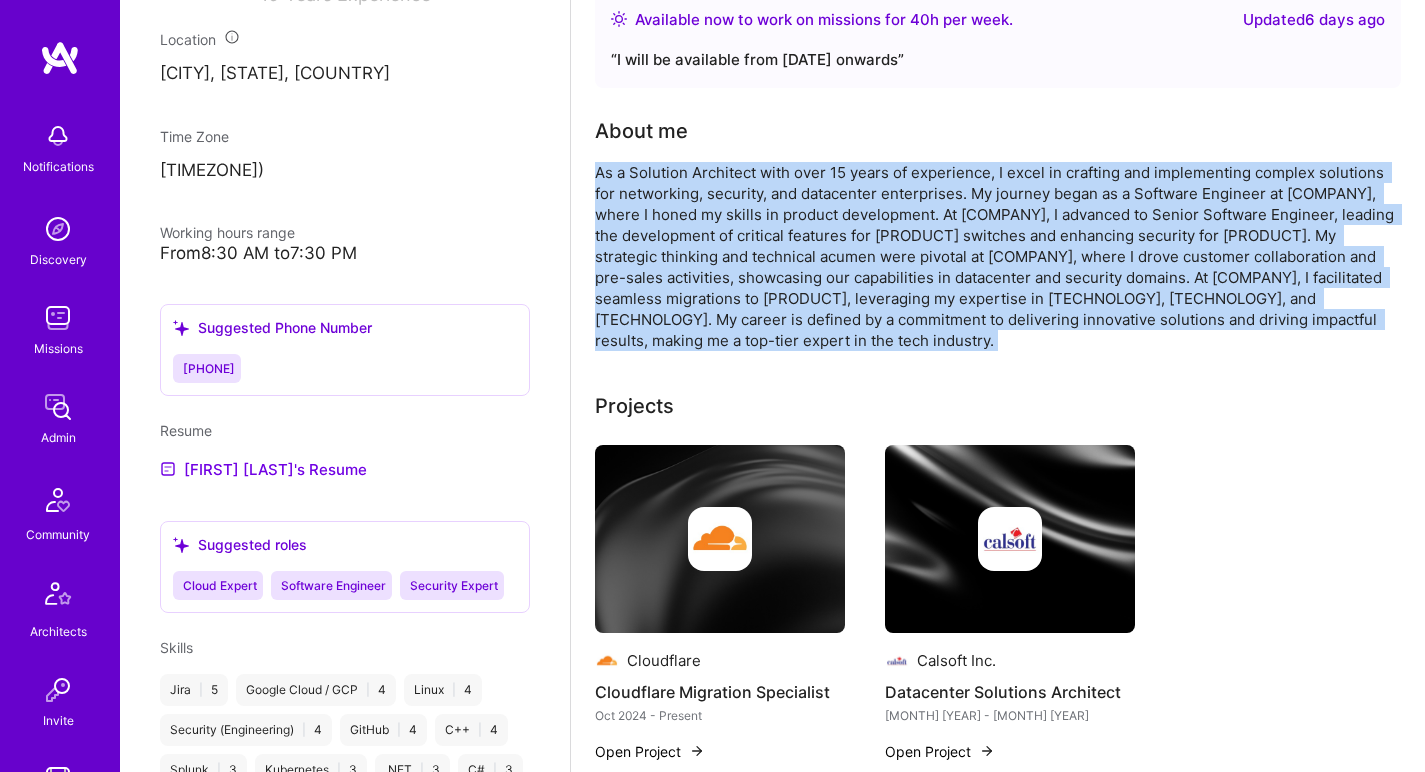 click on "As a Solution Architect with over 15 years of experience, I excel in crafting and implementing complex solutions for networking, security, and datacenter enterprises. My journey began as a Software Engineer at Tanla Solutions, where I honed my skills in product development. At Cisco, I advanced to Senior Software Engineer, leading the development of critical features for Cisco Catalyst switches and enhancing security for Cisco Umbrella. My strategic thinking and technical acumen were pivotal at Calsoft Inc., where I drove customer collaboration and pre-sales activities, showcasing our capabilities in datacenter and security domains. At Globaldots, I facilitated seamless migrations to Cloudflare, leveraging my expertise in CDN, WAF, and ZTNA technologies. My career is defined by a commitment to delivering innovative solutions and driving impactful results, making me a top-tier expert in the tech industry." at bounding box center (995, 256) 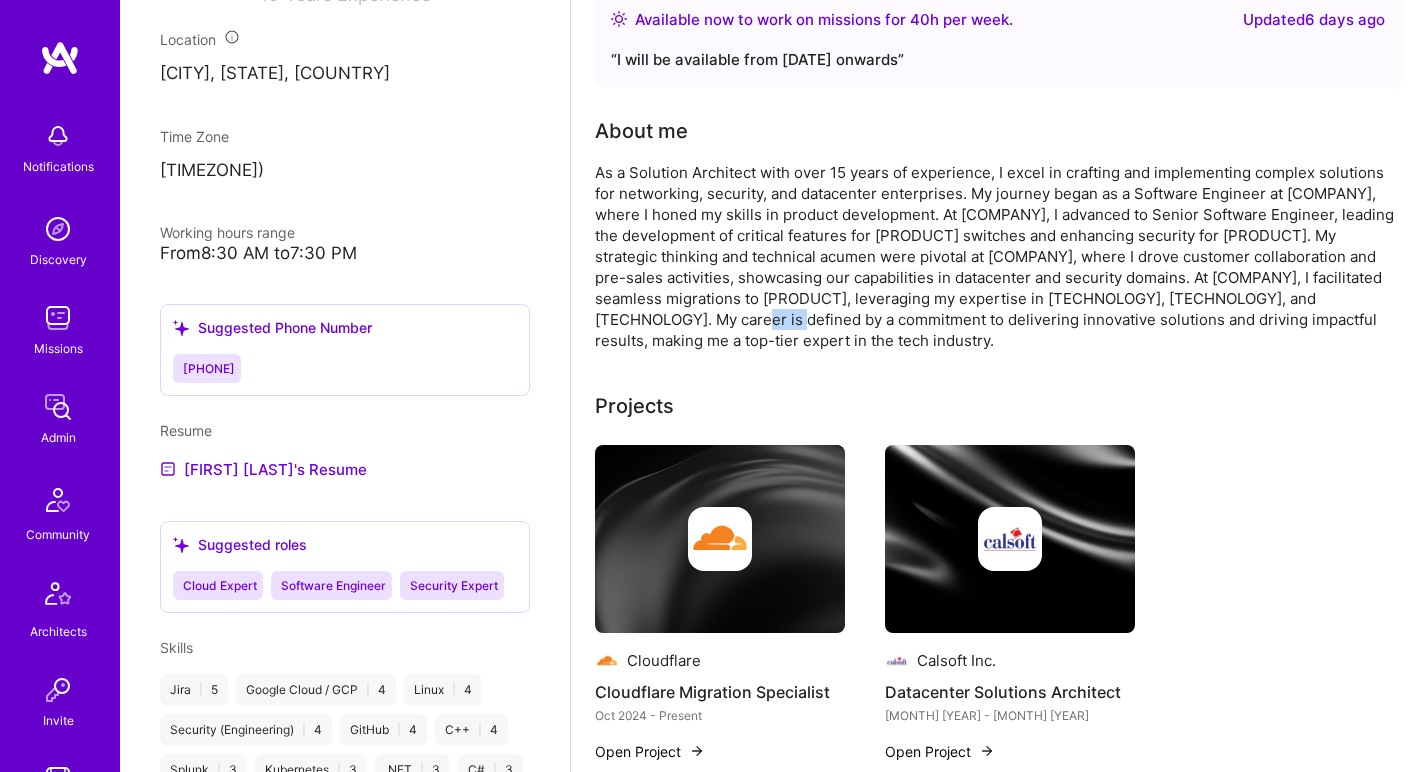 click on "As a Solution Architect with over 15 years of experience, I excel in crafting and implementing complex solutions for networking, security, and datacenter enterprises. My journey began as a Software Engineer at Tanla Solutions, where I honed my skills in product development. At Cisco, I advanced to Senior Software Engineer, leading the development of critical features for Cisco Catalyst switches and enhancing security for Cisco Umbrella. My strategic thinking and technical acumen were pivotal at Calsoft Inc., where I drove customer collaboration and pre-sales activities, showcasing our capabilities in datacenter and security domains. At Globaldots, I facilitated seamless migrations to Cloudflare, leveraging my expertise in CDN, WAF, and ZTNA technologies. My career is defined by a commitment to delivering innovative solutions and driving impactful results, making me a top-tier expert in the tech industry." at bounding box center [995, 256] 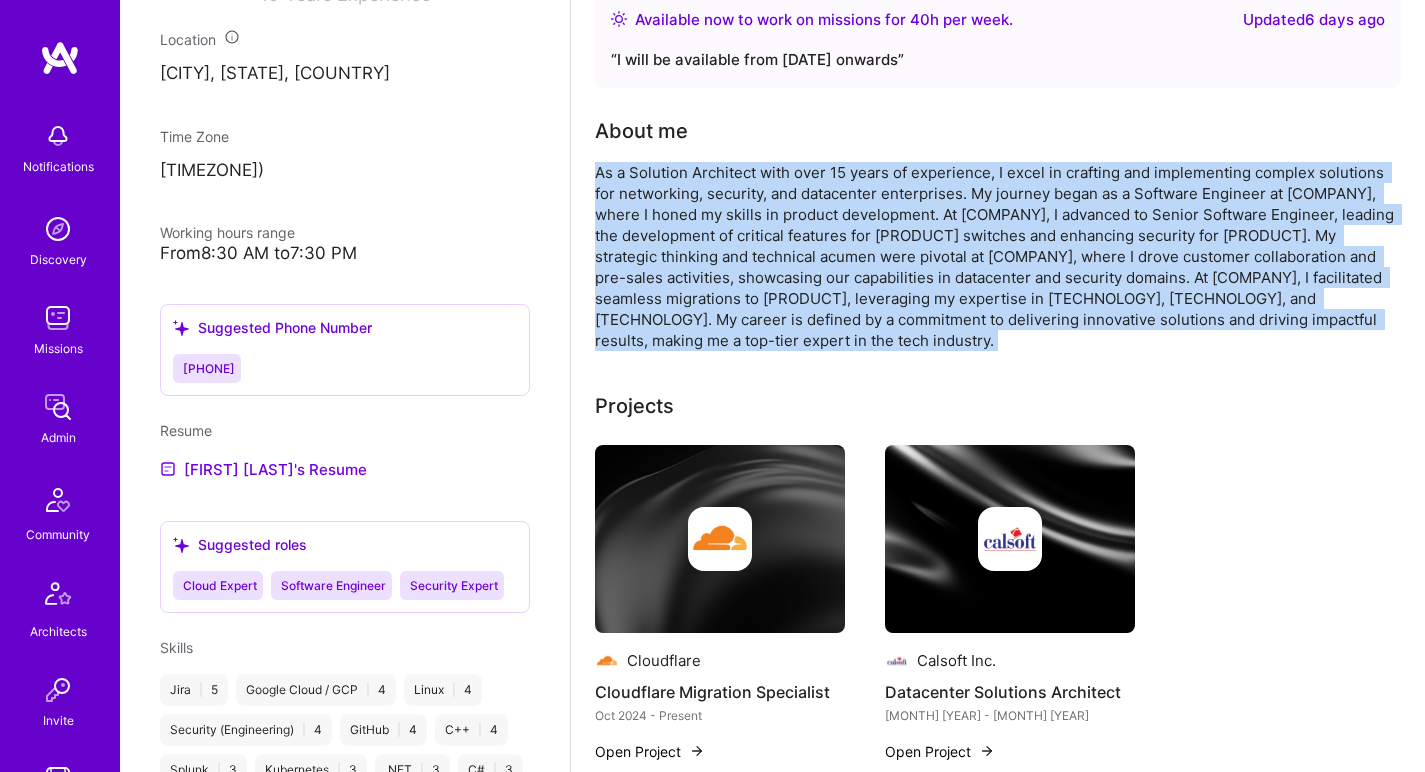 click on "As a Solution Architect with over 15 years of experience, I excel in crafting and implementing complex solutions for networking, security, and datacenter enterprises. My journey began as a Software Engineer at Tanla Solutions, where I honed my skills in product development. At Cisco, I advanced to Senior Software Engineer, leading the development of critical features for Cisco Catalyst switches and enhancing security for Cisco Umbrella. My strategic thinking and technical acumen were pivotal at Calsoft Inc., where I drove customer collaboration and pre-sales activities, showcasing our capabilities in datacenter and security domains. At Globaldots, I facilitated seamless migrations to Cloudflare, leveraging my expertise in CDN, WAF, and ZTNA technologies. My career is defined by a commitment to delivering innovative solutions and driving impactful results, making me a top-tier expert in the tech industry." at bounding box center (995, 256) 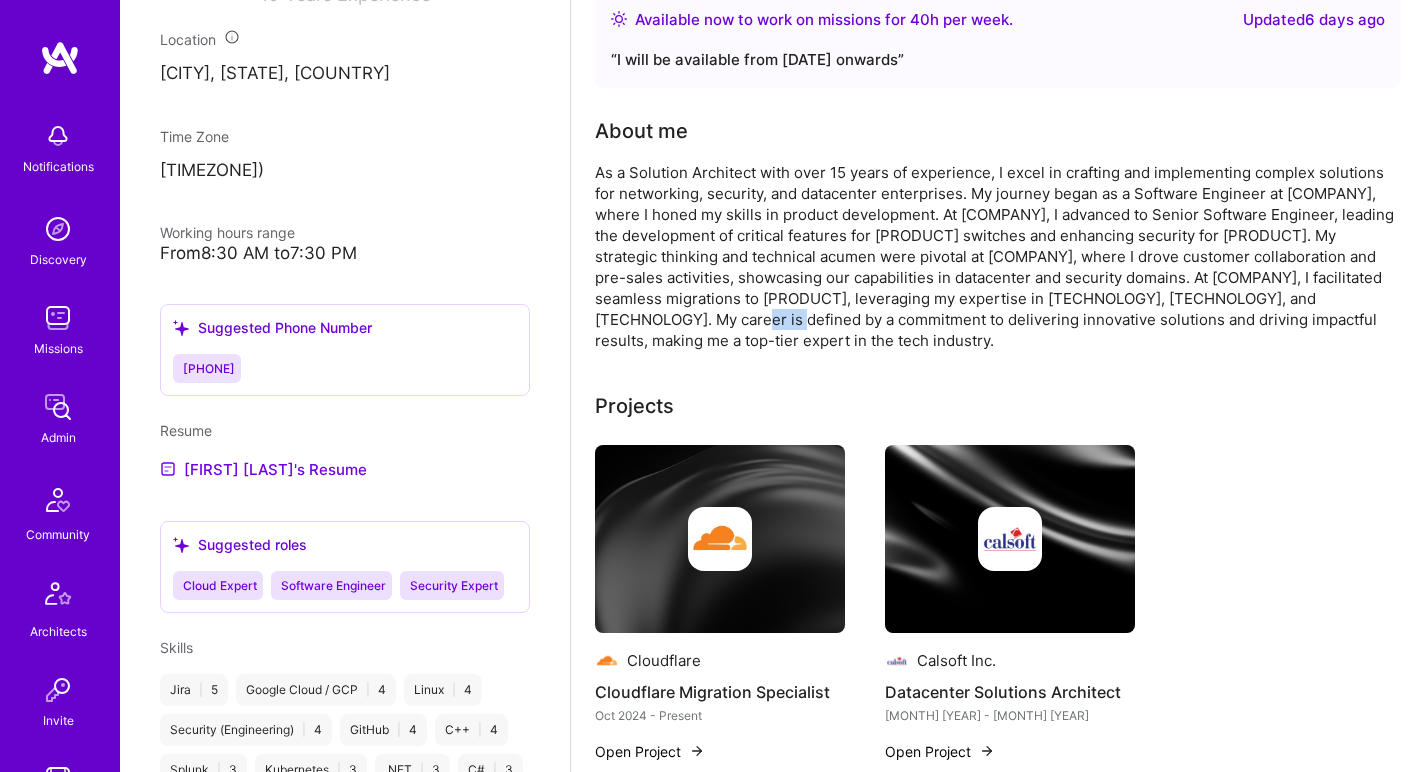 click on "As a Solution Architect with over 15 years of experience, I excel in crafting and implementing complex solutions for networking, security, and datacenter enterprises. My journey began as a Software Engineer at Tanla Solutions, where I honed my skills in product development. At Cisco, I advanced to Senior Software Engineer, leading the development of critical features for Cisco Catalyst switches and enhancing security for Cisco Umbrella. My strategic thinking and technical acumen were pivotal at Calsoft Inc., where I drove customer collaboration and pre-sales activities, showcasing our capabilities in datacenter and security domains. At Globaldots, I facilitated seamless migrations to Cloudflare, leveraging my expertise in CDN, WAF, and ZTNA technologies. My career is defined by a commitment to delivering innovative solutions and driving impactful results, making me a top-tier expert in the tech industry." at bounding box center [995, 256] 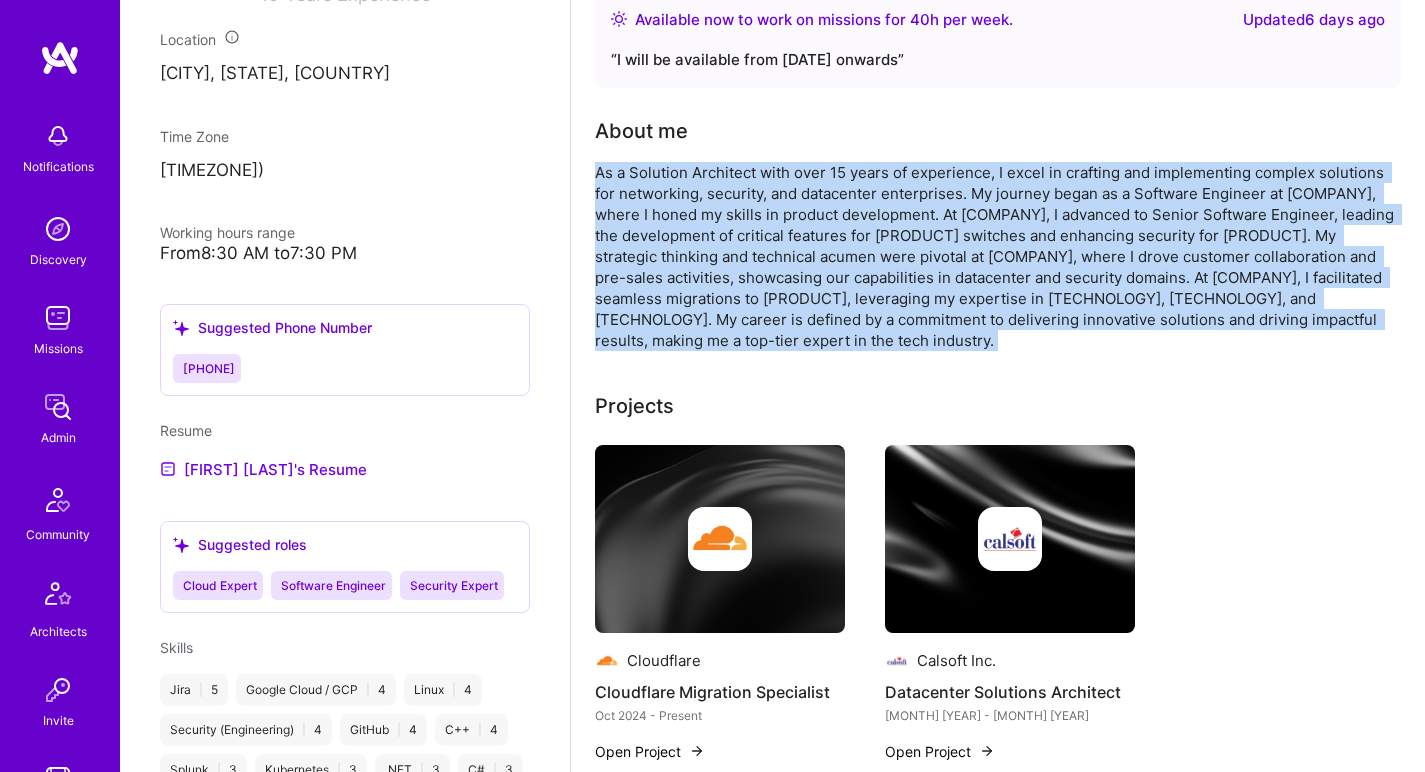 click on "As a Solution Architect with over 15 years of experience, I excel in crafting and implementing complex solutions for networking, security, and datacenter enterprises. My journey began as a Software Engineer at Tanla Solutions, where I honed my skills in product development. At Cisco, I advanced to Senior Software Engineer, leading the development of critical features for Cisco Catalyst switches and enhancing security for Cisco Umbrella. My strategic thinking and technical acumen were pivotal at Calsoft Inc., where I drove customer collaboration and pre-sales activities, showcasing our capabilities in datacenter and security domains. At Globaldots, I facilitated seamless migrations to Cloudflare, leveraging my expertise in CDN, WAF, and ZTNA technologies. My career is defined by a commitment to delivering innovative solutions and driving impactful results, making me a top-tier expert in the tech industry." at bounding box center [995, 256] 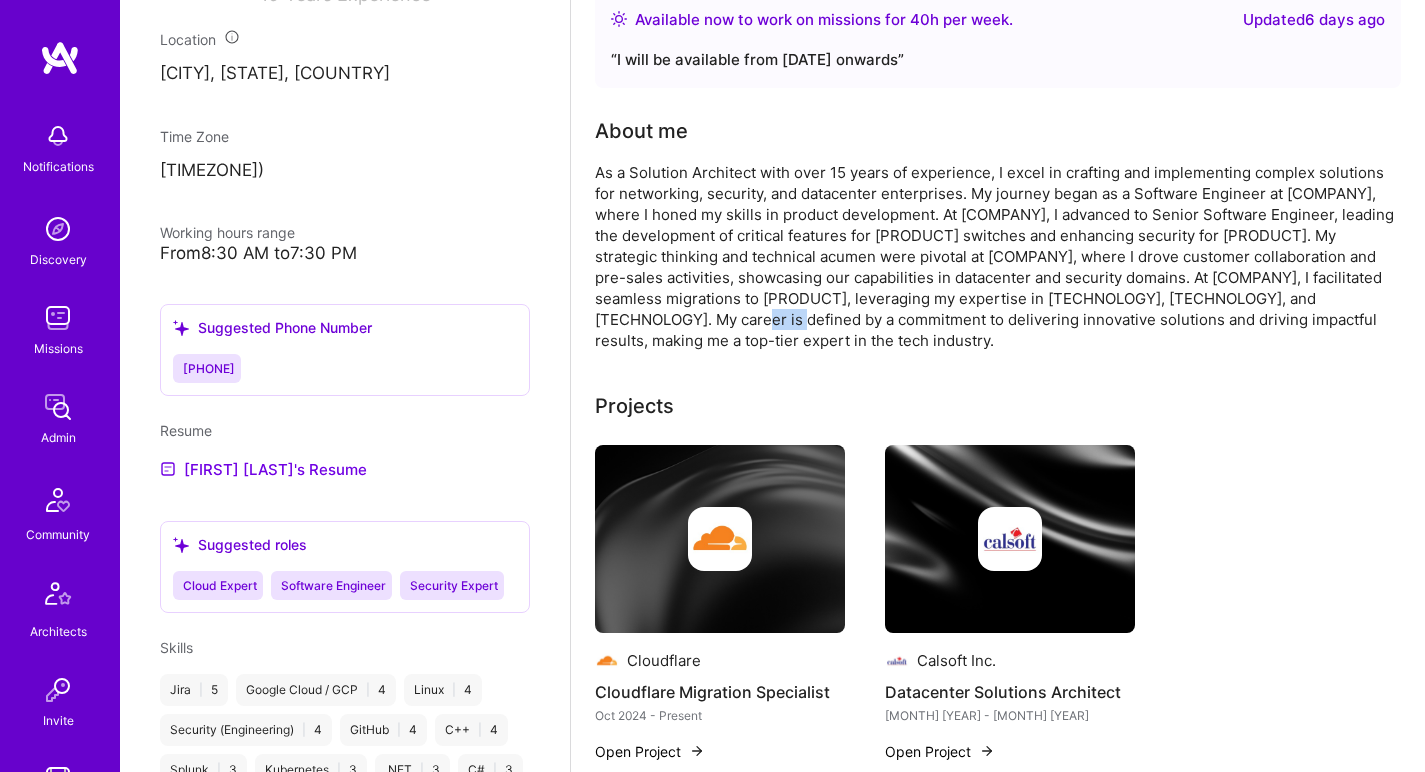 click on "As a Solution Architect with over 15 years of experience, I excel in crafting and implementing complex solutions for networking, security, and datacenter enterprises. My journey began as a Software Engineer at Tanla Solutions, where I honed my skills in product development. At Cisco, I advanced to Senior Software Engineer, leading the development of critical features for Cisco Catalyst switches and enhancing security for Cisco Umbrella. My strategic thinking and technical acumen were pivotal at Calsoft Inc., where I drove customer collaboration and pre-sales activities, showcasing our capabilities in datacenter and security domains. At Globaldots, I facilitated seamless migrations to Cloudflare, leveraging my expertise in CDN, WAF, and ZTNA technologies. My career is defined by a commitment to delivering innovative solutions and driving impactful results, making me a top-tier expert in the tech industry." at bounding box center (995, 256) 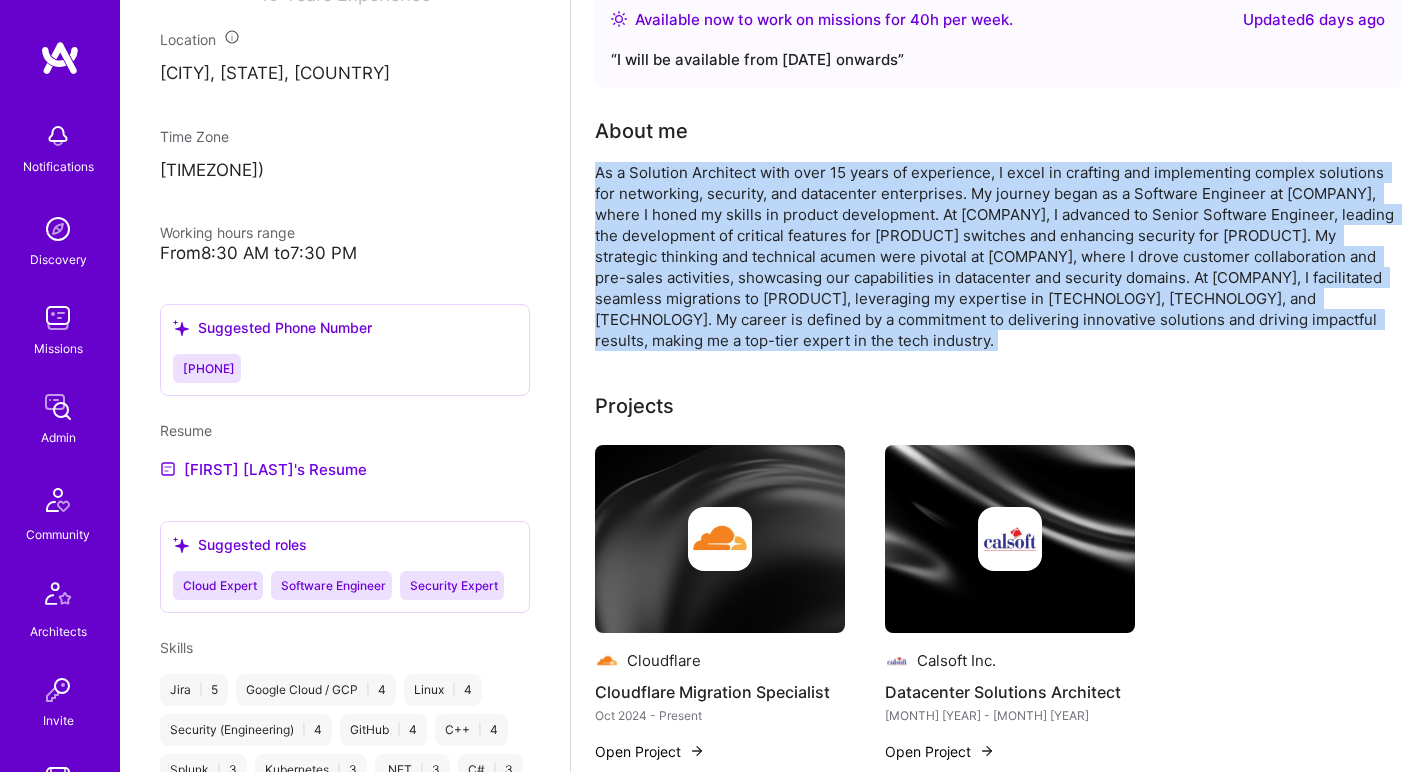 click on "As a Solution Architect with over 15 years of experience, I excel in crafting and implementing complex solutions for networking, security, and datacenter enterprises. My journey began as a Software Engineer at Tanla Solutions, where I honed my skills in product development. At Cisco, I advanced to Senior Software Engineer, leading the development of critical features for Cisco Catalyst switches and enhancing security for Cisco Umbrella. My strategic thinking and technical acumen were pivotal at Calsoft Inc., where I drove customer collaboration and pre-sales activities, showcasing our capabilities in datacenter and security domains. At Globaldots, I facilitated seamless migrations to Cloudflare, leveraging my expertise in CDN, WAF, and ZTNA technologies. My career is defined by a commitment to delivering innovative solutions and driving impactful results, making me a top-tier expert in the tech industry." at bounding box center [995, 256] 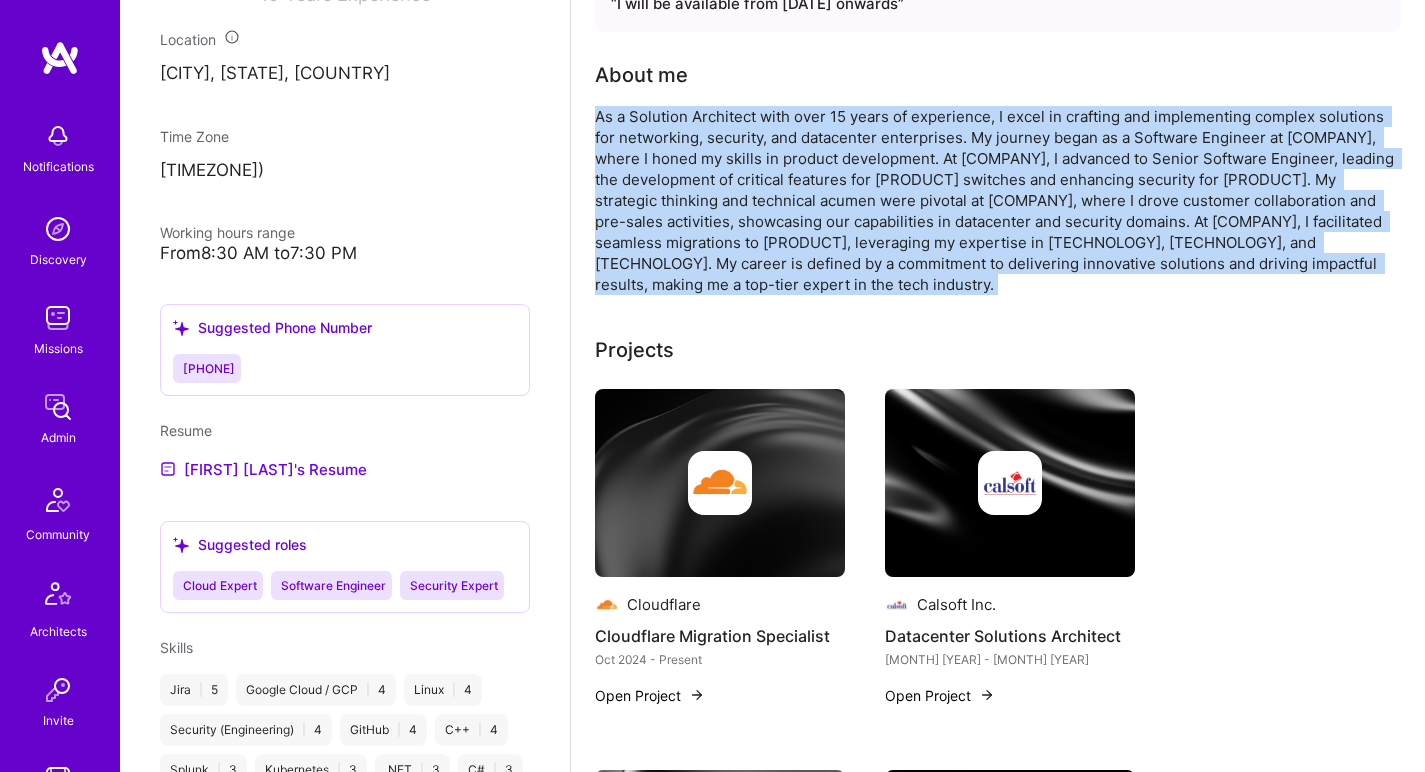 click on "As a Solution Architect with over 15 years of experience, I excel in crafting and implementing complex solutions for networking, security, and datacenter enterprises. My journey began as a Software Engineer at Tanla Solutions, where I honed my skills in product development. At Cisco, I advanced to Senior Software Engineer, leading the development of critical features for Cisco Catalyst switches and enhancing security for Cisco Umbrella. My strategic thinking and technical acumen were pivotal at Calsoft Inc., where I drove customer collaboration and pre-sales activities, showcasing our capabilities in datacenter and security domains. At Globaldots, I facilitated seamless migrations to Cloudflare, leveraging my expertise in CDN, WAF, and ZTNA technologies. My career is defined by a commitment to delivering innovative solutions and driving impactful results, making me a top-tier expert in the tech industry." at bounding box center [995, 200] 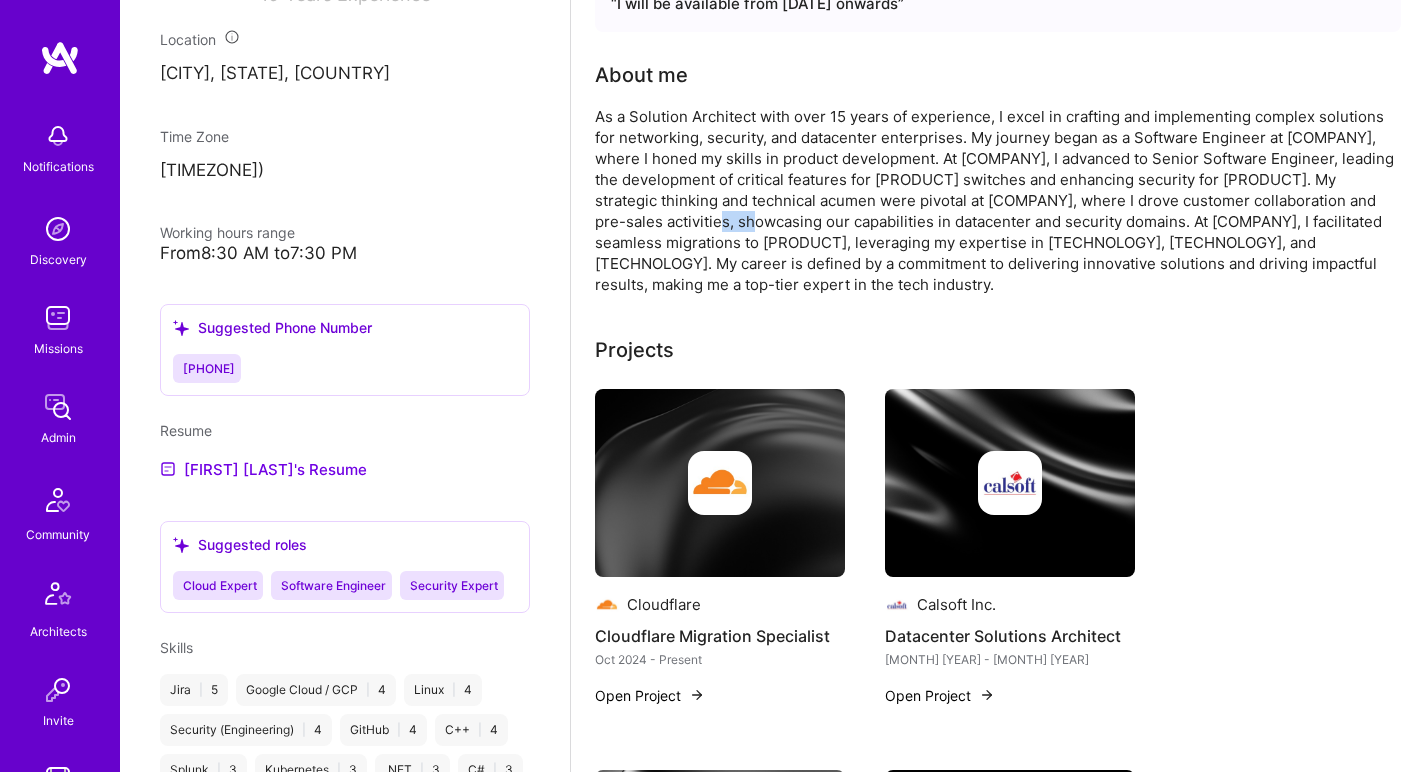 click on "As a Solution Architect with over 15 years of experience, I excel in crafting and implementing complex solutions for networking, security, and datacenter enterprises. My journey began as a Software Engineer at Tanla Solutions, where I honed my skills in product development. At Cisco, I advanced to Senior Software Engineer, leading the development of critical features for Cisco Catalyst switches and enhancing security for Cisco Umbrella. My strategic thinking and technical acumen were pivotal at Calsoft Inc., where I drove customer collaboration and pre-sales activities, showcasing our capabilities in datacenter and security domains. At Globaldots, I facilitated seamless migrations to Cloudflare, leveraging my expertise in CDN, WAF, and ZTNA technologies. My career is defined by a commitment to delivering innovative solutions and driving impactful results, making me a top-tier expert in the tech industry." at bounding box center (995, 200) 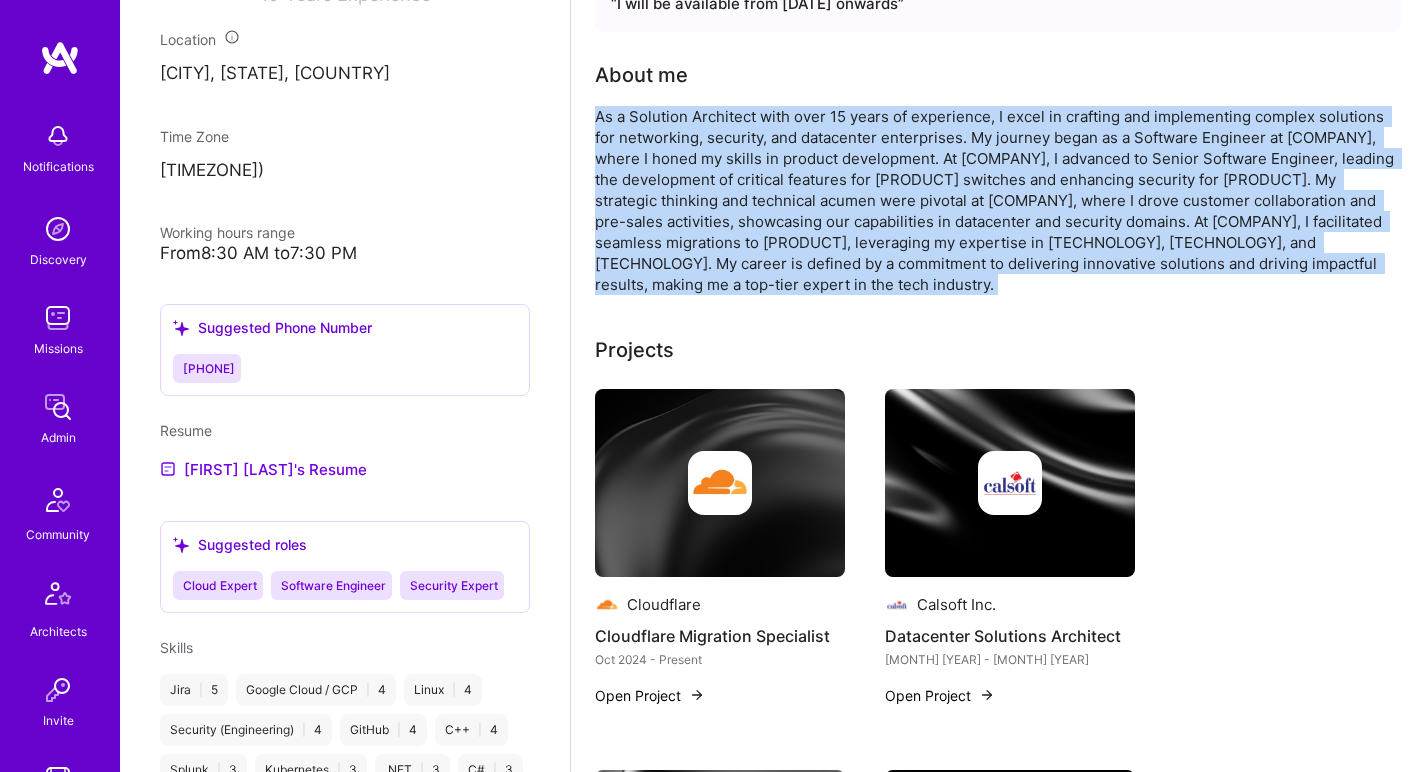 click on "As a Solution Architect with over 15 years of experience, I excel in crafting and implementing complex solutions for networking, security, and datacenter enterprises. My journey began as a Software Engineer at Tanla Solutions, where I honed my skills in product development. At Cisco, I advanced to Senior Software Engineer, leading the development of critical features for Cisco Catalyst switches and enhancing security for Cisco Umbrella. My strategic thinking and technical acumen were pivotal at Calsoft Inc., where I drove customer collaboration and pre-sales activities, showcasing our capabilities in datacenter and security domains. At Globaldots, I facilitated seamless migrations to Cloudflare, leveraging my expertise in CDN, WAF, and ZTNA technologies. My career is defined by a commitment to delivering innovative solutions and driving impactful results, making me a top-tier expert in the tech industry." at bounding box center [995, 200] 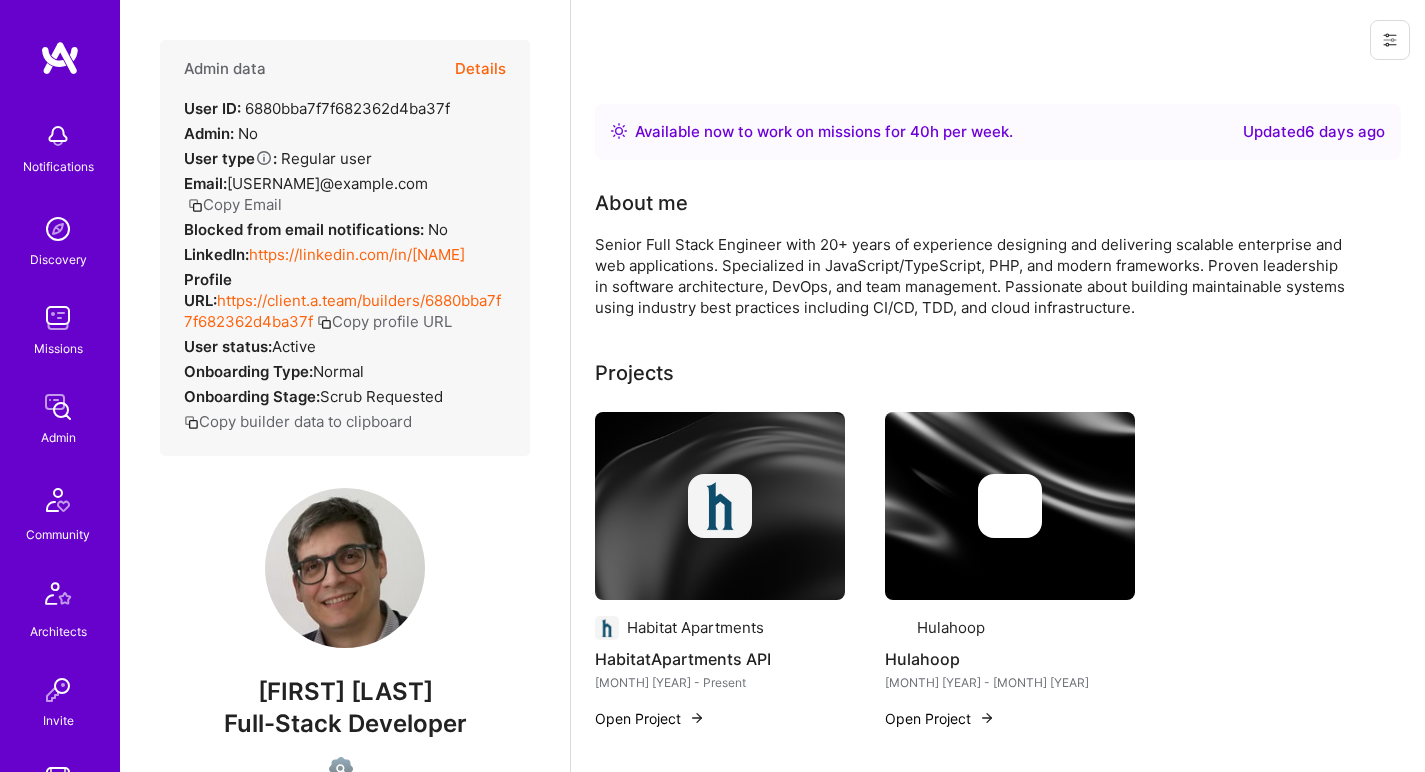 scroll, scrollTop: 0, scrollLeft: 0, axis: both 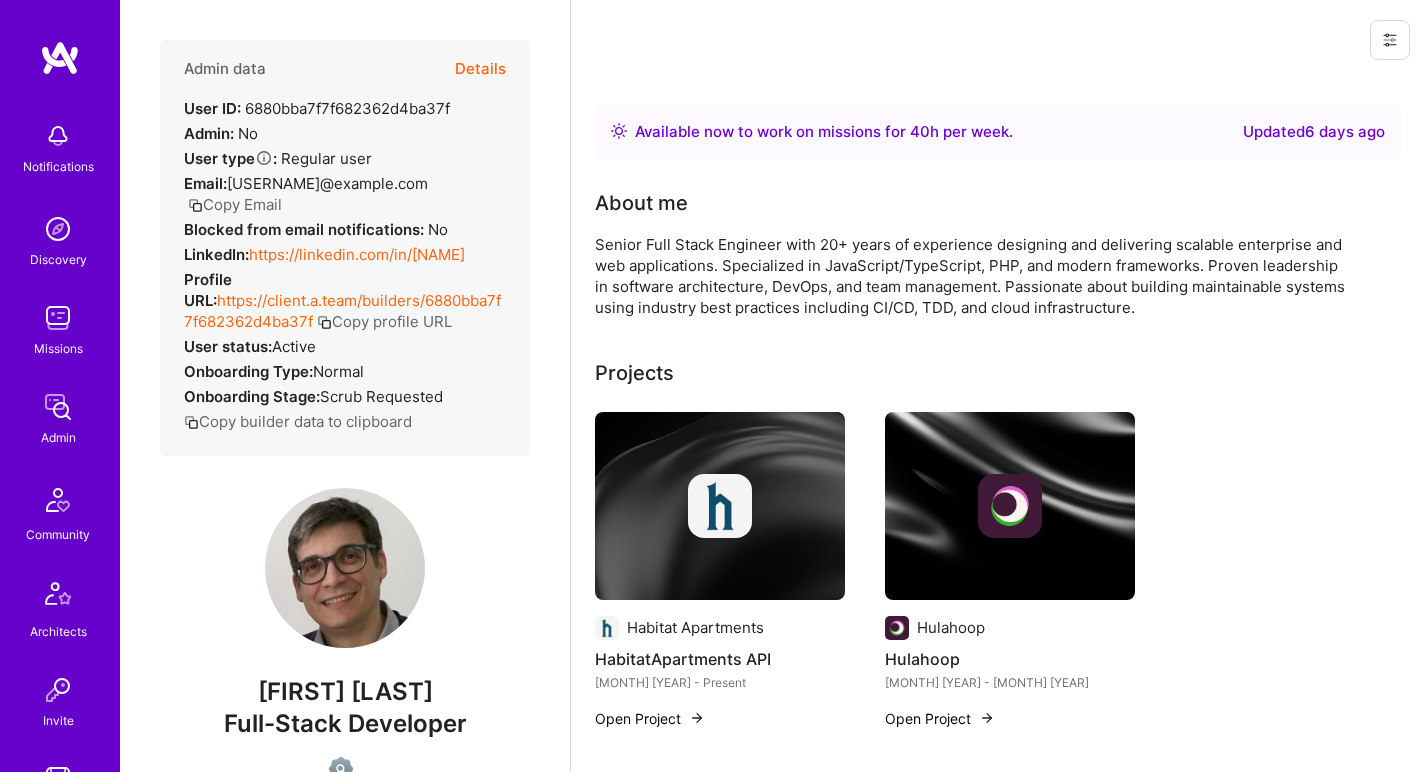 click on "https://linkedin.com/in/andreu-vilalta" at bounding box center [357, 254] 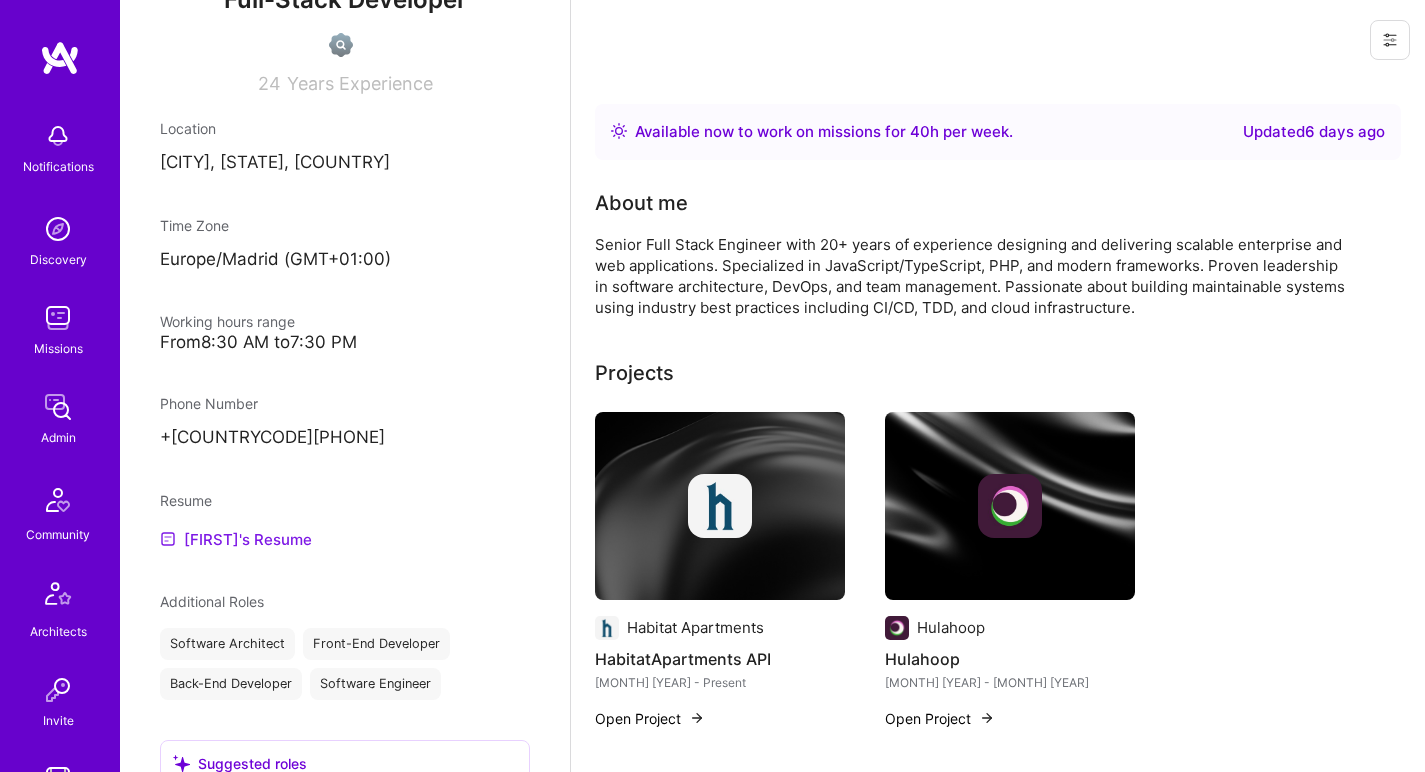 click on "Andreu's Resume" at bounding box center (236, 539) 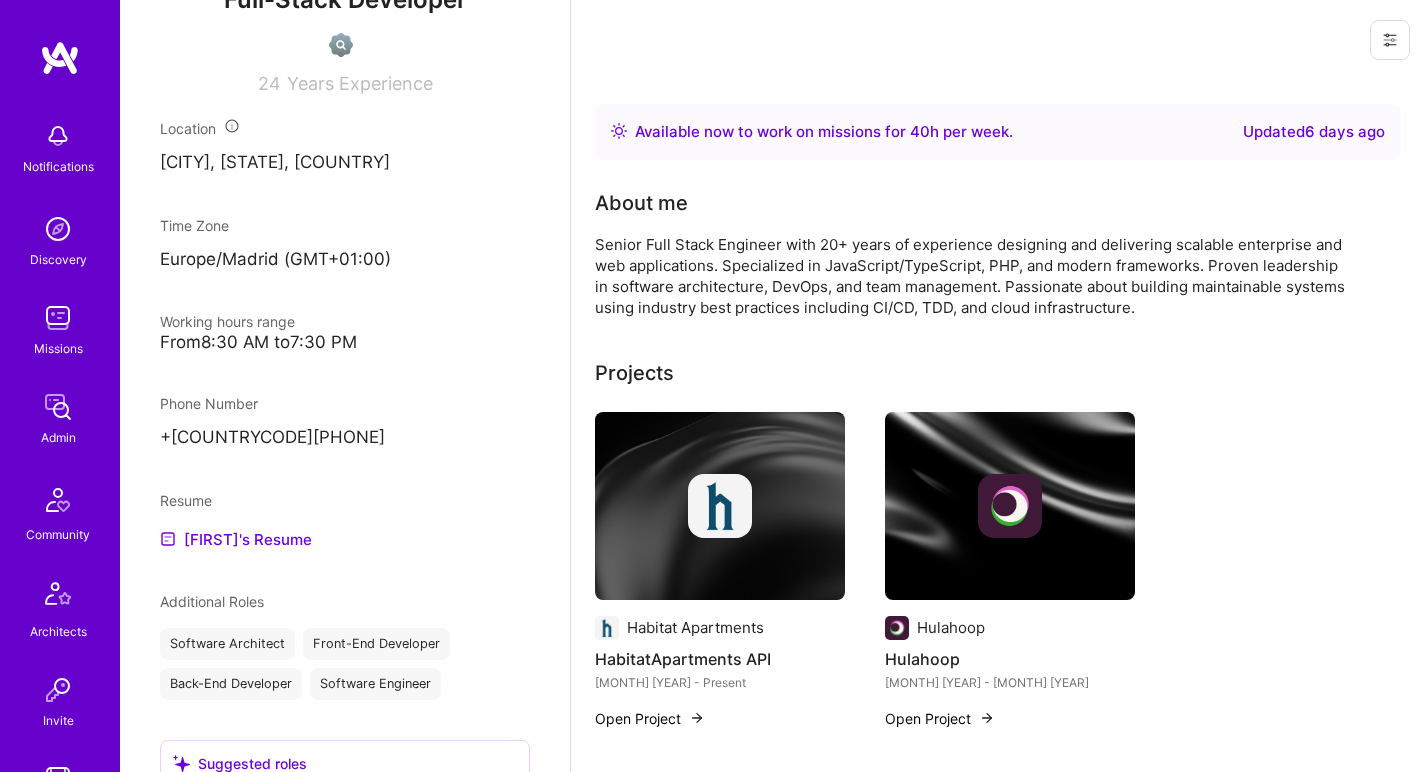 scroll, scrollTop: 0, scrollLeft: 0, axis: both 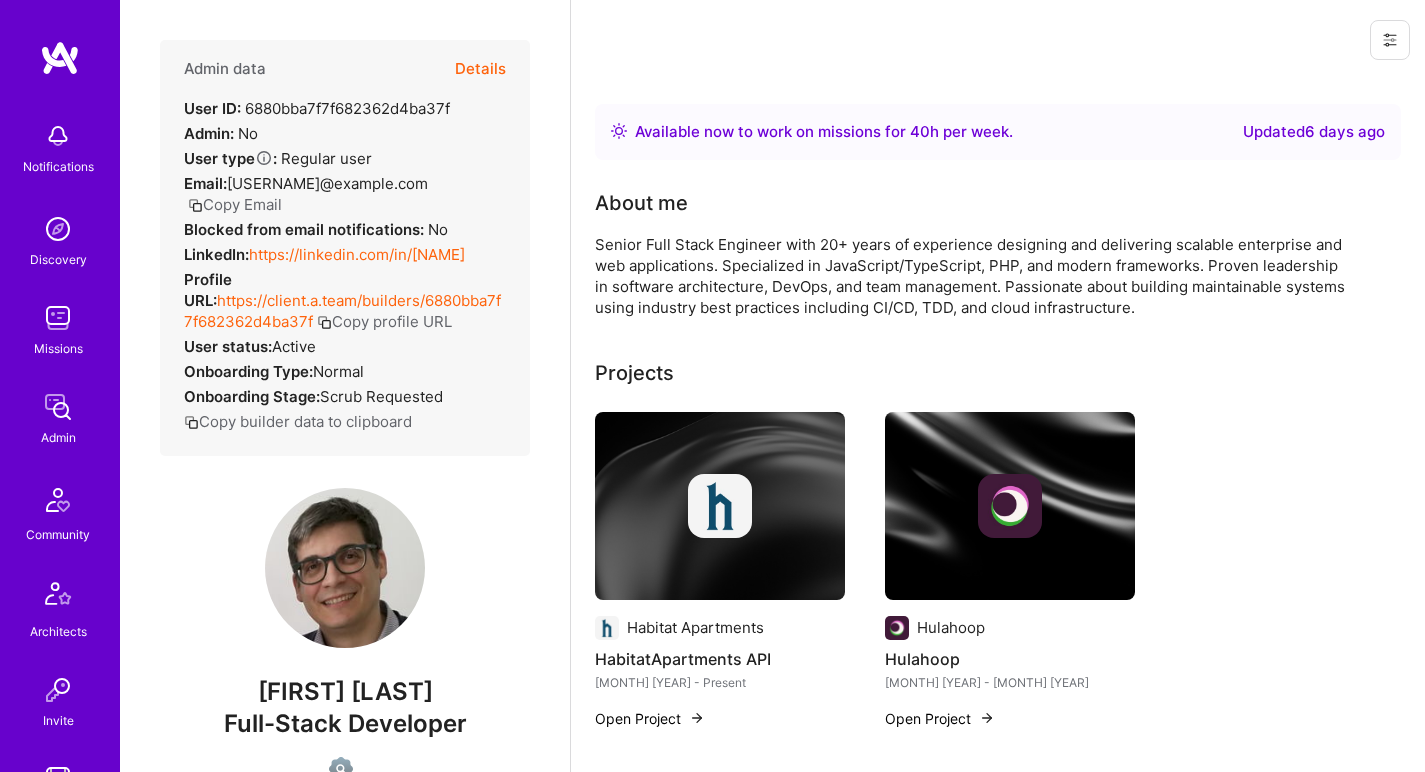 click on "Senior Full Stack Engineer with 20+ years of experience designing and delivering scalable enterprise and
web applications. Specialized in JavaScript/TypeScript, PHP, and modern frameworks. Proven leadership
in software architecture, DevOps, and team management. Passionate about building maintainable systems
using industry best practices including CI/CD, TDD, and cloud infrastructure." at bounding box center [995, 276] 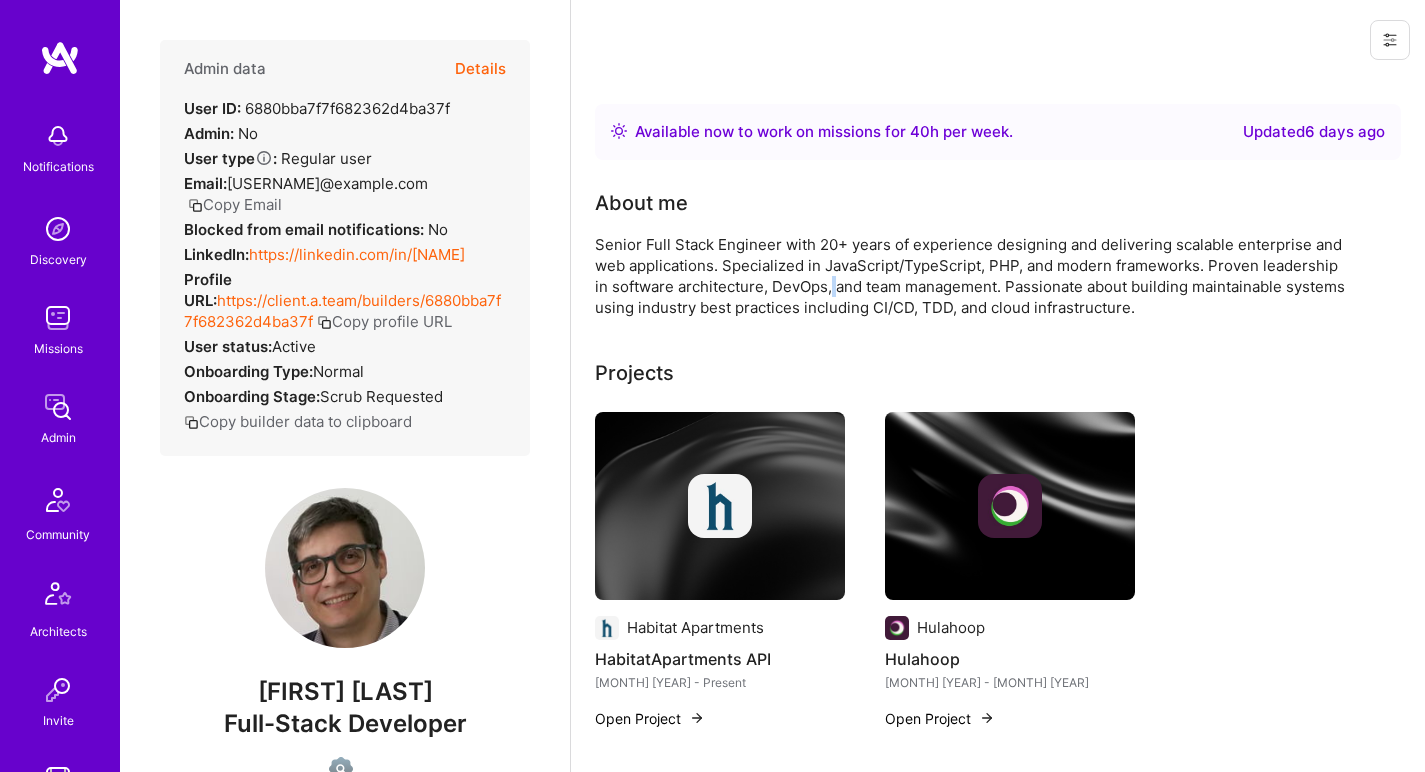 click on "Senior Full Stack Engineer with 20+ years of experience designing and delivering scalable enterprise and
web applications. Specialized in JavaScript/TypeScript, PHP, and modern frameworks. Proven leadership
in software architecture, DevOps, and team management. Passionate about building maintainable systems
using industry best practices including CI/CD, TDD, and cloud infrastructure." at bounding box center (995, 276) 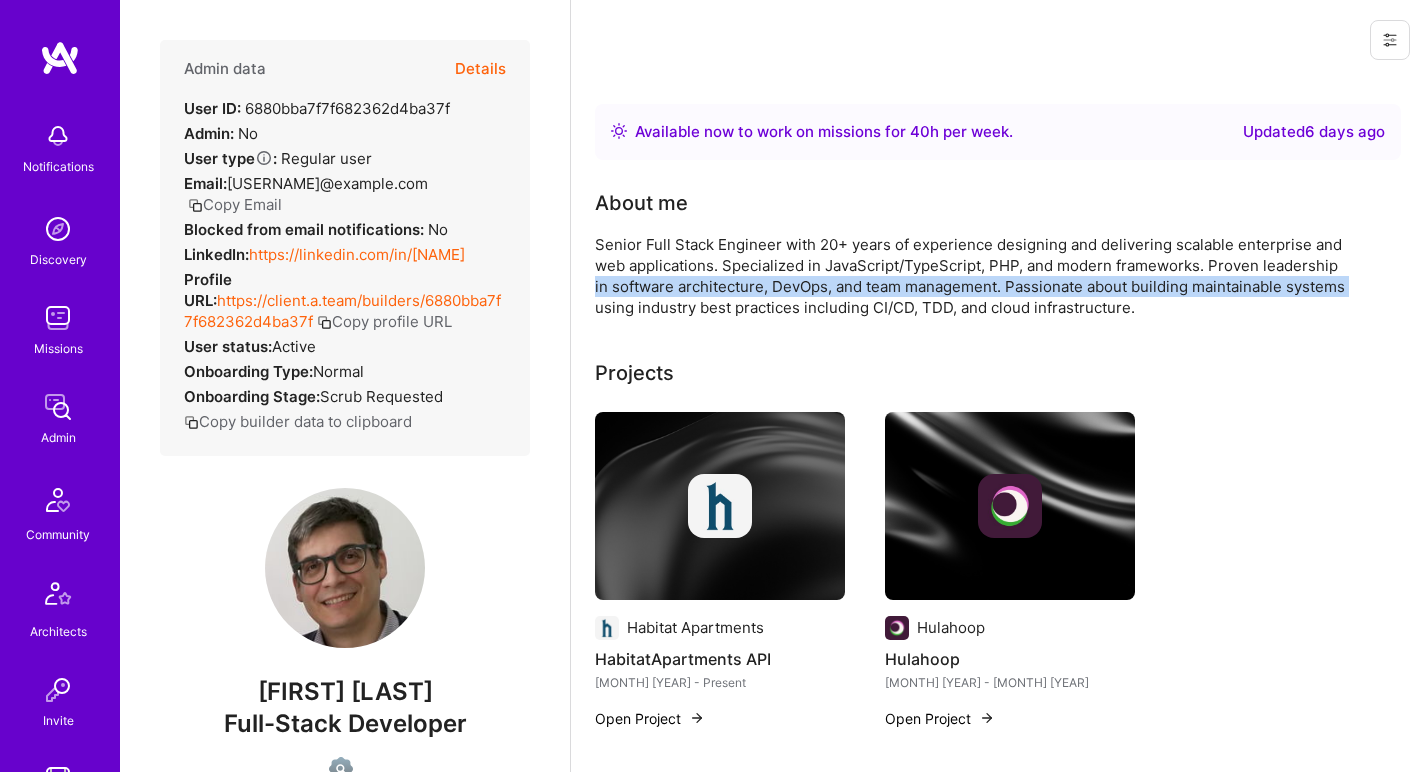 click on "Senior Full Stack Engineer with 20+ years of experience designing and delivering scalable enterprise and
web applications. Specialized in JavaScript/TypeScript, PHP, and modern frameworks. Proven leadership
in software architecture, DevOps, and team management. Passionate about building maintainable systems
using industry best practices including CI/CD, TDD, and cloud infrastructure." at bounding box center [995, 276] 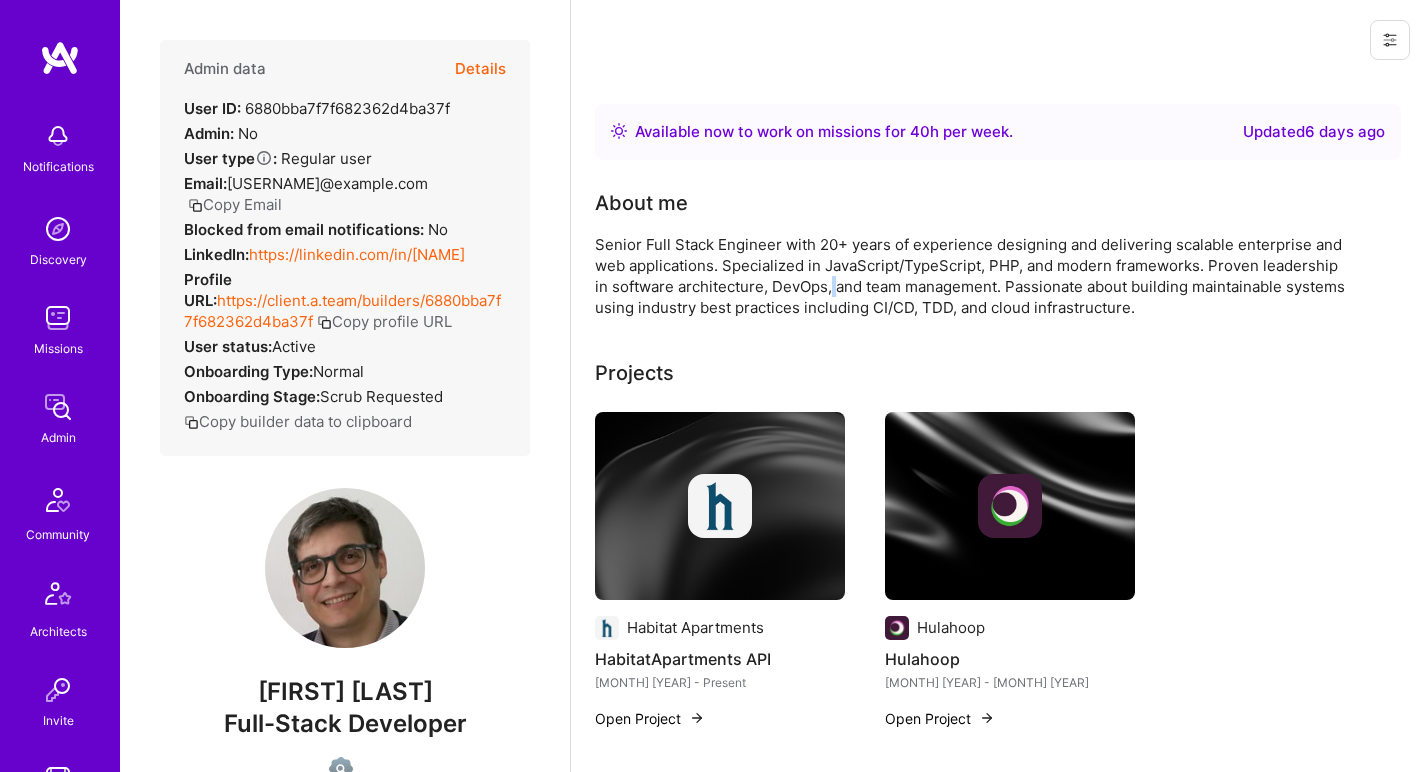 click on "Senior Full Stack Engineer with 20+ years of experience designing and delivering scalable enterprise and
web applications. Specialized in JavaScript/TypeScript, PHP, and modern frameworks. Proven leadership
in software architecture, DevOps, and team management. Passionate about building maintainable systems
using industry best practices including CI/CD, TDD, and cloud infrastructure." at bounding box center [995, 276] 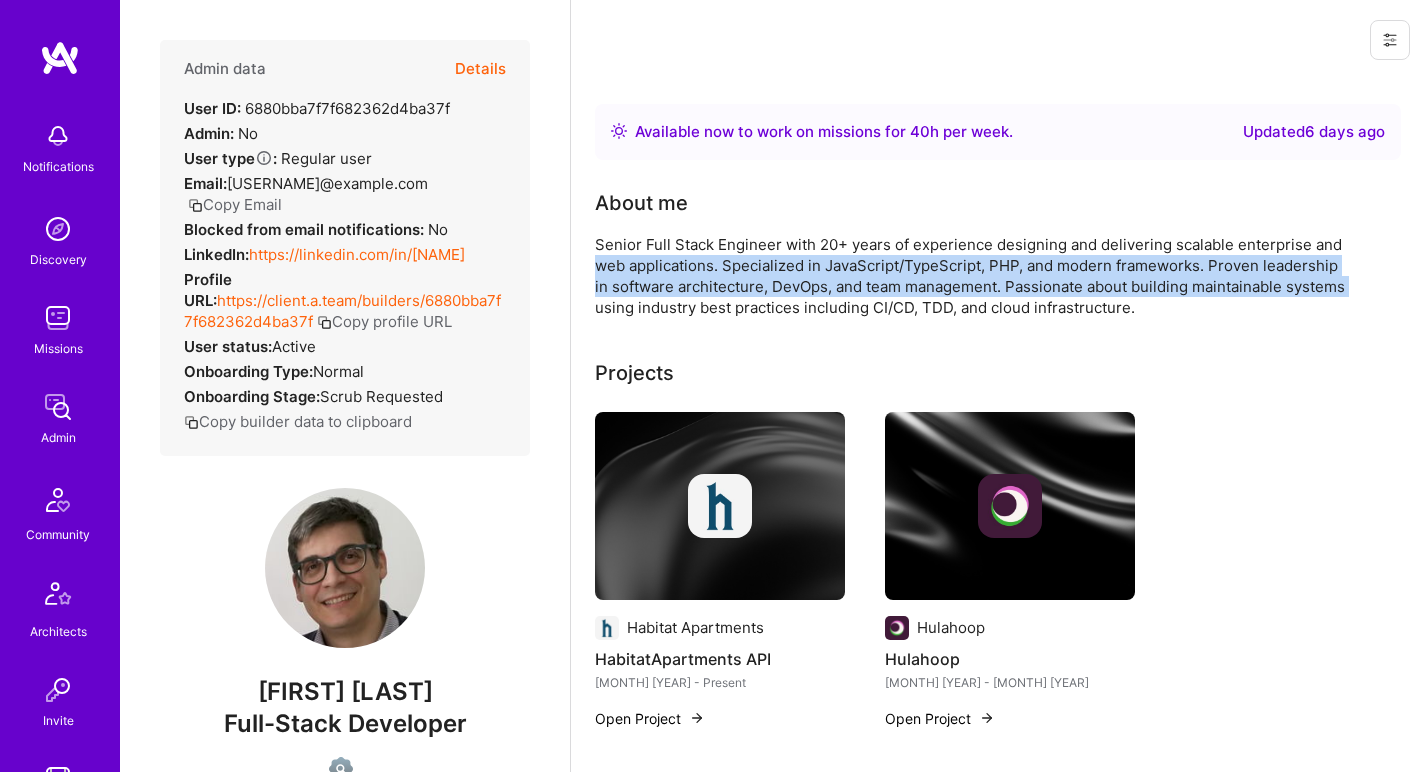 drag, startPoint x: 832, startPoint y: 280, endPoint x: 836, endPoint y: 261, distance: 19.416489 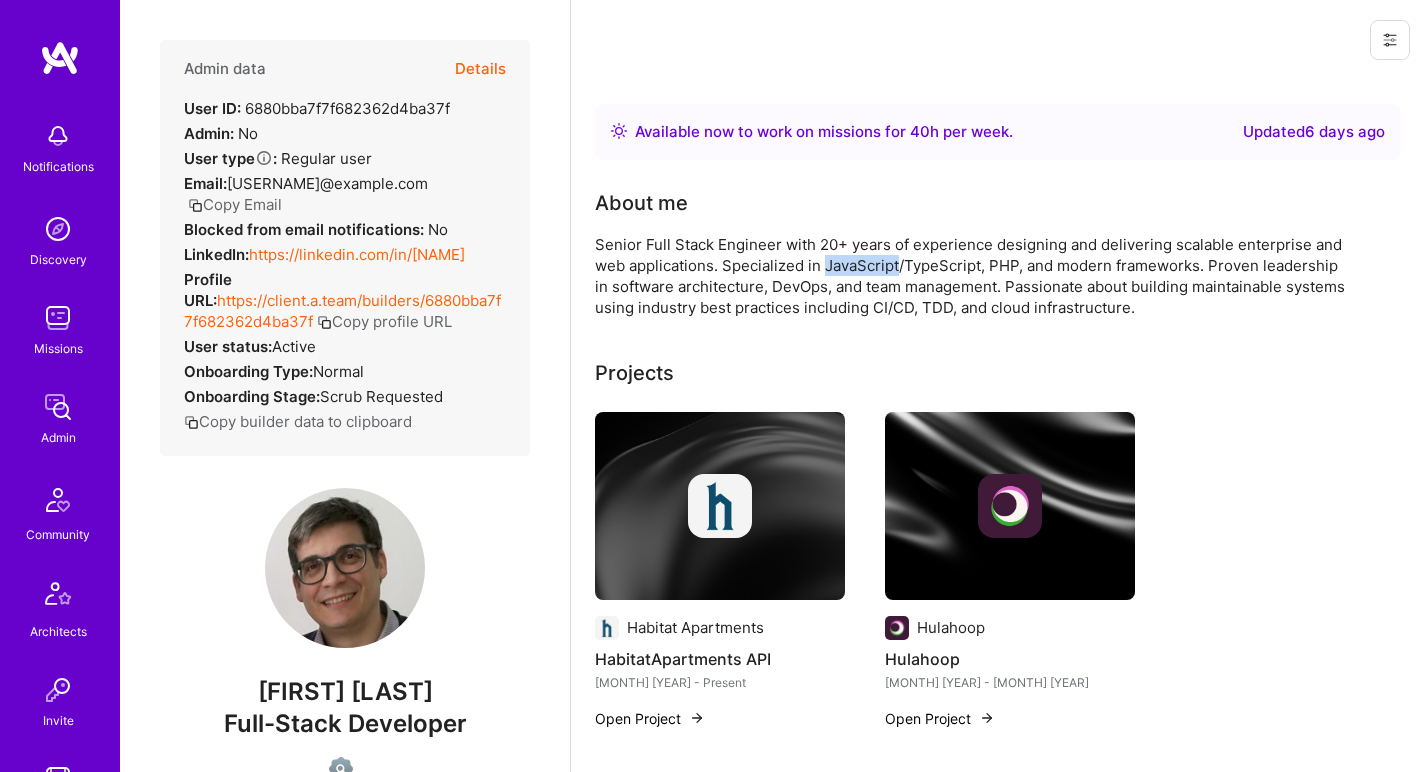 click on "Senior Full Stack Engineer with 20+ years of experience designing and delivering scalable enterprise and
web applications. Specialized in JavaScript/TypeScript, PHP, and modern frameworks. Proven leadership
in software architecture, DevOps, and team management. Passionate about building maintainable systems
using industry best practices including CI/CD, TDD, and cloud infrastructure." at bounding box center [995, 276] 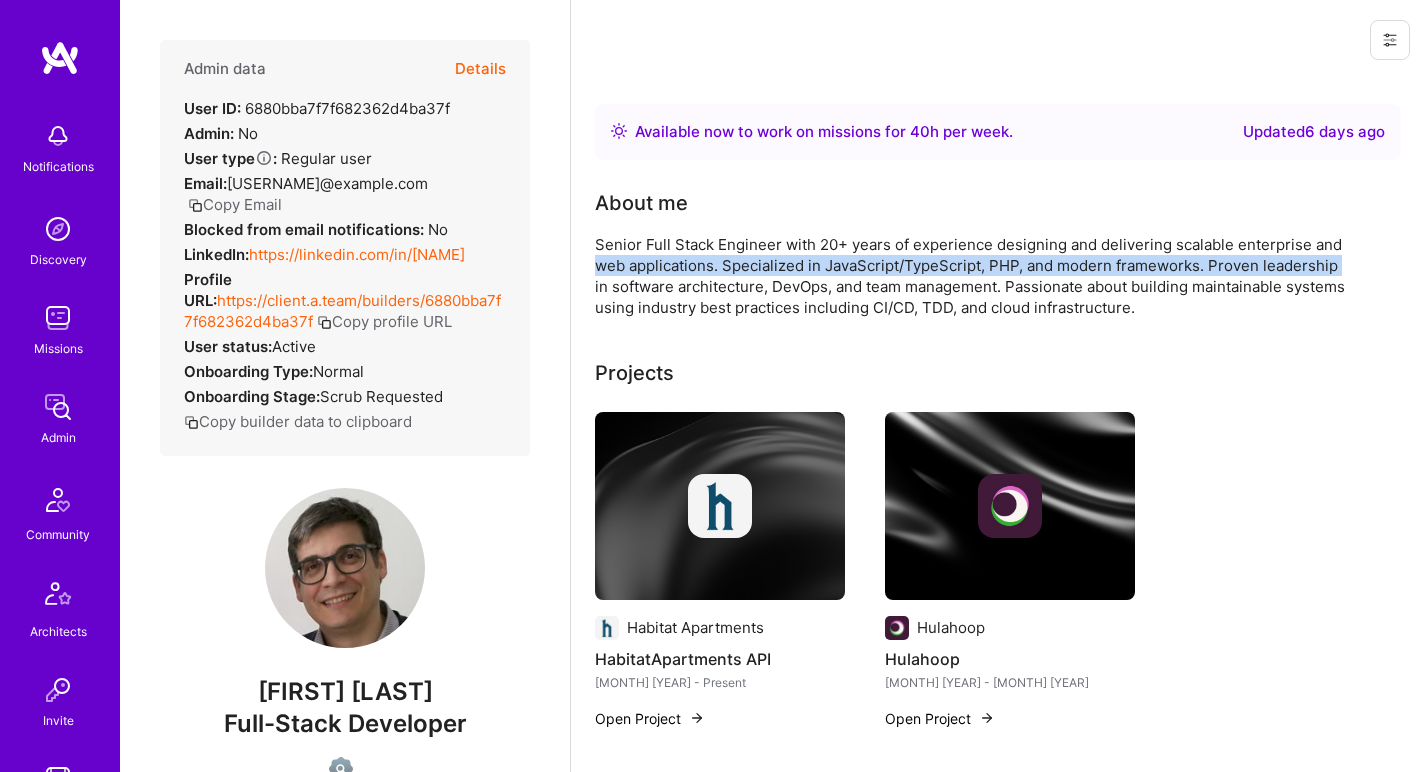 click on "Senior Full Stack Engineer with 20+ years of experience designing and delivering scalable enterprise and
web applications. Specialized in JavaScript/TypeScript, PHP, and modern frameworks. Proven leadership
in software architecture, DevOps, and team management. Passionate about building maintainable systems
using industry best practices including CI/CD, TDD, and cloud infrastructure." at bounding box center [995, 276] 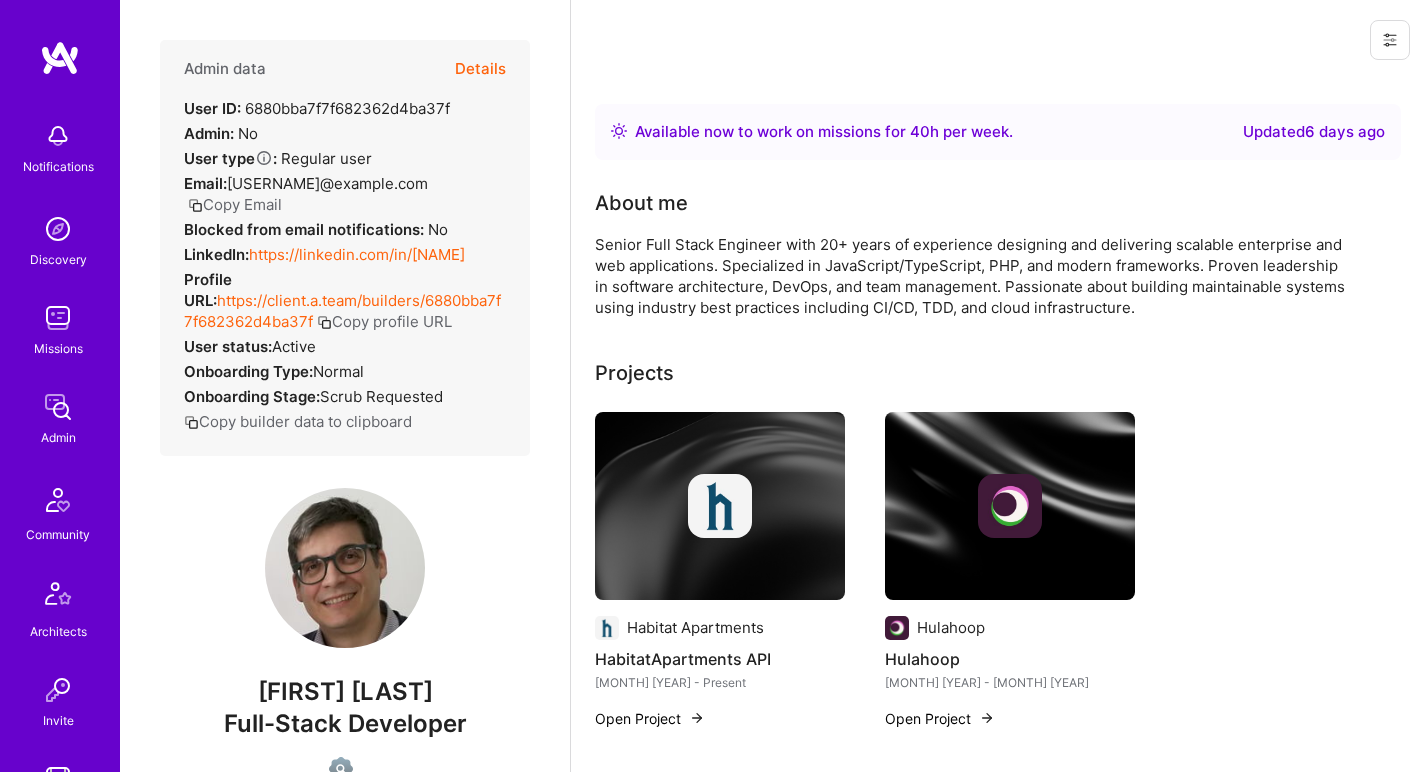 click on "Senior Full Stack Engineer with 20+ years of experience designing and delivering scalable enterprise and
web applications. Specialized in JavaScript/TypeScript, PHP, and modern frameworks. Proven leadership
in software architecture, DevOps, and team management. Passionate about building maintainable systems
using industry best practices including CI/CD, TDD, and cloud infrastructure." at bounding box center (995, 276) 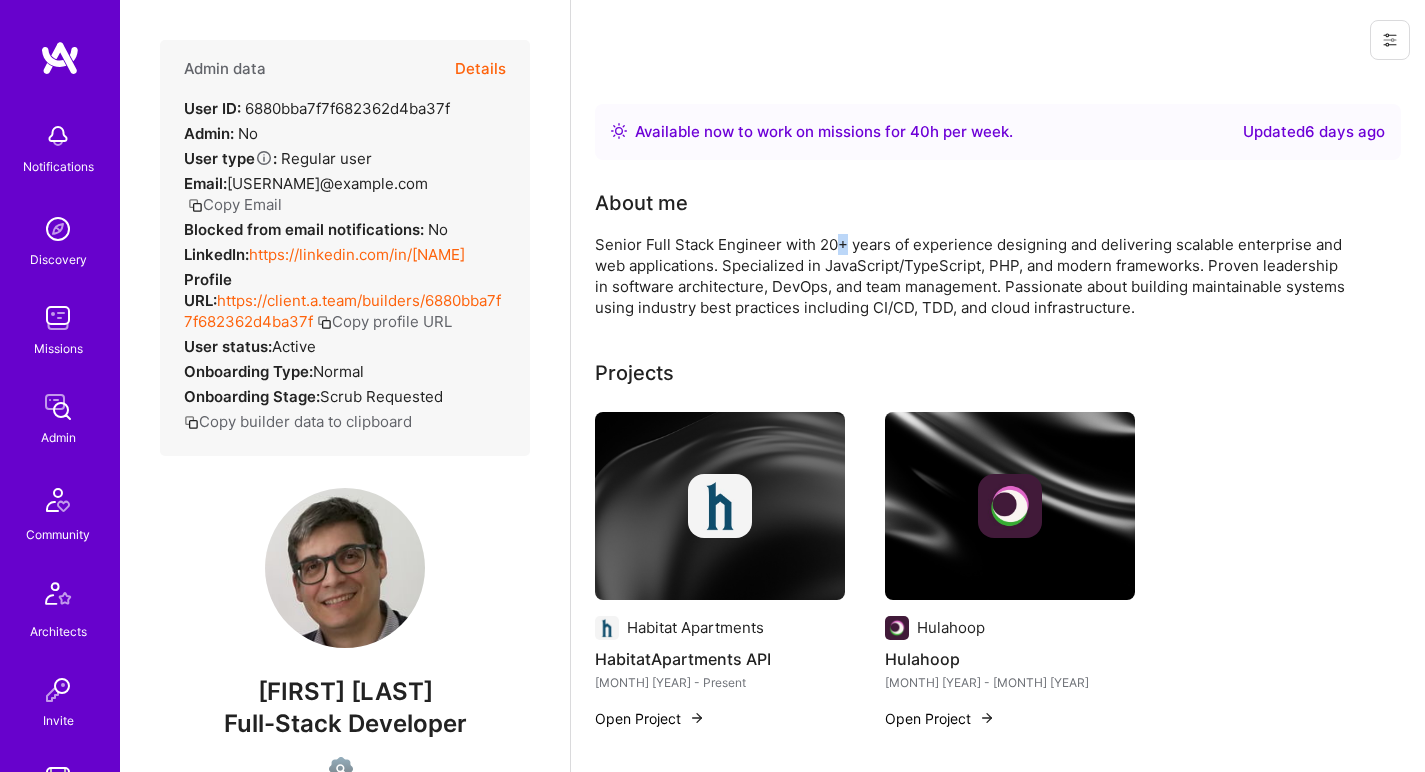 click on "Senior Full Stack Engineer with 20+ years of experience designing and delivering scalable enterprise and
web applications. Specialized in JavaScript/TypeScript, PHP, and modern frameworks. Proven leadership
in software architecture, DevOps, and team management. Passionate about building maintainable systems
using industry best practices including CI/CD, TDD, and cloud infrastructure." at bounding box center (995, 276) 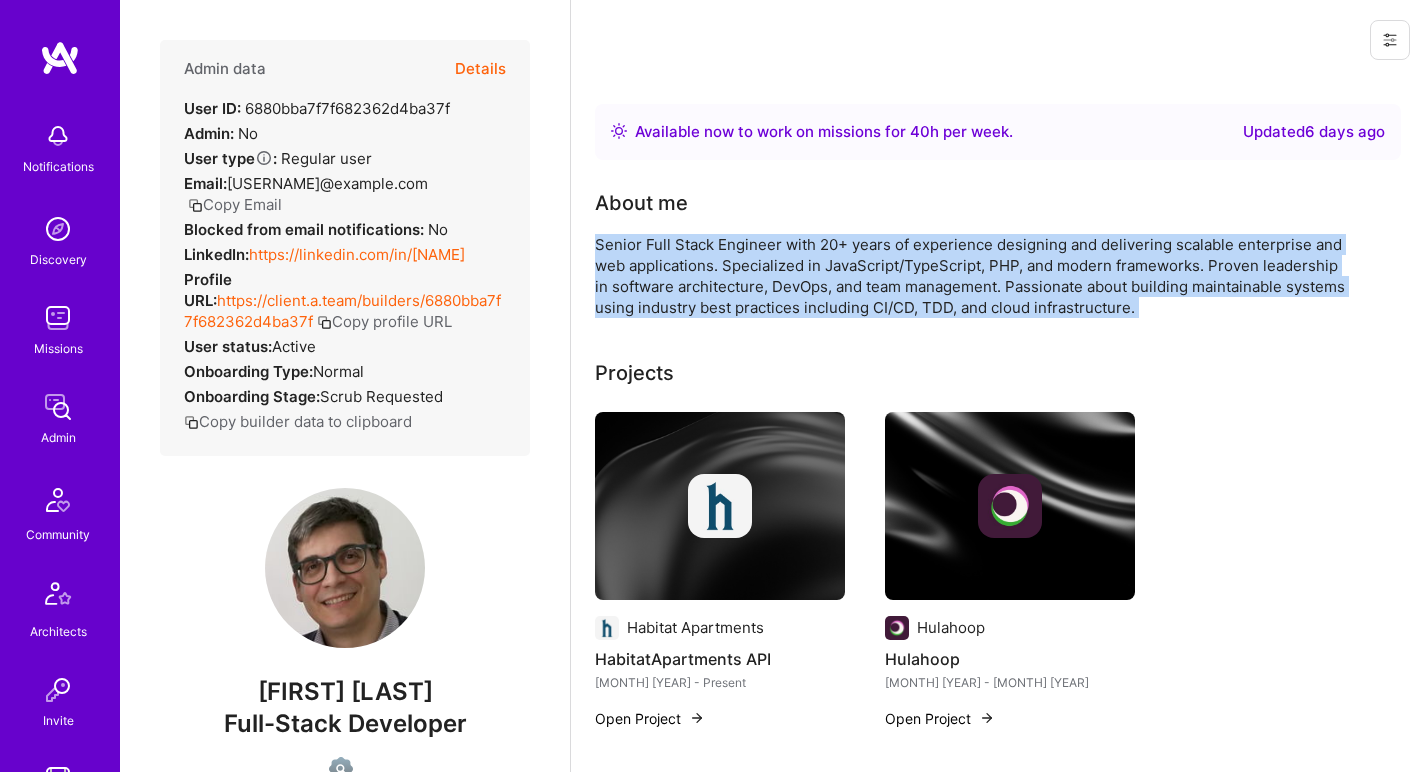drag, startPoint x: 841, startPoint y: 241, endPoint x: 744, endPoint y: 299, distance: 113.0177 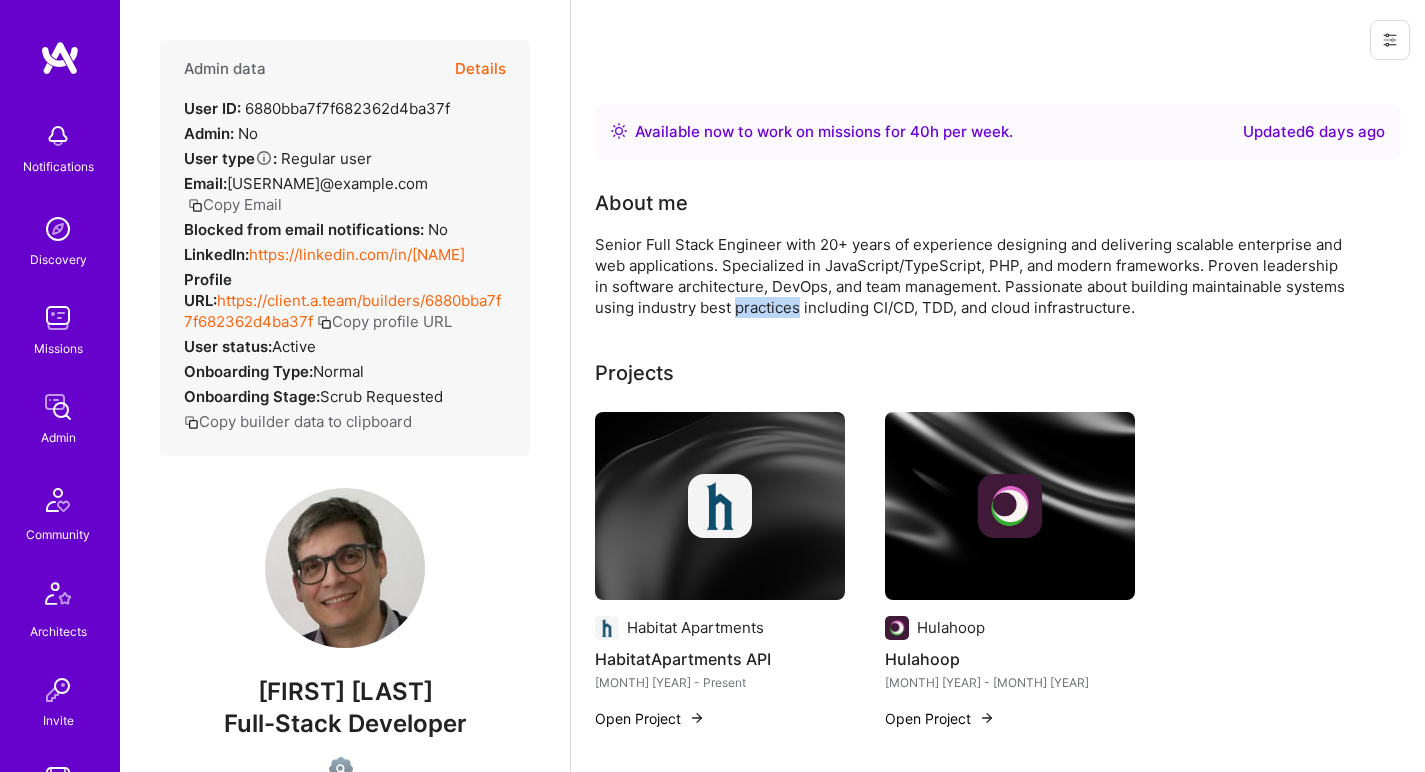 click on "Senior Full Stack Engineer with 20+ years of experience designing and delivering scalable enterprise and
web applications. Specialized in JavaScript/TypeScript, PHP, and modern frameworks. Proven leadership
in software architecture, DevOps, and team management. Passionate about building maintainable systems
using industry best practices including CI/CD, TDD, and cloud infrastructure." at bounding box center [995, 276] 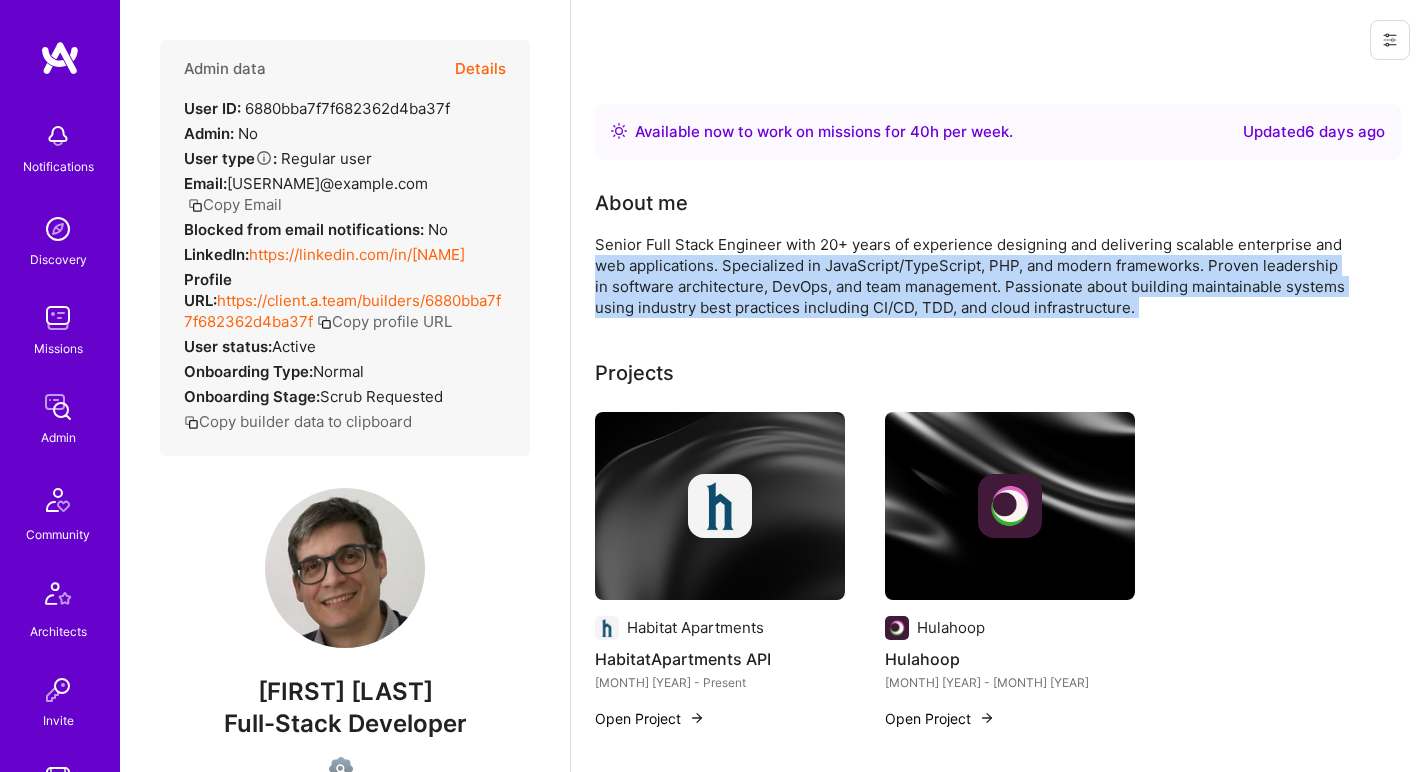 drag, startPoint x: 744, startPoint y: 299, endPoint x: 788, endPoint y: 263, distance: 56.85068 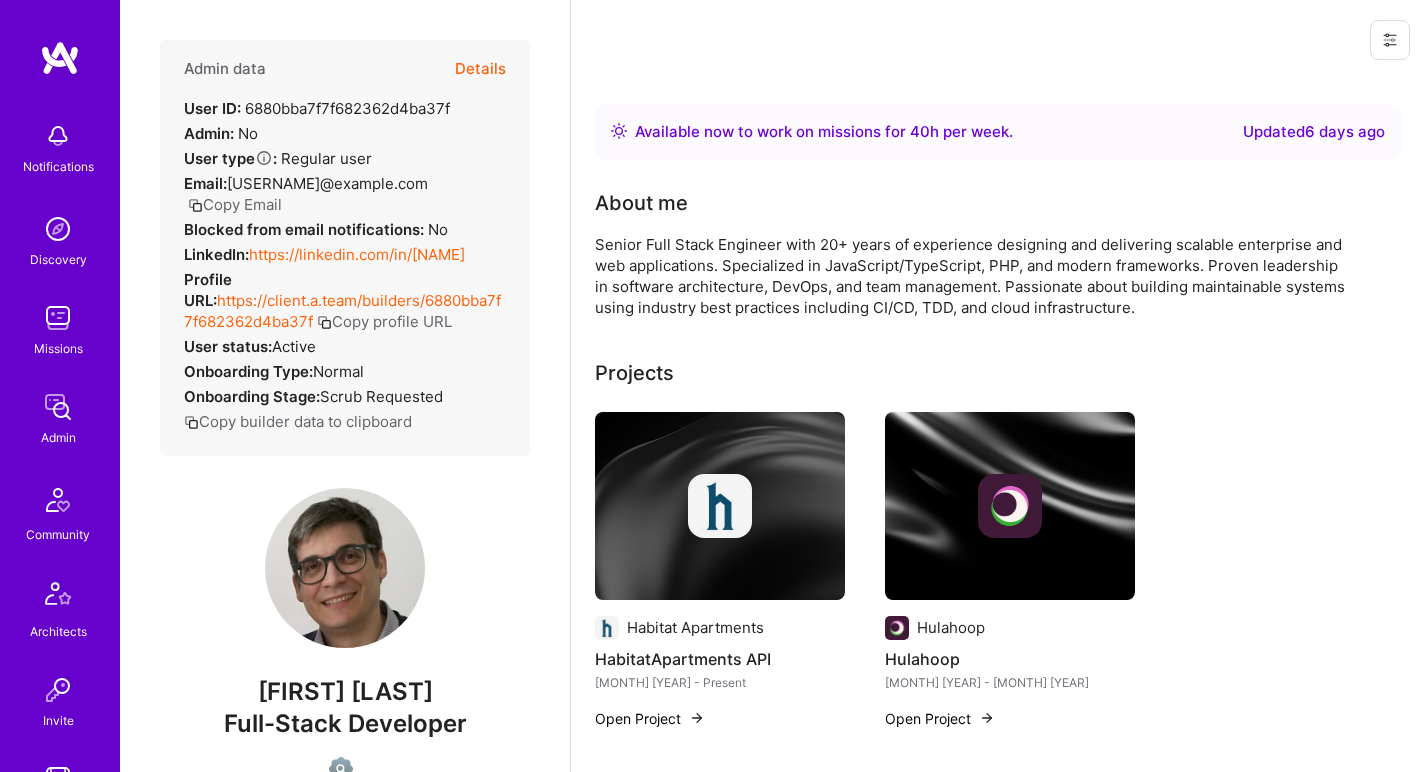 click on "Senior Full Stack Engineer with 20+ years of experience designing and delivering scalable enterprise and
web applications. Specialized in JavaScript/TypeScript, PHP, and modern frameworks. Proven leadership
in software architecture, DevOps, and team management. Passionate about building maintainable systems
using industry best practices including CI/CD, TDD, and cloud infrastructure." at bounding box center (995, 276) 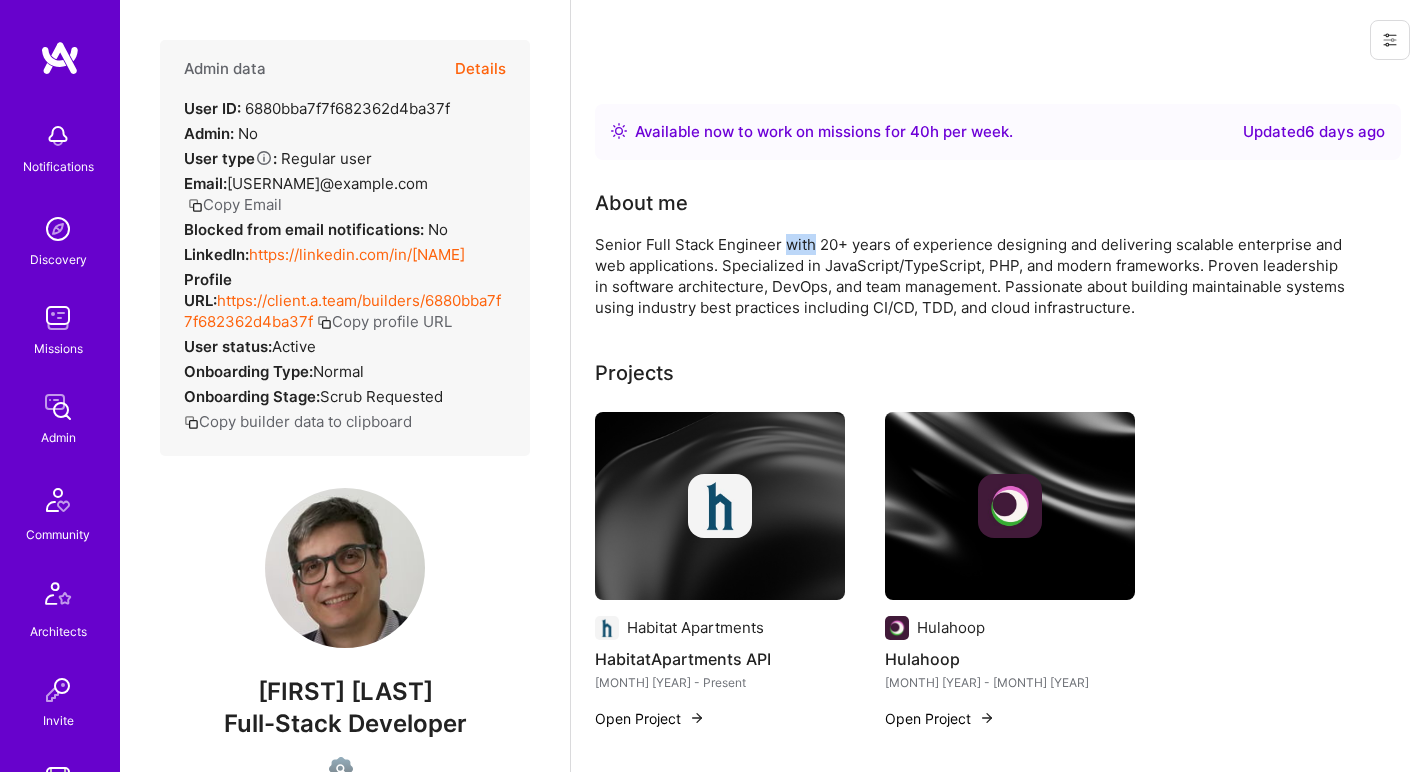 click on "Senior Full Stack Engineer with 20+ years of experience designing and delivering scalable enterprise and
web applications. Specialized in JavaScript/TypeScript, PHP, and modern frameworks. Proven leadership
in software architecture, DevOps, and team management. Passionate about building maintainable systems
using industry best practices including CI/CD, TDD, and cloud infrastructure." at bounding box center [995, 276] 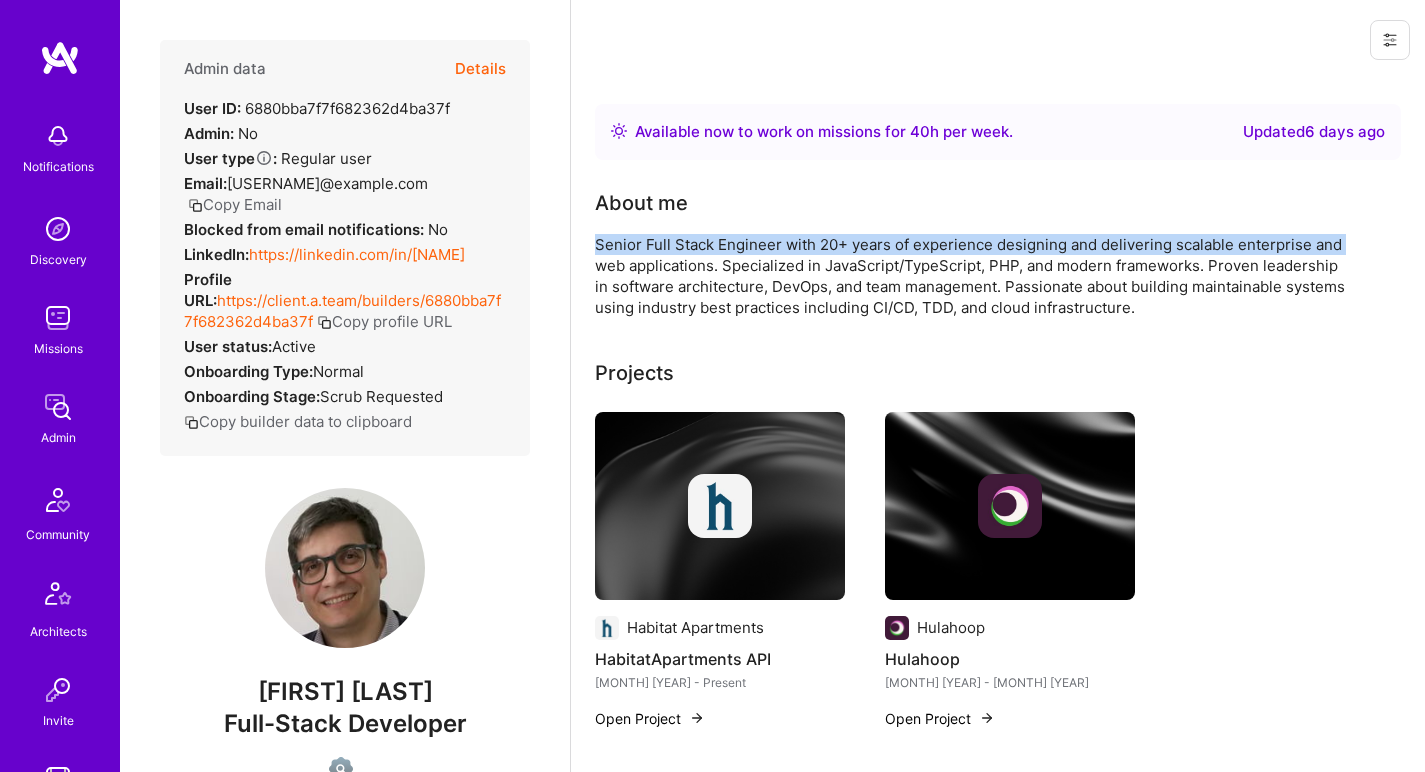click on "Senior Full Stack Engineer with 20+ years of experience designing and delivering scalable enterprise and
web applications. Specialized in JavaScript/TypeScript, PHP, and modern frameworks. Proven leadership
in software architecture, DevOps, and team management. Passionate about building maintainable systems
using industry best practices including CI/CD, TDD, and cloud infrastructure." at bounding box center [995, 276] 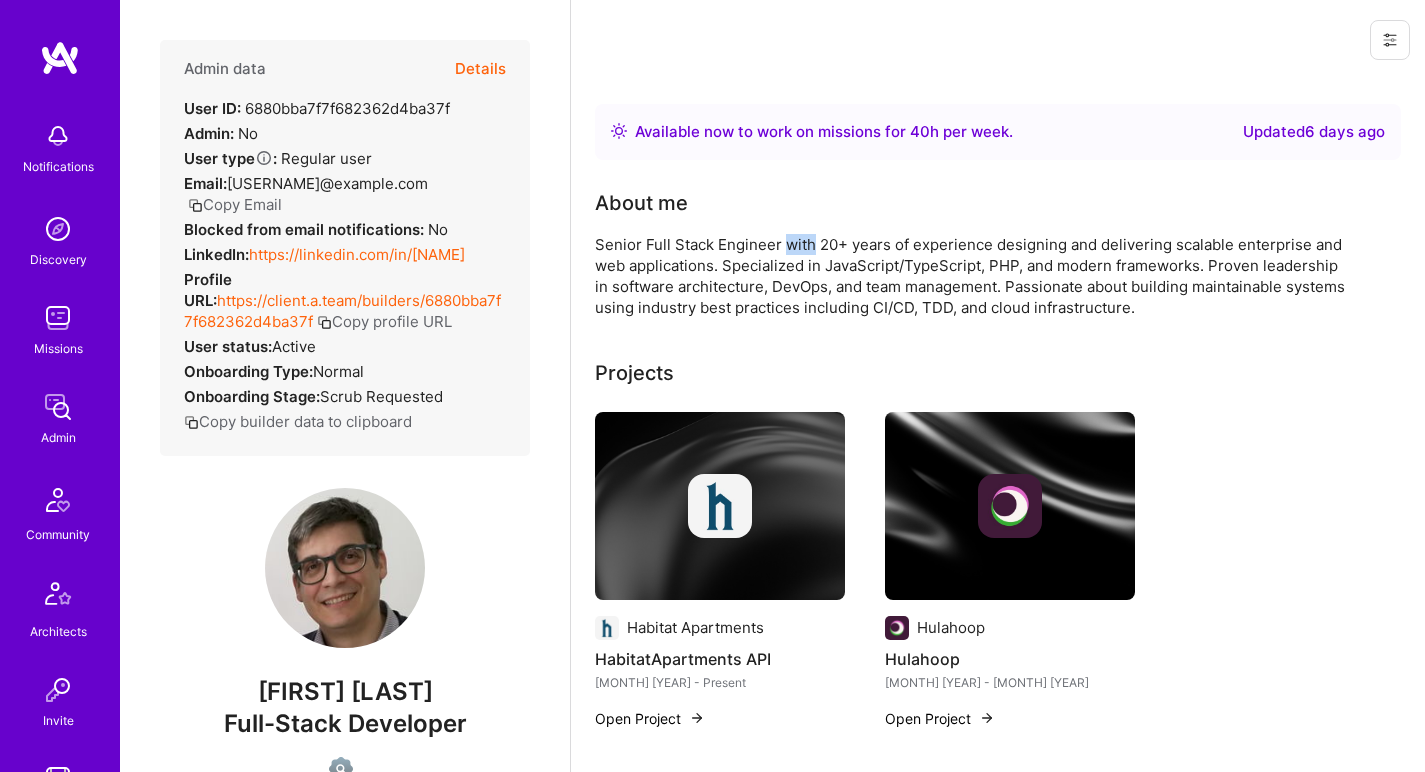 click on "Senior Full Stack Engineer with 20+ years of experience designing and delivering scalable enterprise and
web applications. Specialized in JavaScript/TypeScript, PHP, and modern frameworks. Proven leadership
in software architecture, DevOps, and team management. Passionate about building maintainable systems
using industry best practices including CI/CD, TDD, and cloud infrastructure." at bounding box center [995, 276] 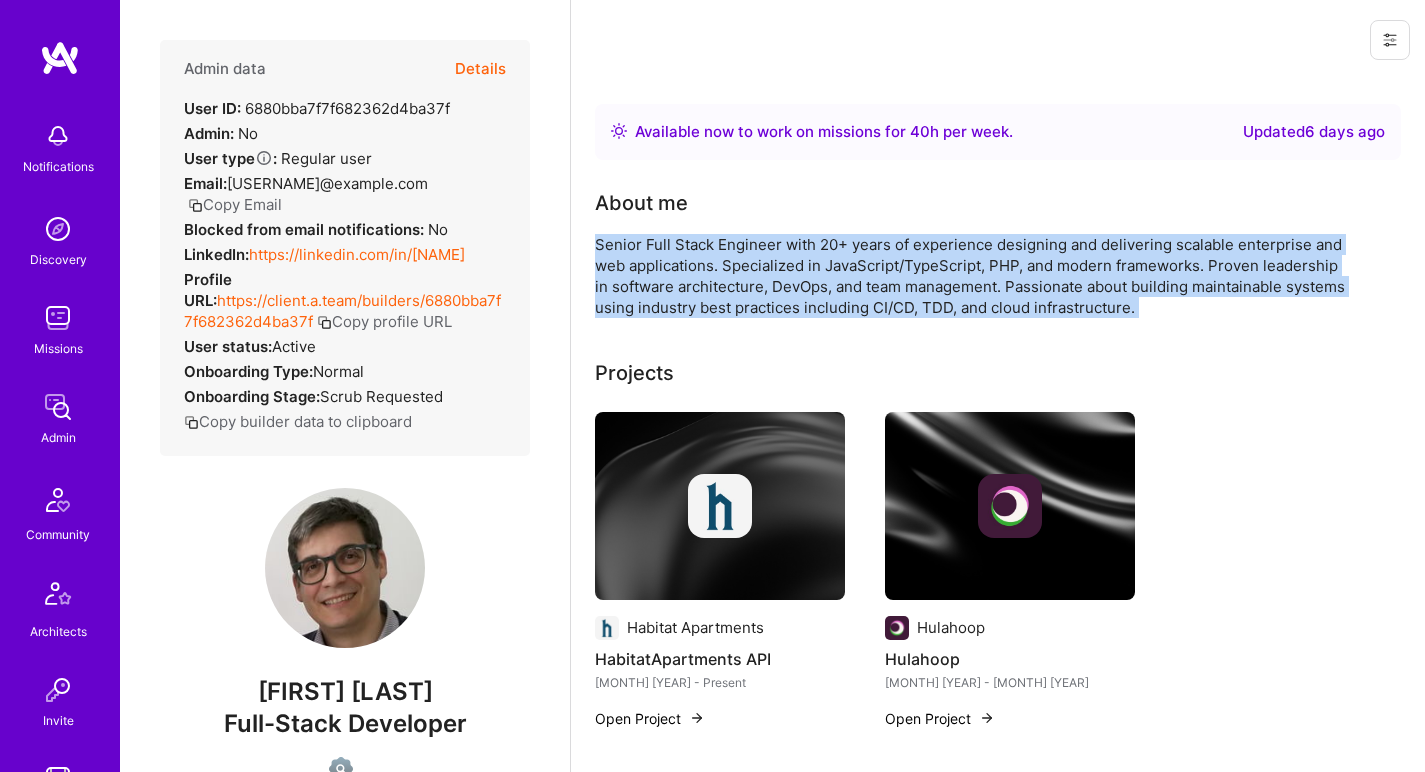drag, startPoint x: 802, startPoint y: 253, endPoint x: 720, endPoint y: 299, distance: 94.02127 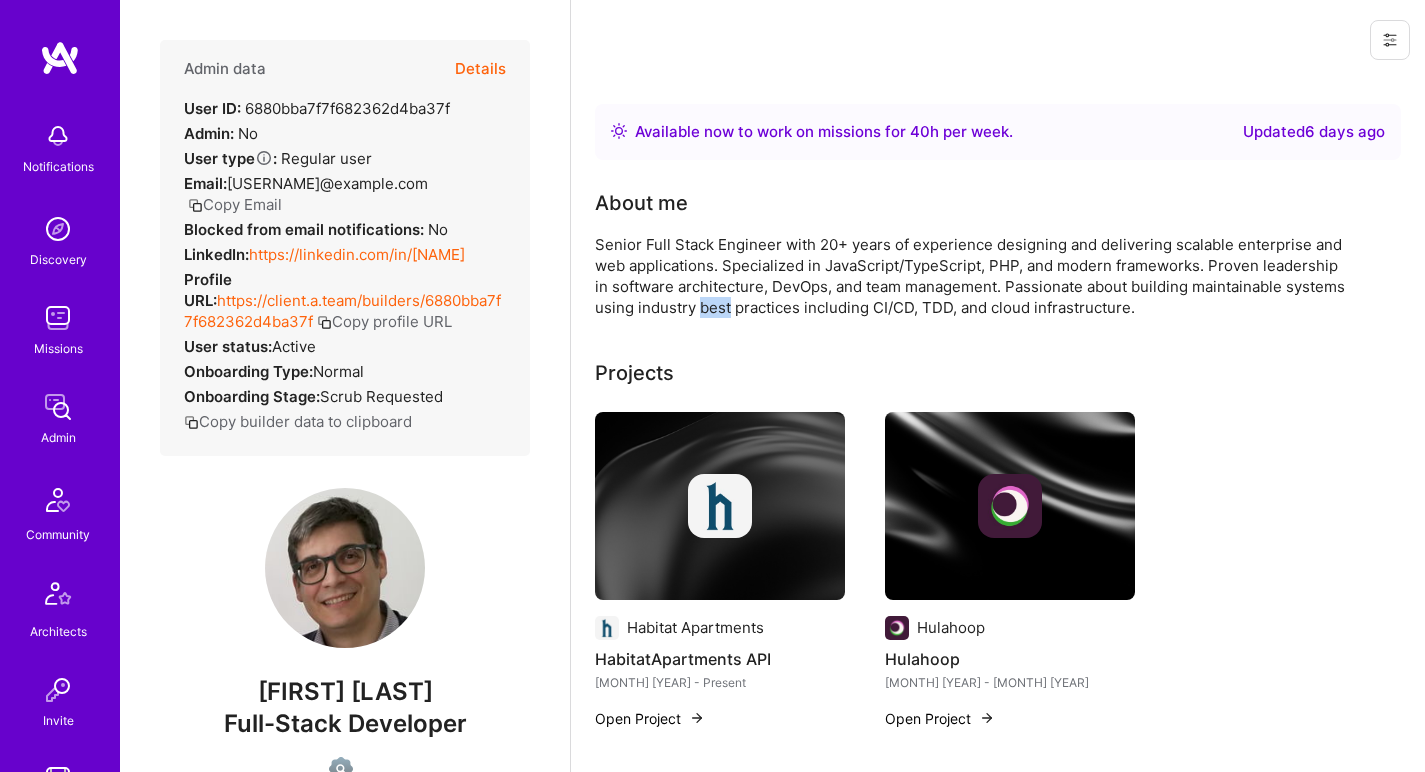 click on "Senior Full Stack Engineer with 20+ years of experience designing and delivering scalable enterprise and
web applications. Specialized in JavaScript/TypeScript, PHP, and modern frameworks. Proven leadership
in software architecture, DevOps, and team management. Passionate about building maintainable systems
using industry best practices including CI/CD, TDD, and cloud infrastructure." at bounding box center [995, 276] 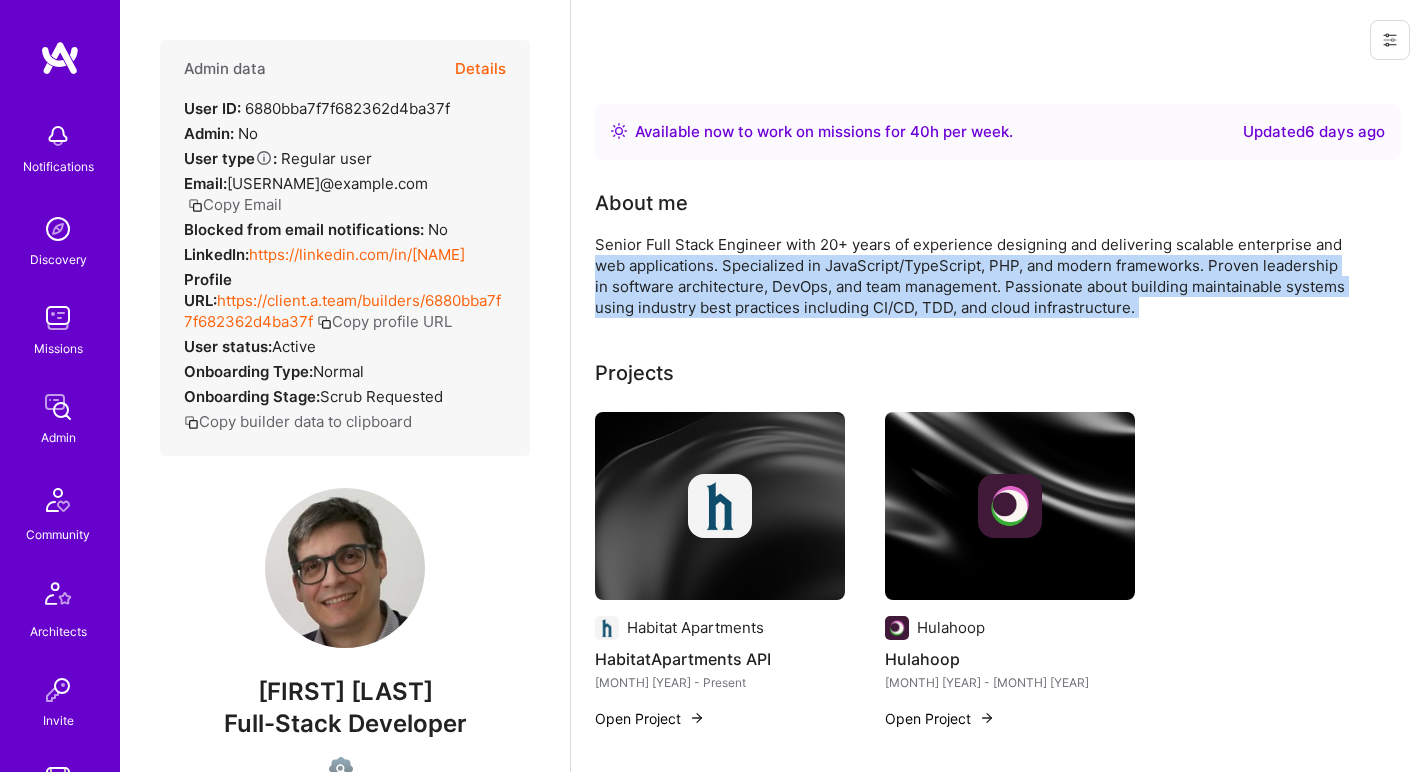 drag, startPoint x: 720, startPoint y: 299, endPoint x: 777, endPoint y: 261, distance: 68.50548 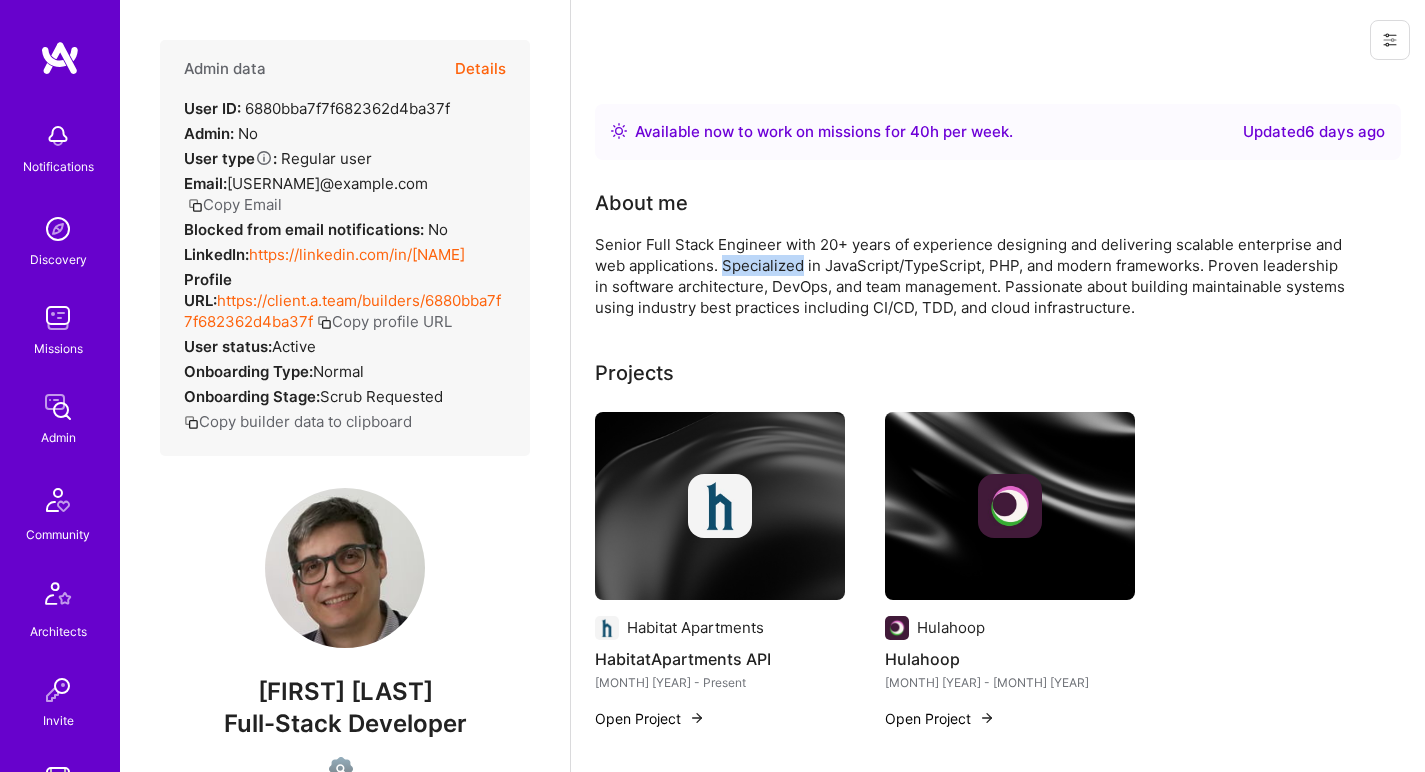 click on "Senior Full Stack Engineer with 20+ years of experience designing and delivering scalable enterprise and
web applications. Specialized in JavaScript/TypeScript, PHP, and modern frameworks. Proven leadership
in software architecture, DevOps, and team management. Passionate about building maintainable systems
using industry best practices including CI/CD, TDD, and cloud infrastructure." at bounding box center (995, 276) 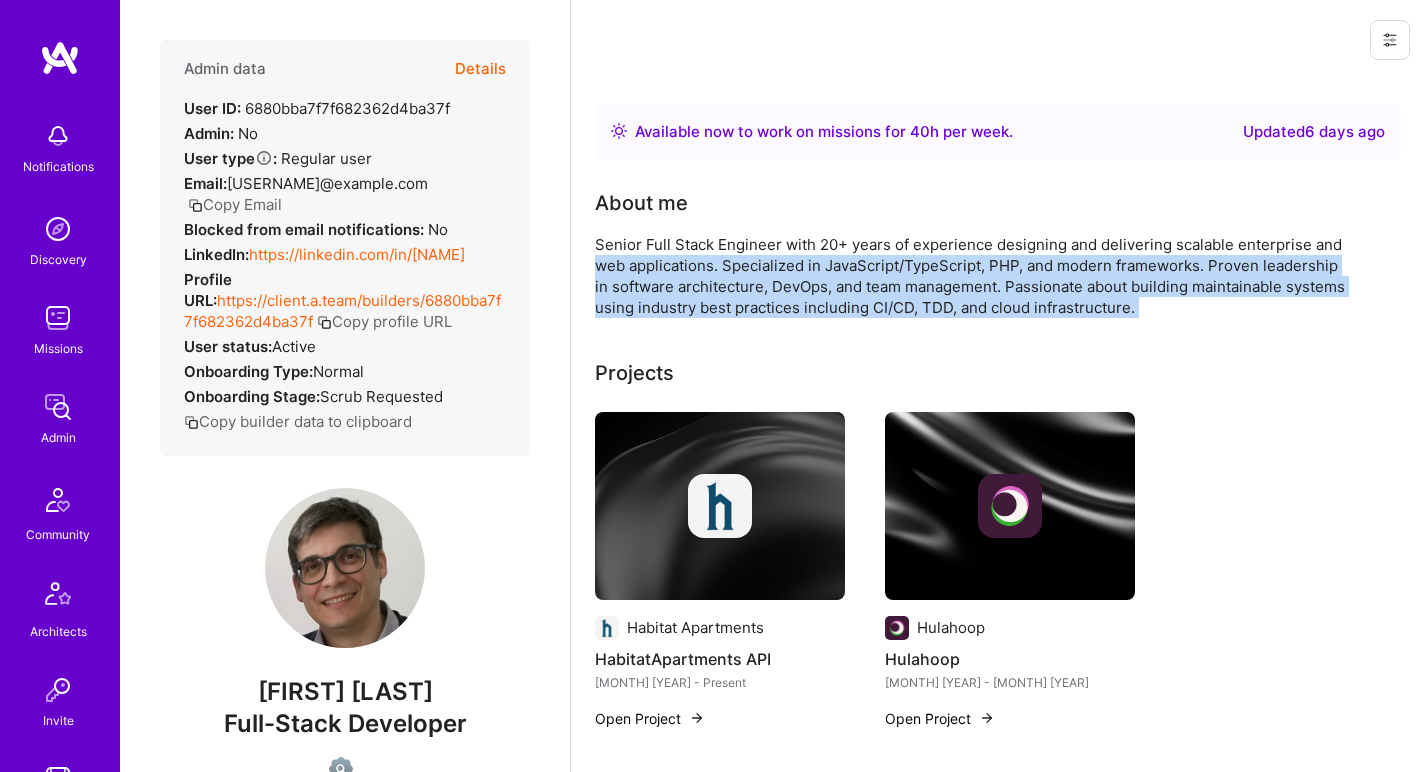 drag, startPoint x: 777, startPoint y: 261, endPoint x: 716, endPoint y: 296, distance: 70.327805 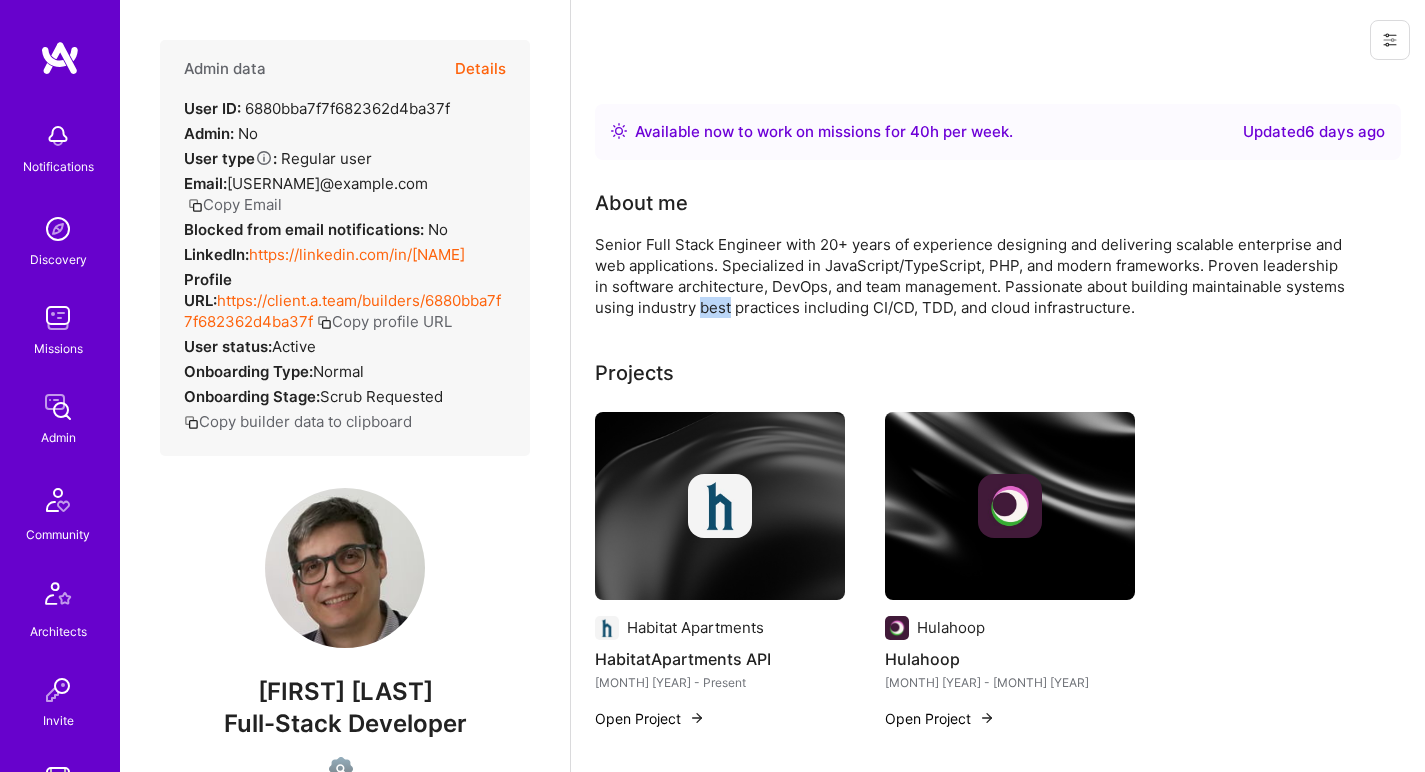 click on "Senior Full Stack Engineer with 20+ years of experience designing and delivering scalable enterprise and
web applications. Specialized in JavaScript/TypeScript, PHP, and modern frameworks. Proven leadership
in software architecture, DevOps, and team management. Passionate about building maintainable systems
using industry best practices including CI/CD, TDD, and cloud infrastructure." at bounding box center [995, 276] 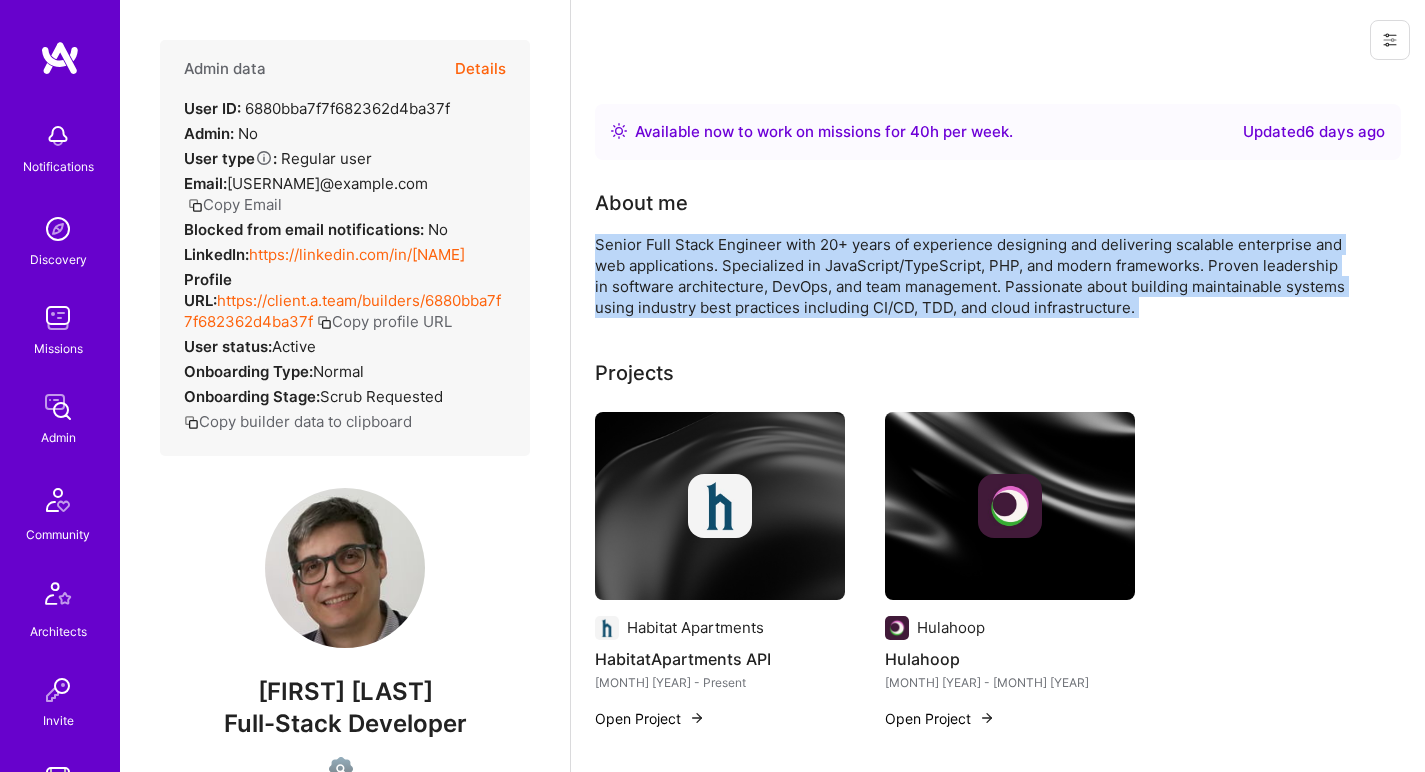 drag, startPoint x: 716, startPoint y: 296, endPoint x: 783, endPoint y: 250, distance: 81.27115 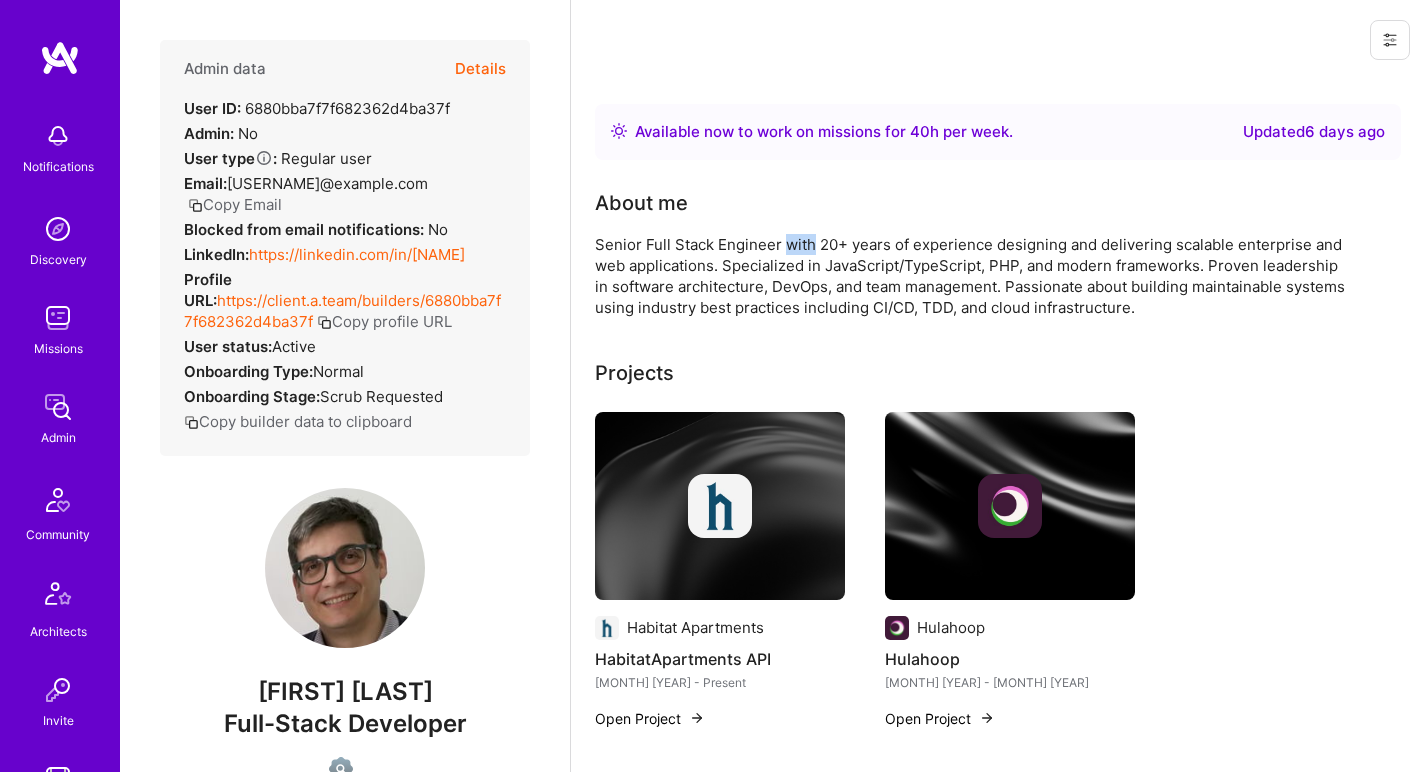 click on "Senior Full Stack Engineer with 20+ years of experience designing and delivering scalable enterprise and
web applications. Specialized in JavaScript/TypeScript, PHP, and modern frameworks. Proven leadership
in software architecture, DevOps, and team management. Passionate about building maintainable systems
using industry best practices including CI/CD, TDD, and cloud infrastructure." at bounding box center (995, 276) 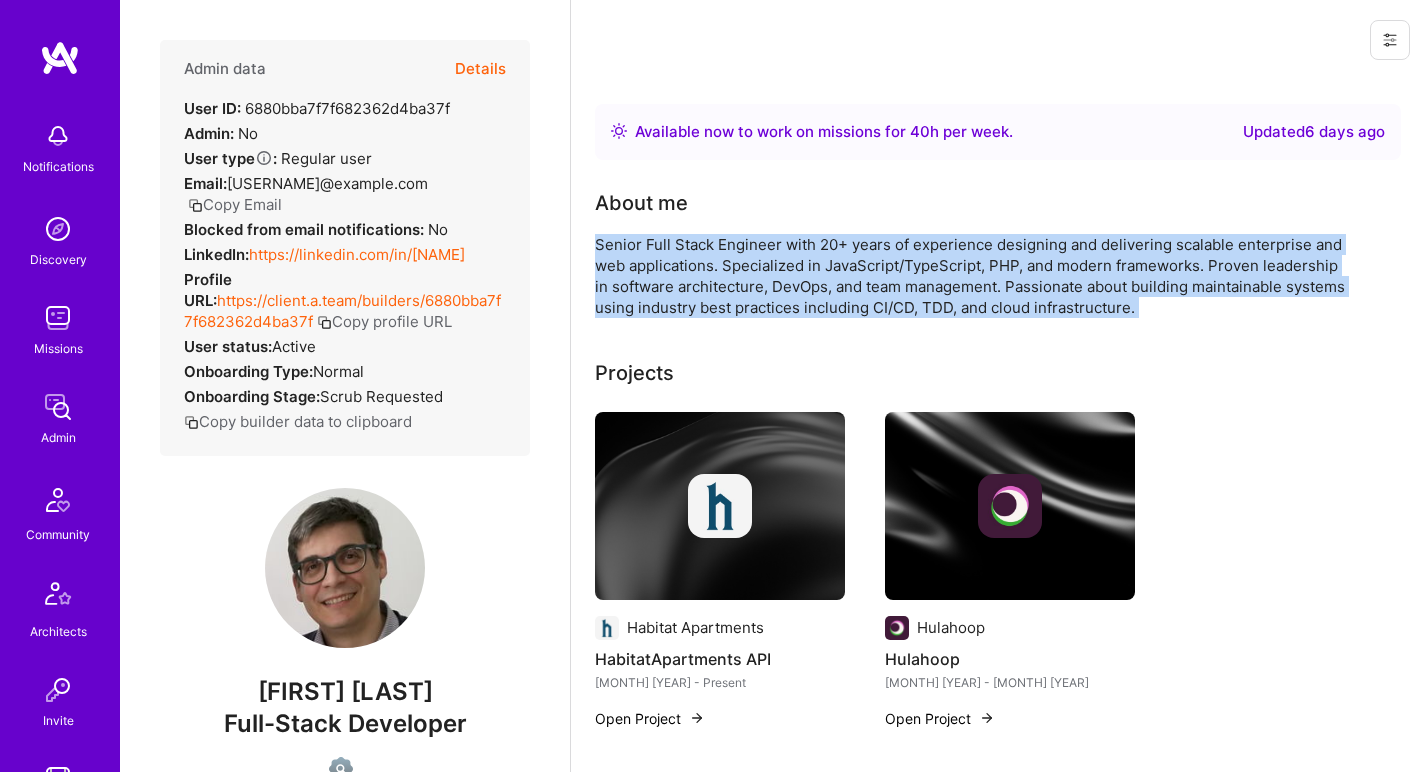 drag, startPoint x: 783, startPoint y: 250, endPoint x: 715, endPoint y: 300, distance: 84.40379 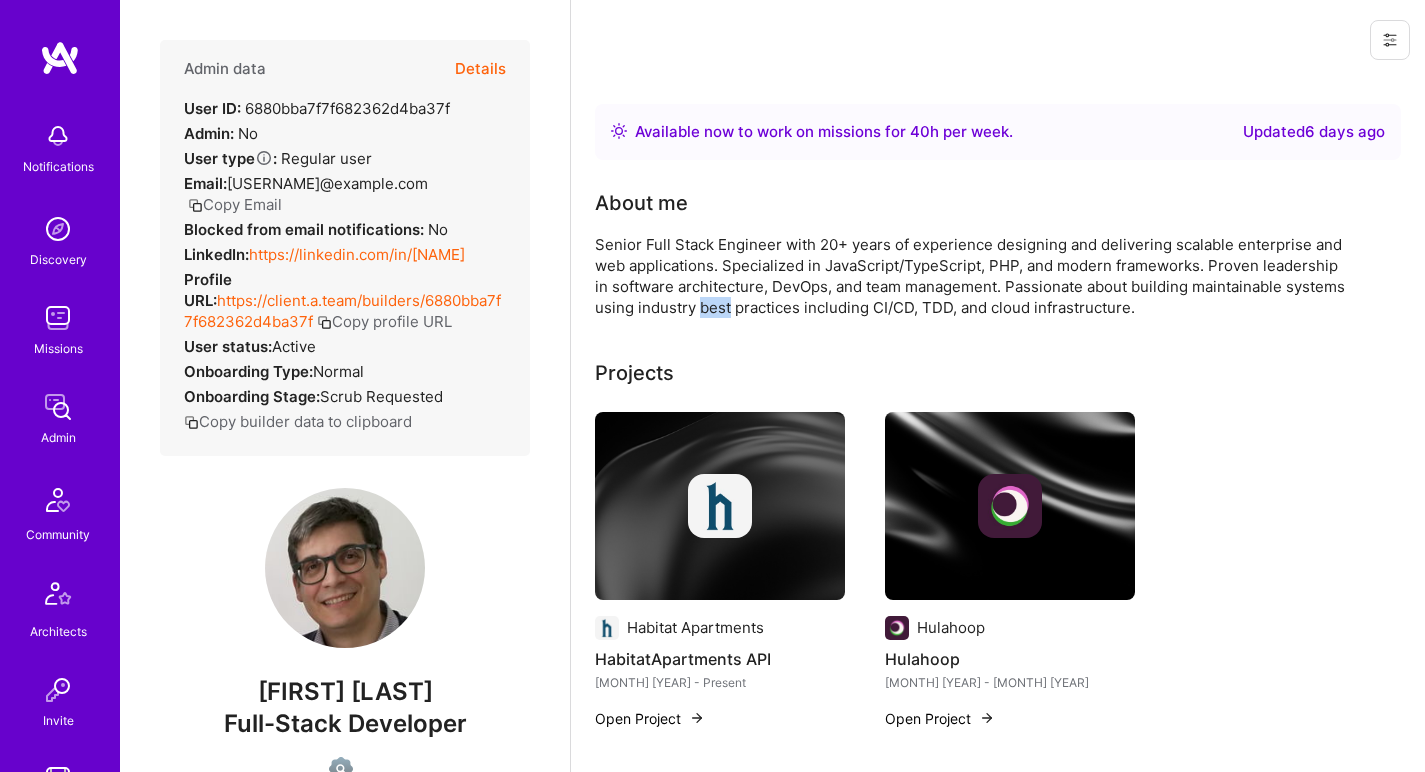 click on "Senior Full Stack Engineer with 20+ years of experience designing and delivering scalable enterprise and
web applications. Specialized in JavaScript/TypeScript, PHP, and modern frameworks. Proven leadership
in software architecture, DevOps, and team management. Passionate about building maintainable systems
using industry best practices including CI/CD, TDD, and cloud infrastructure." at bounding box center [995, 276] 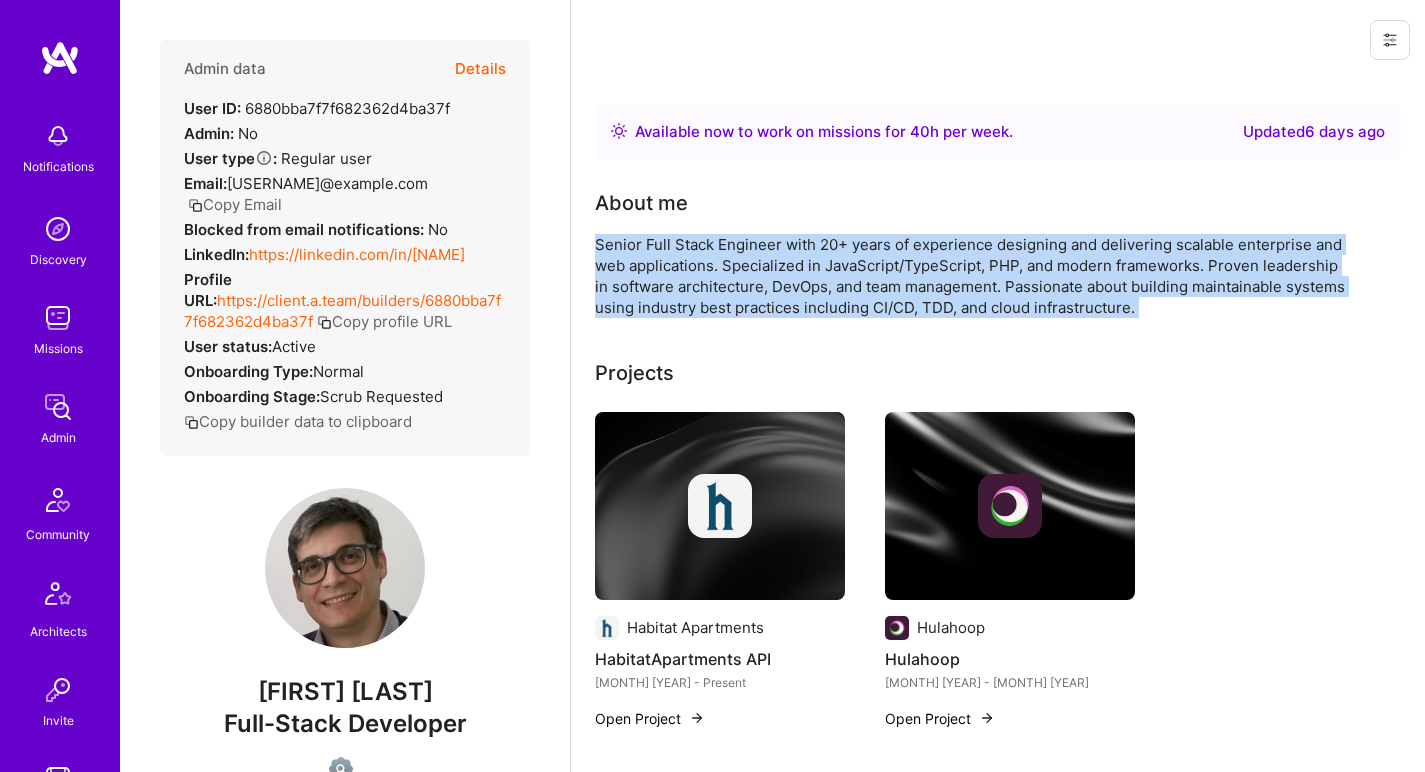 drag, startPoint x: 716, startPoint y: 300, endPoint x: 784, endPoint y: 248, distance: 85.60374 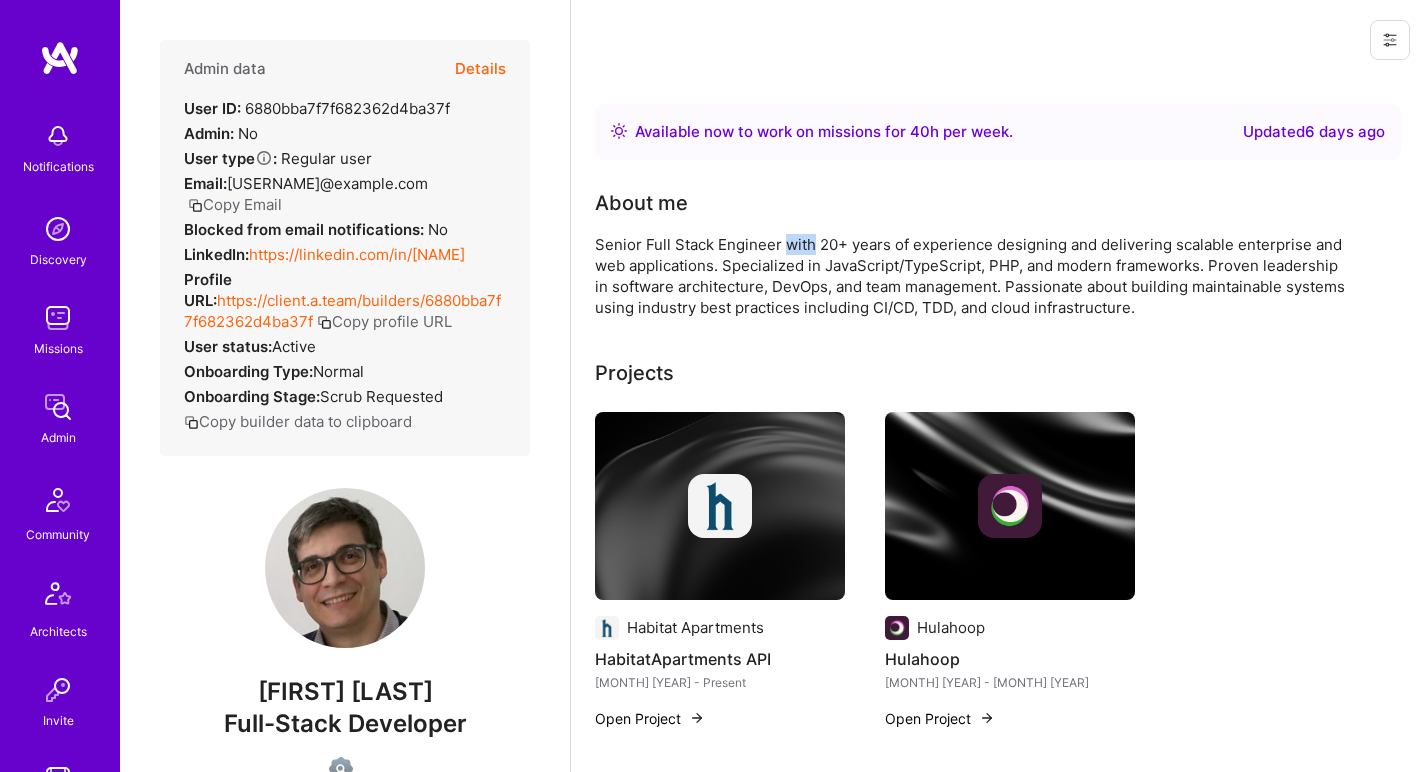 click on "Senior Full Stack Engineer with 20+ years of experience designing and delivering scalable enterprise and
web applications. Specialized in JavaScript/TypeScript, PHP, and modern frameworks. Proven leadership
in software architecture, DevOps, and team management. Passionate about building maintainable systems
using industry best practices including CI/CD, TDD, and cloud infrastructure." at bounding box center (995, 276) 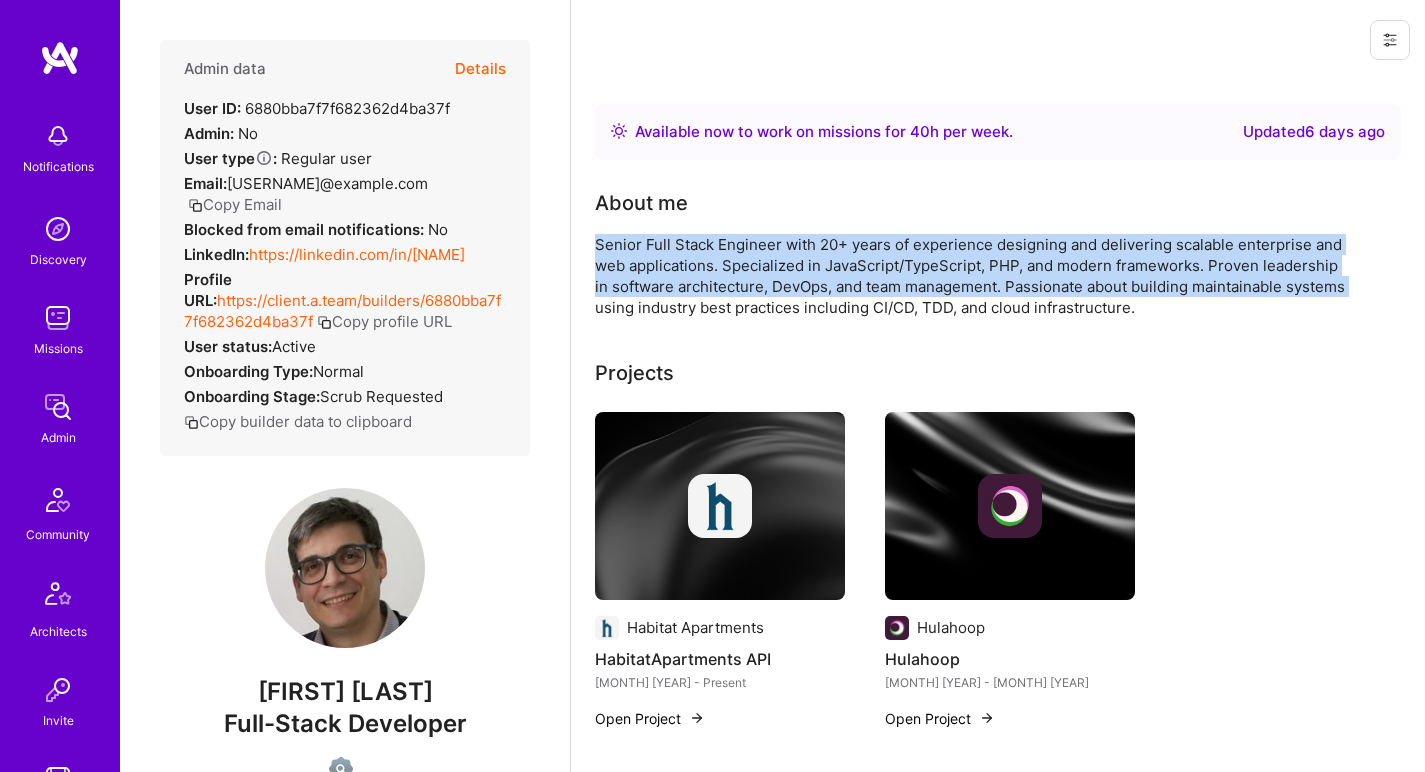 drag, startPoint x: 784, startPoint y: 248, endPoint x: 742, endPoint y: 280, distance: 52.801514 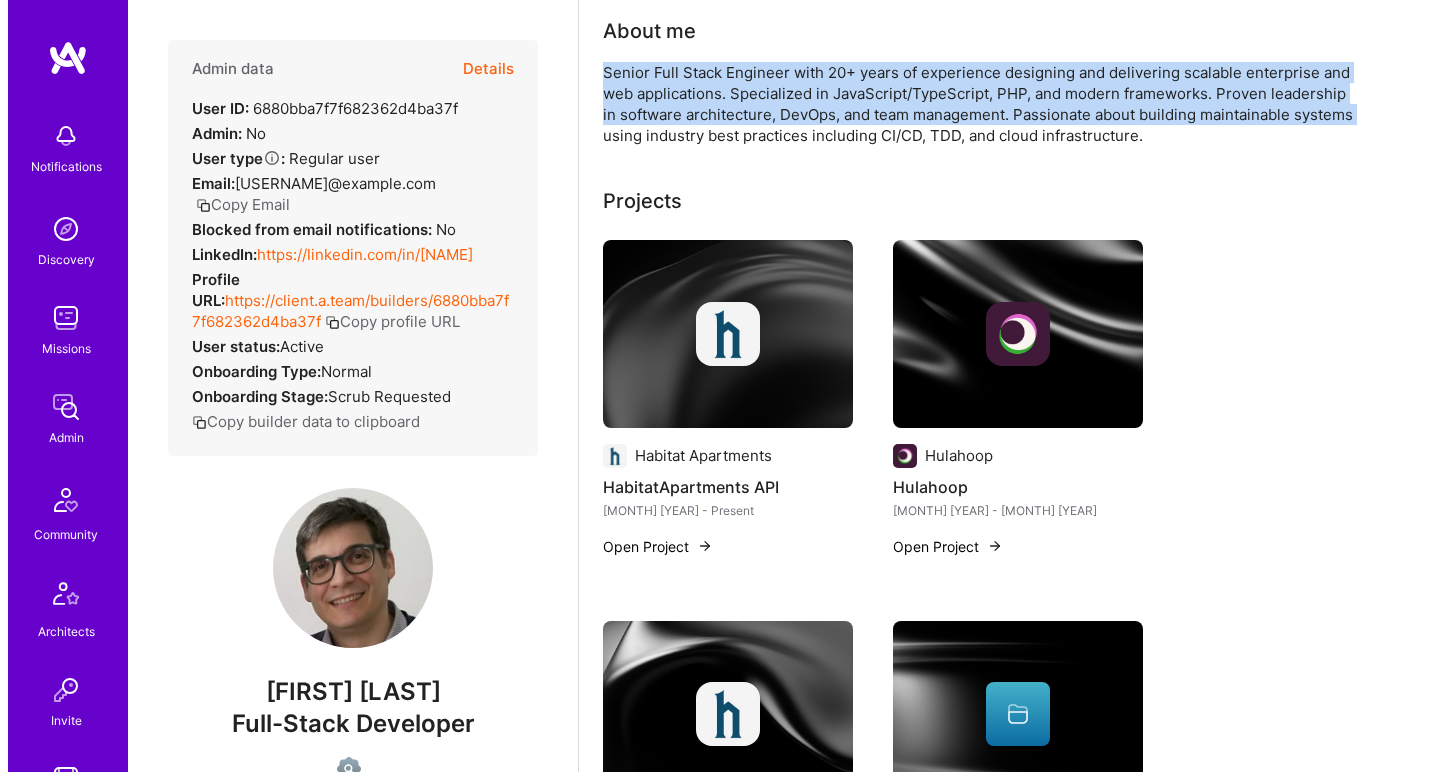scroll, scrollTop: 240, scrollLeft: 0, axis: vertical 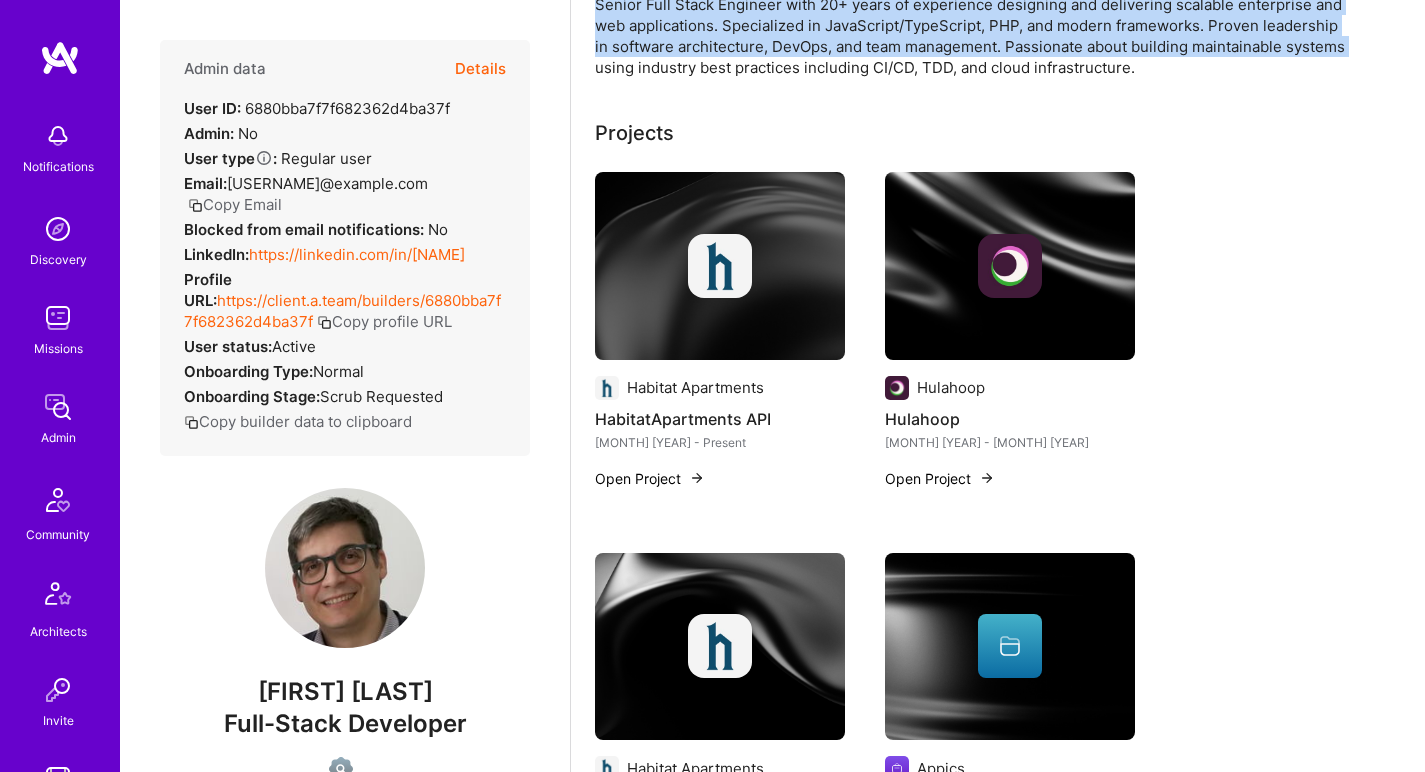 click at bounding box center (720, 266) 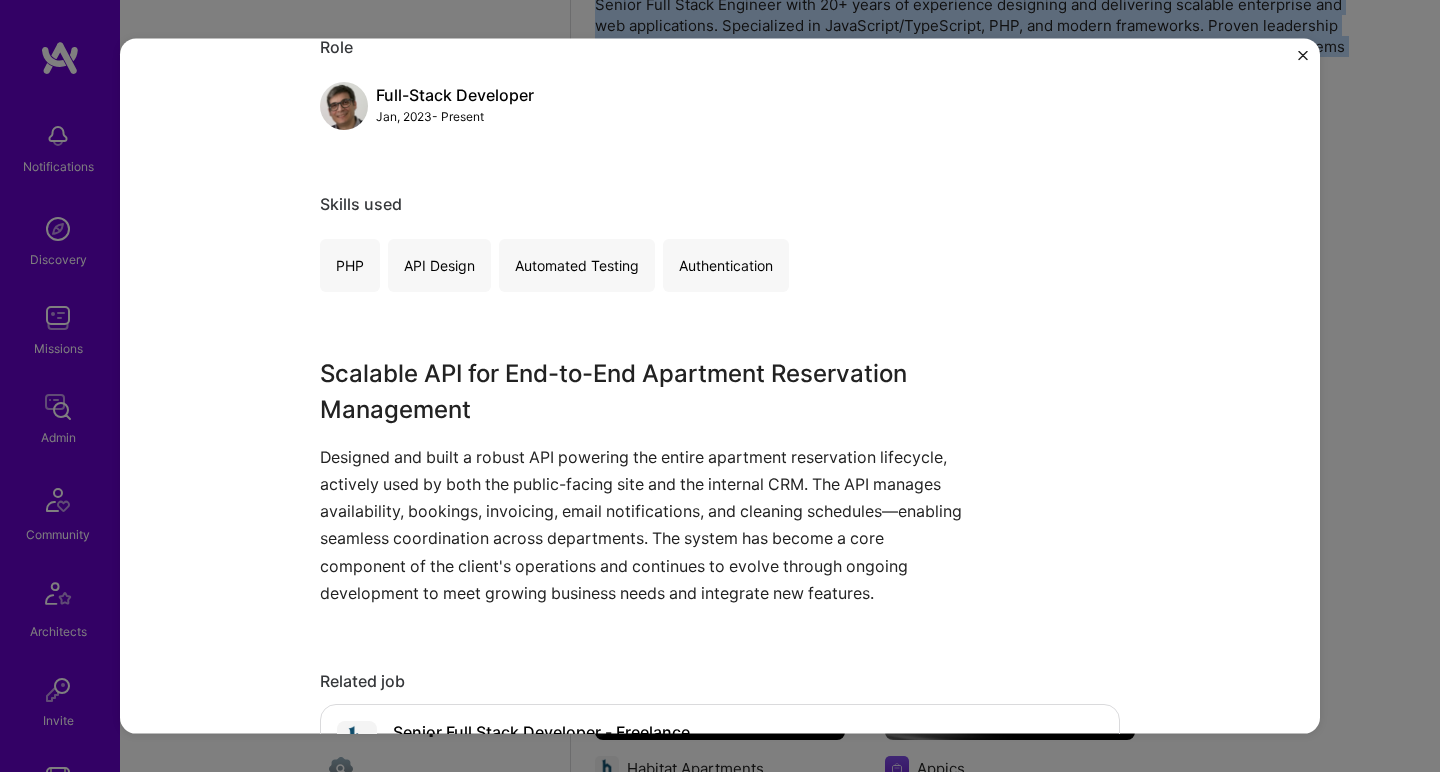 scroll, scrollTop: 308, scrollLeft: 0, axis: vertical 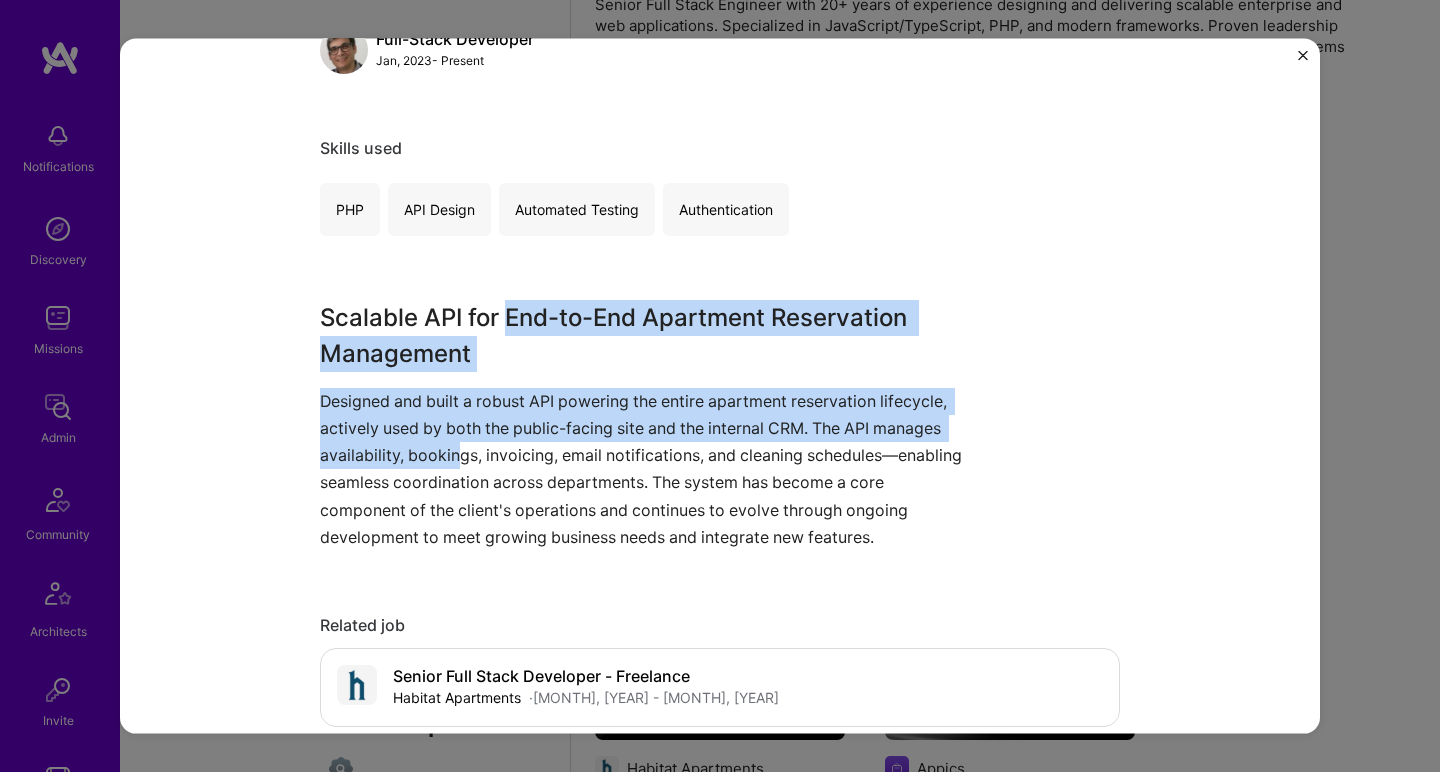 drag, startPoint x: 503, startPoint y: 301, endPoint x: 453, endPoint y: 460, distance: 166.67633 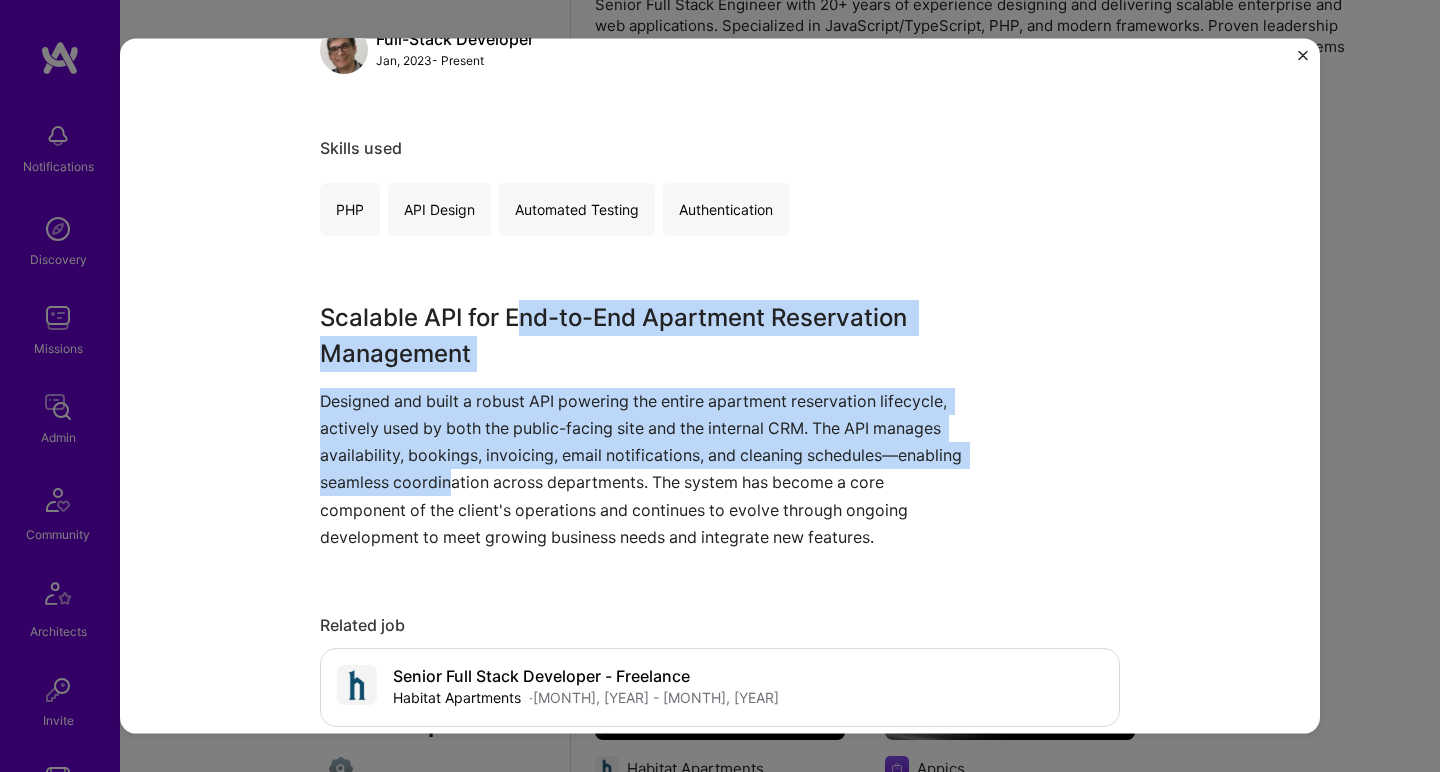 drag, startPoint x: 443, startPoint y: 484, endPoint x: 514, endPoint y: 313, distance: 185.15399 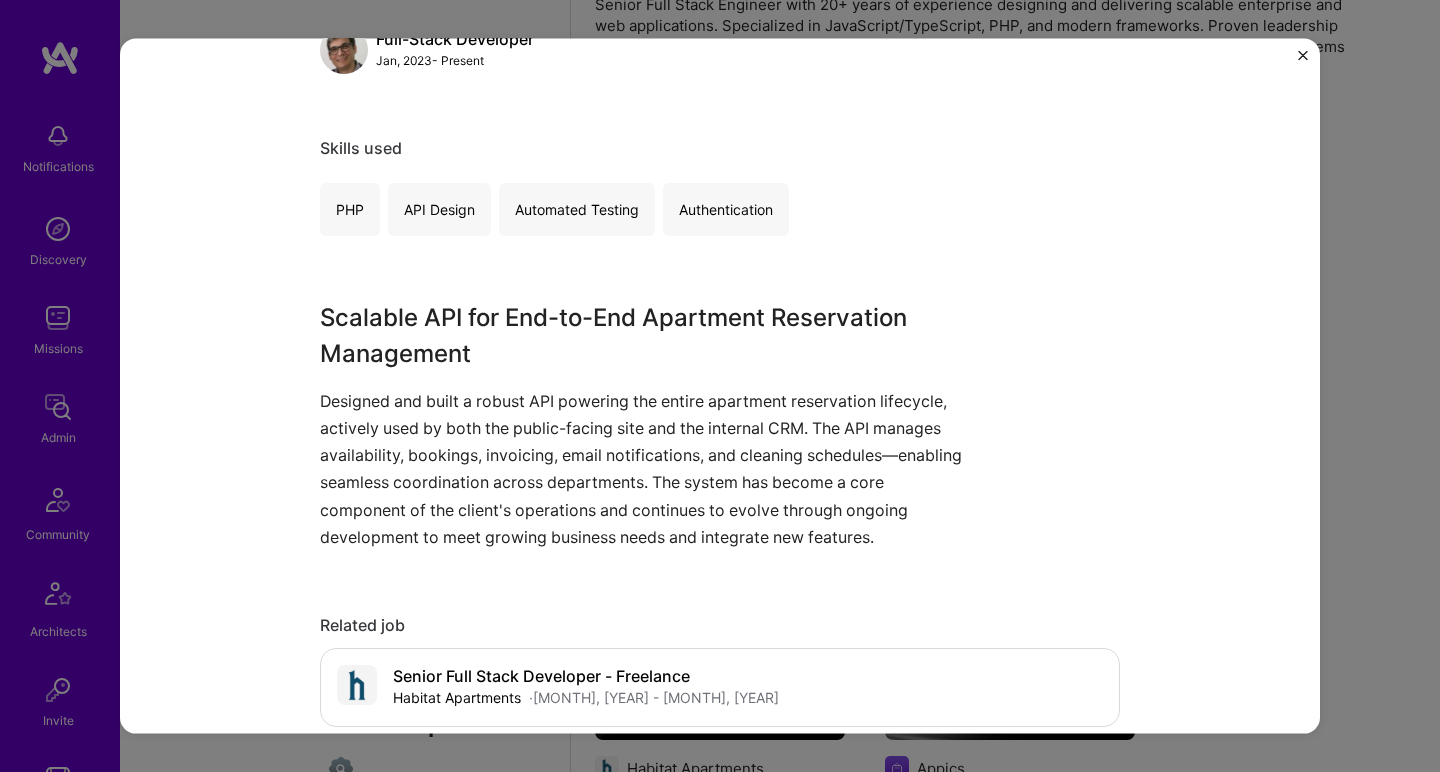 click on "Scalable API for End-to-End Apartment Reservation Management" at bounding box center [645, 335] 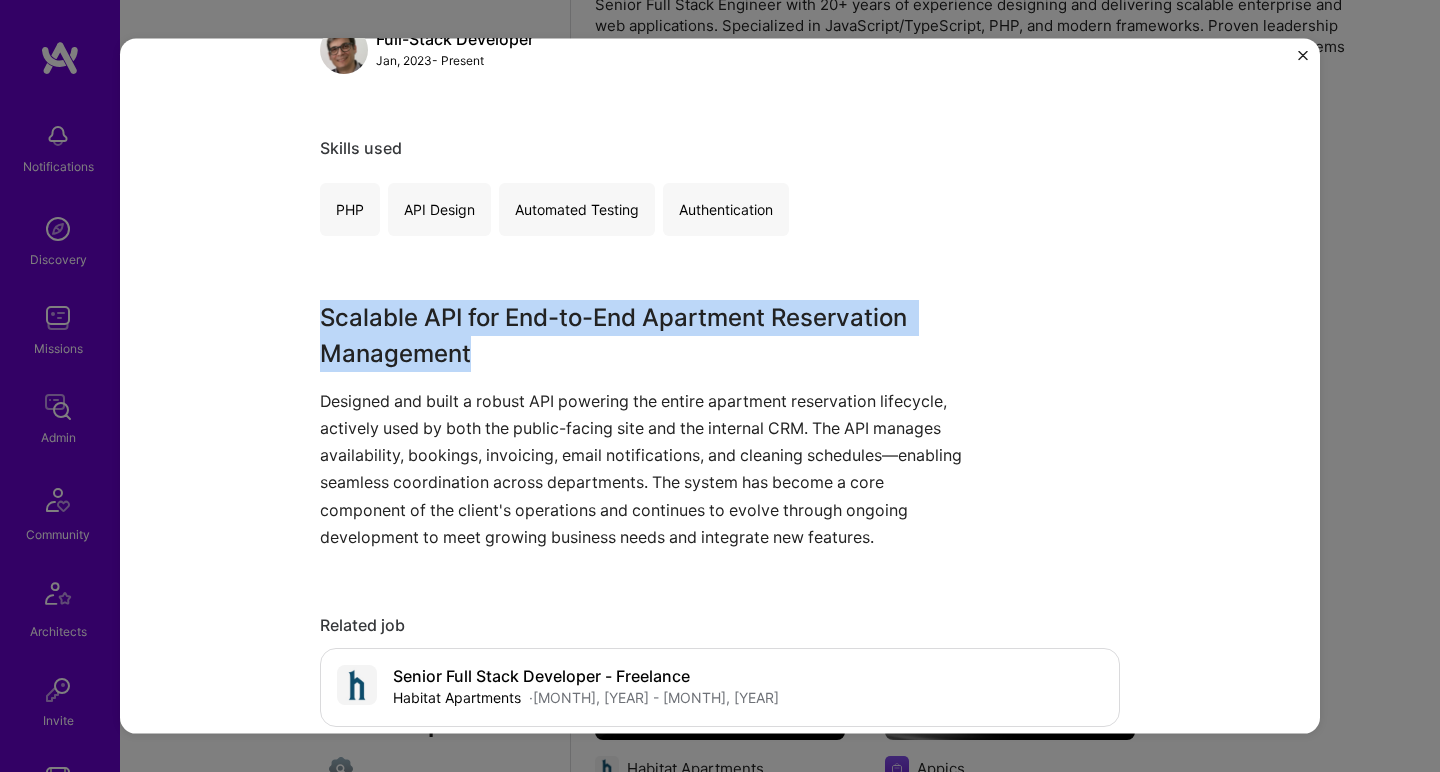 click on "Scalable API for End-to-End Apartment Reservation Management" at bounding box center (645, 335) 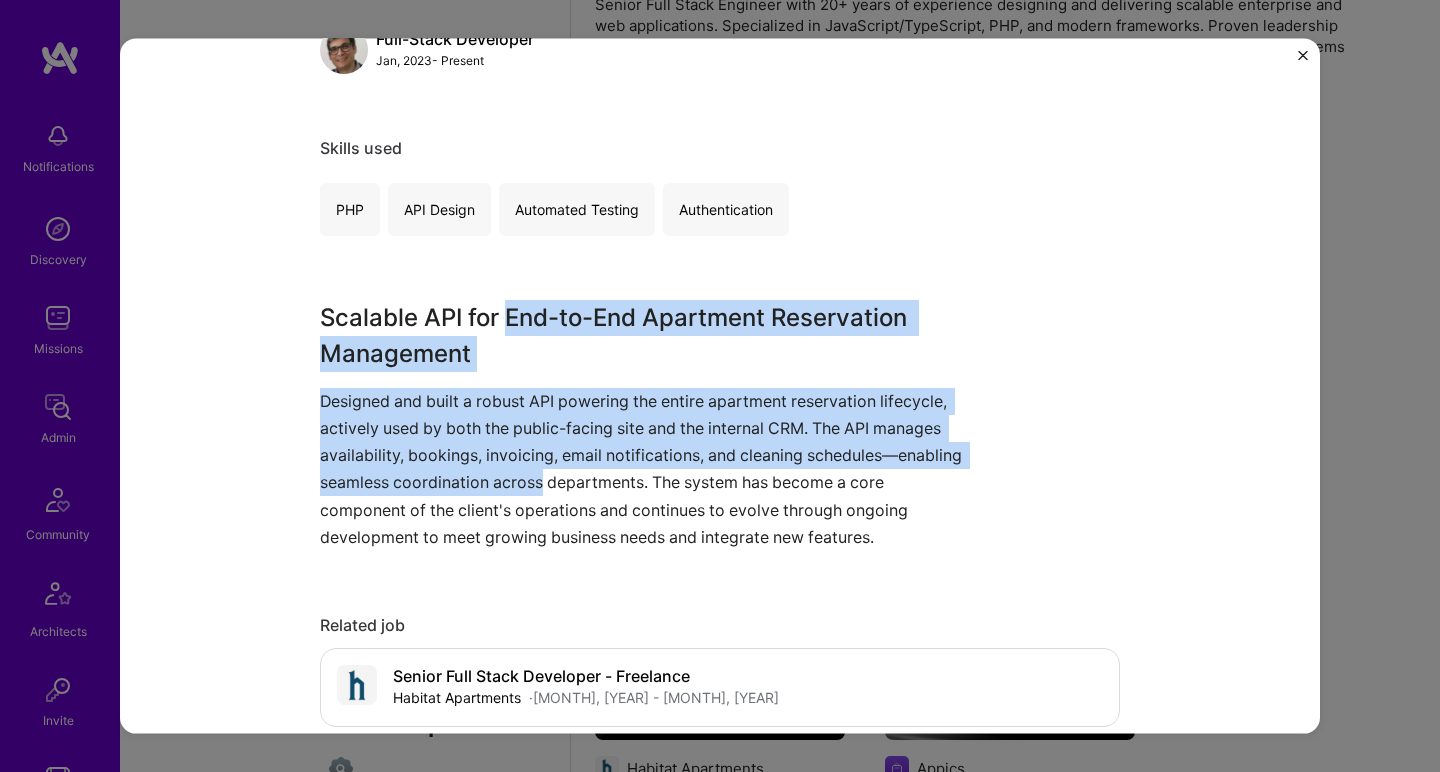 drag, startPoint x: 514, startPoint y: 313, endPoint x: 523, endPoint y: 473, distance: 160.25293 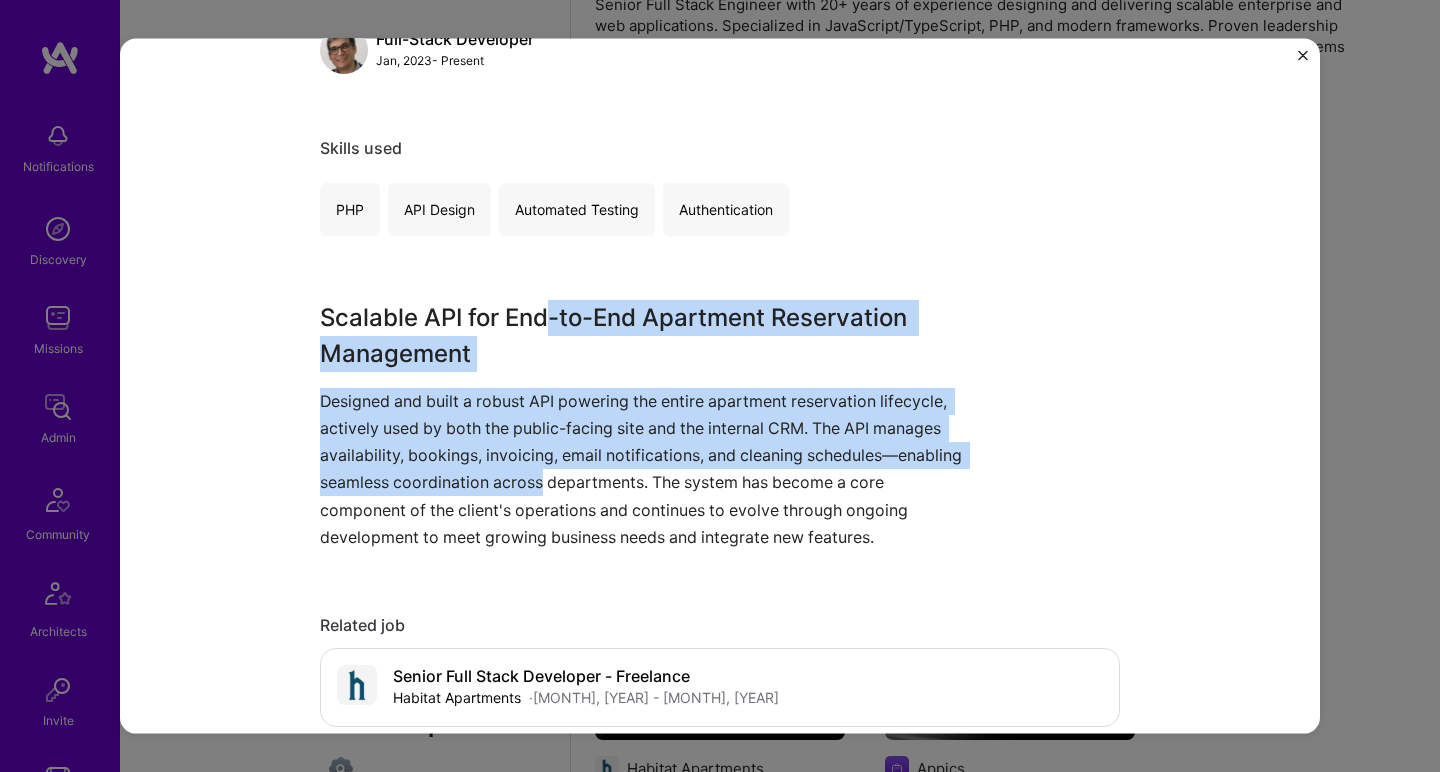 drag, startPoint x: 523, startPoint y: 473, endPoint x: 544, endPoint y: 315, distance: 159.38947 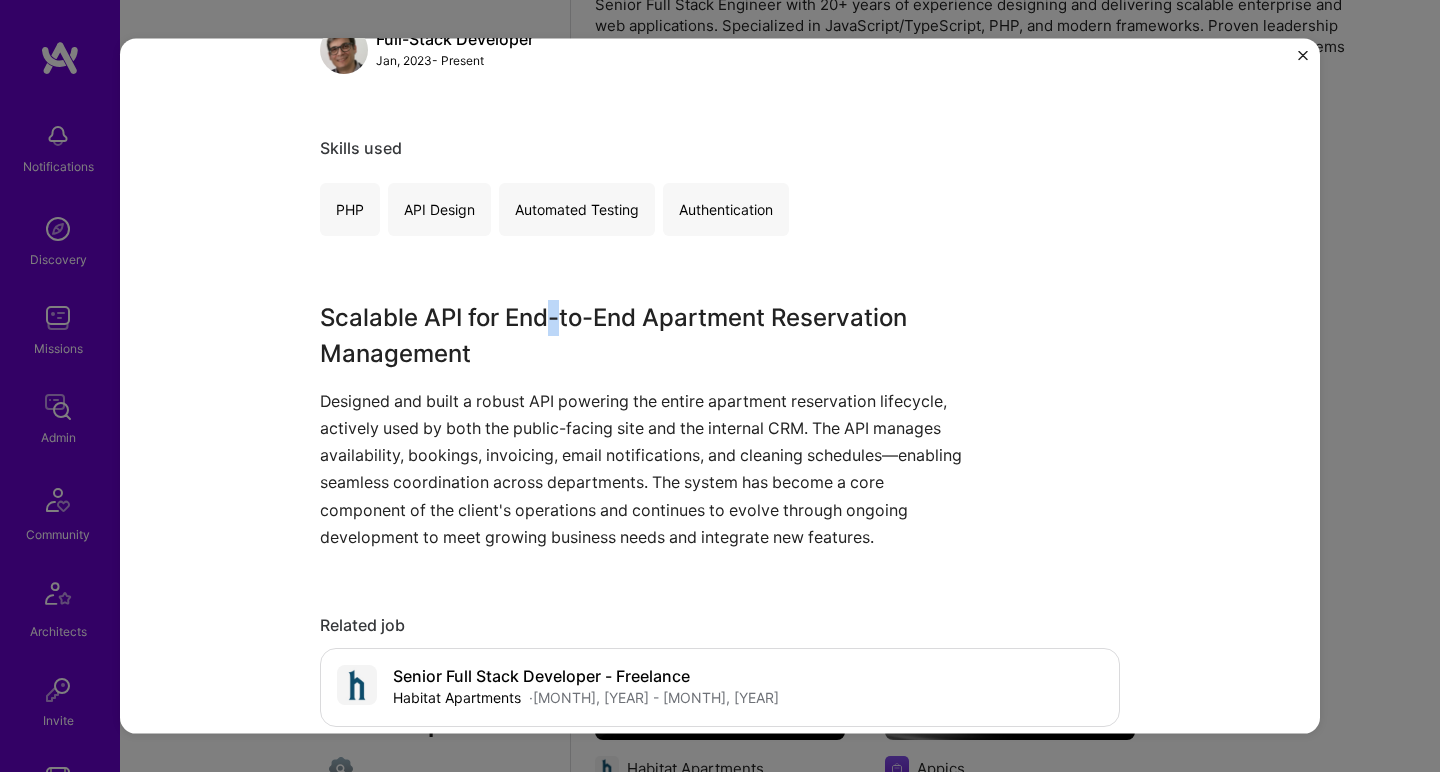 click on "Scalable API for End-to-End Apartment Reservation Management" at bounding box center [645, 335] 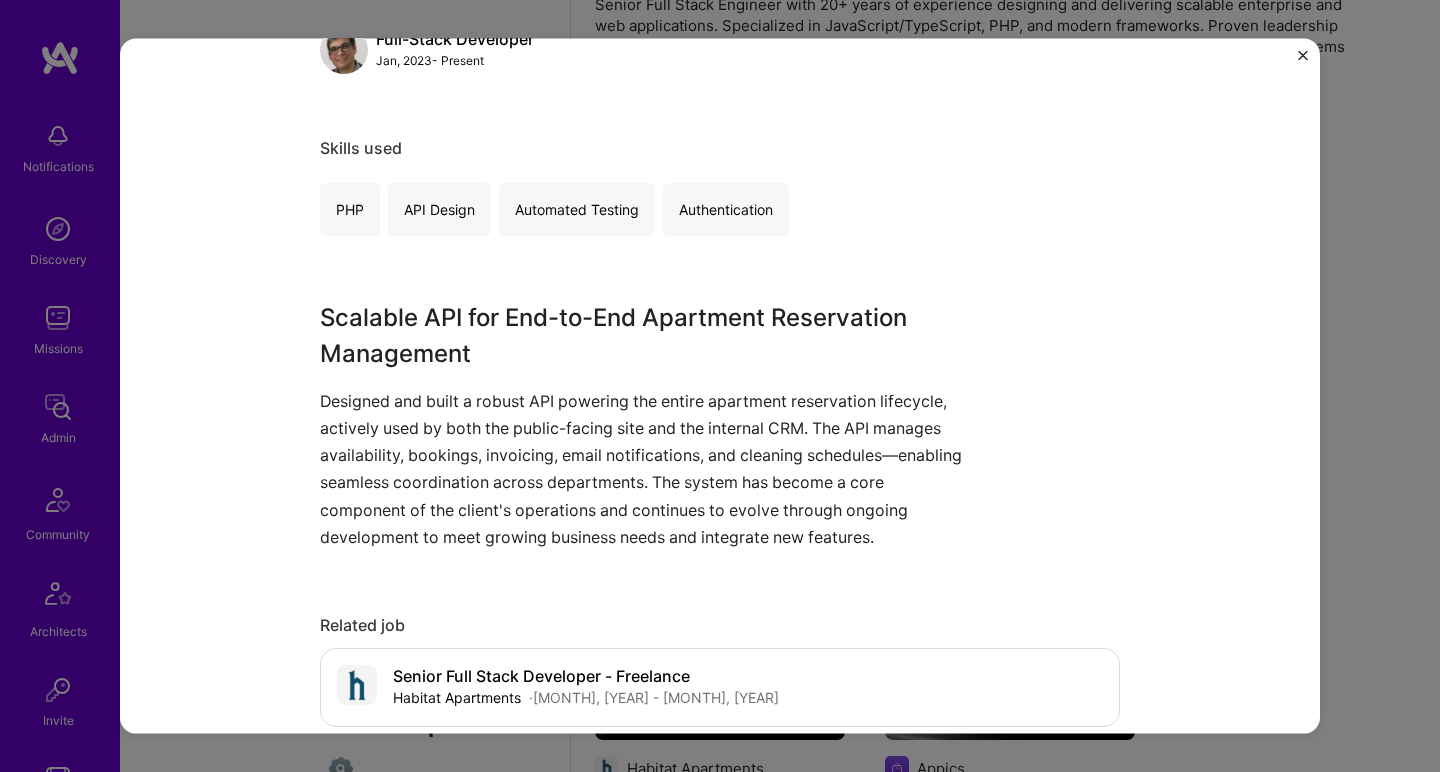 click on "Scalable API for End-to-End Apartment Reservation Management" at bounding box center [645, 335] 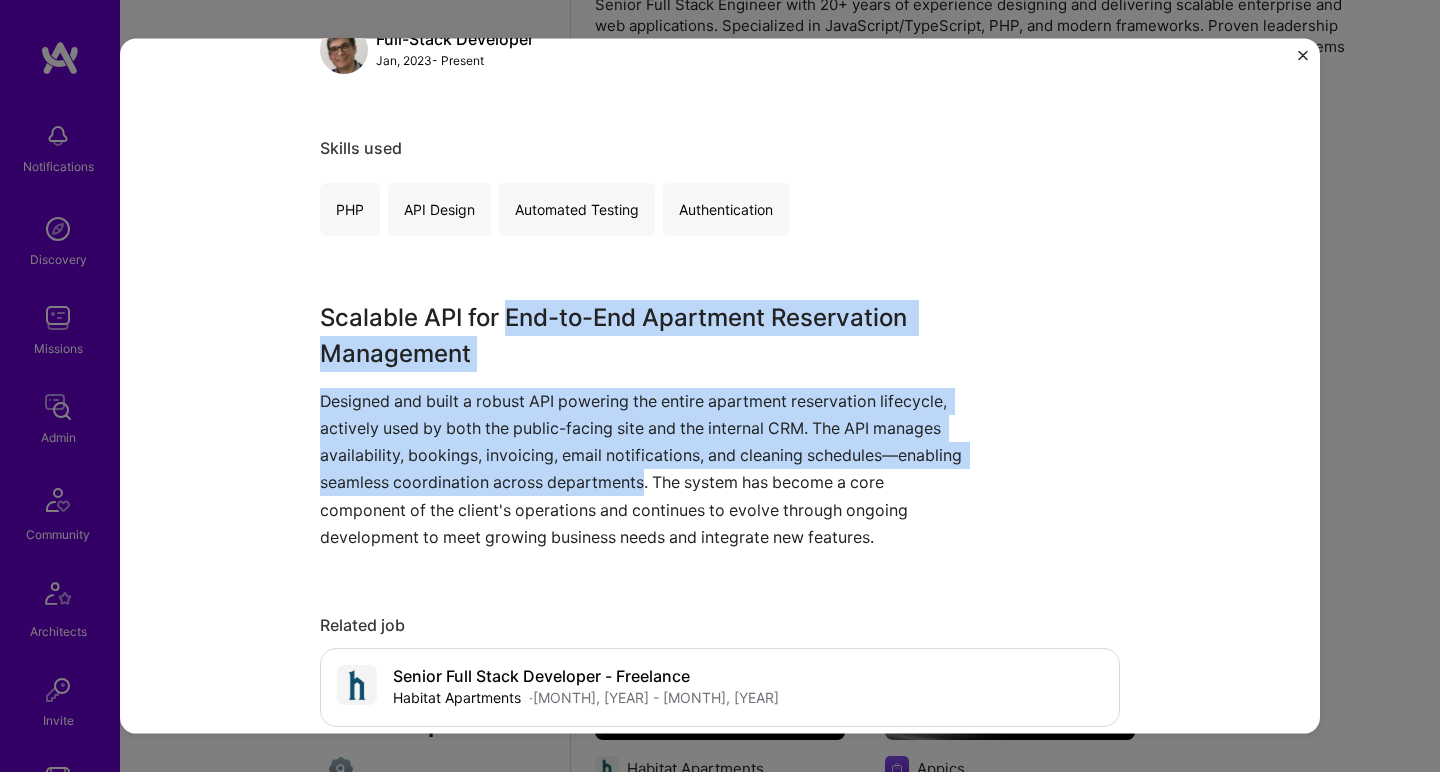 drag, startPoint x: 531, startPoint y: 311, endPoint x: 567, endPoint y: 477, distance: 169.85876 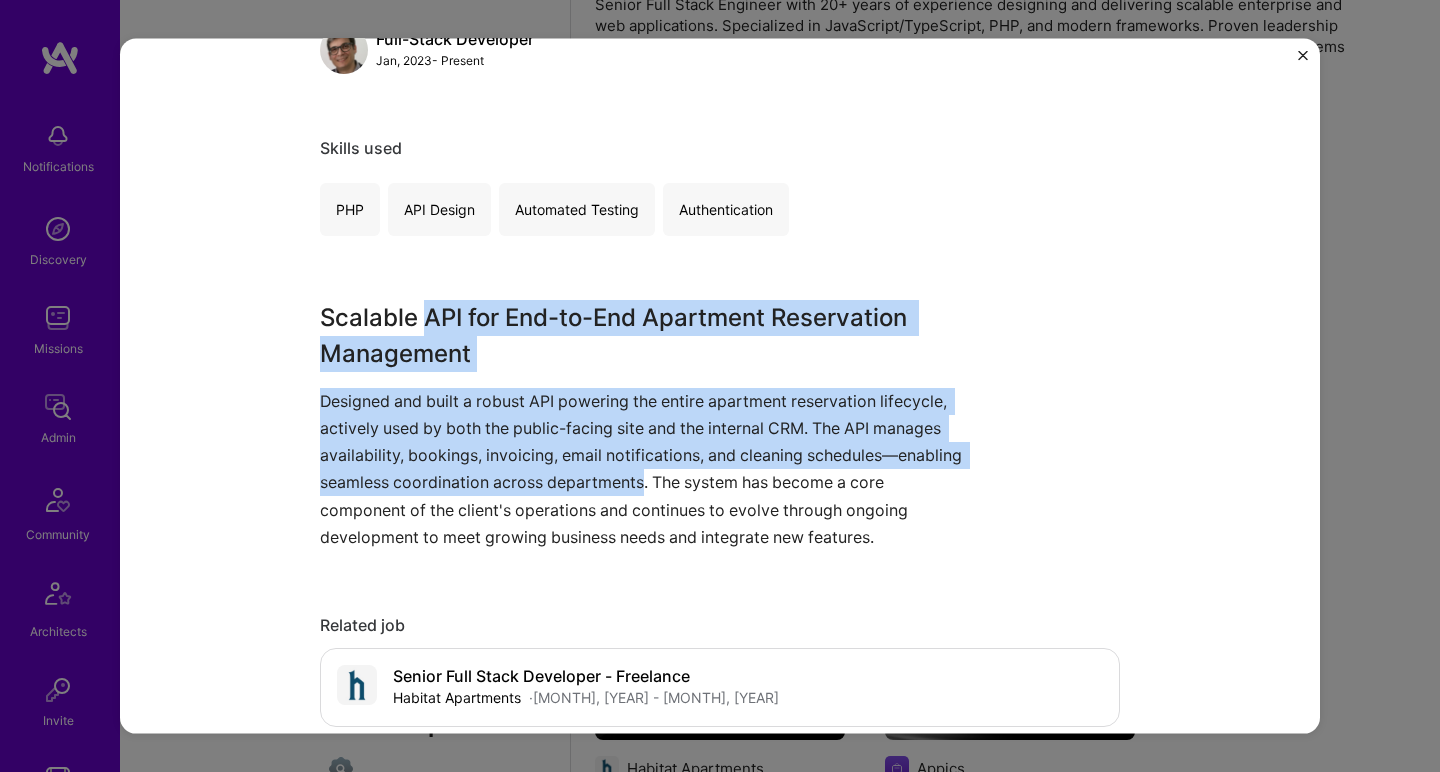 drag, startPoint x: 567, startPoint y: 477, endPoint x: 444, endPoint y: 317, distance: 201.81427 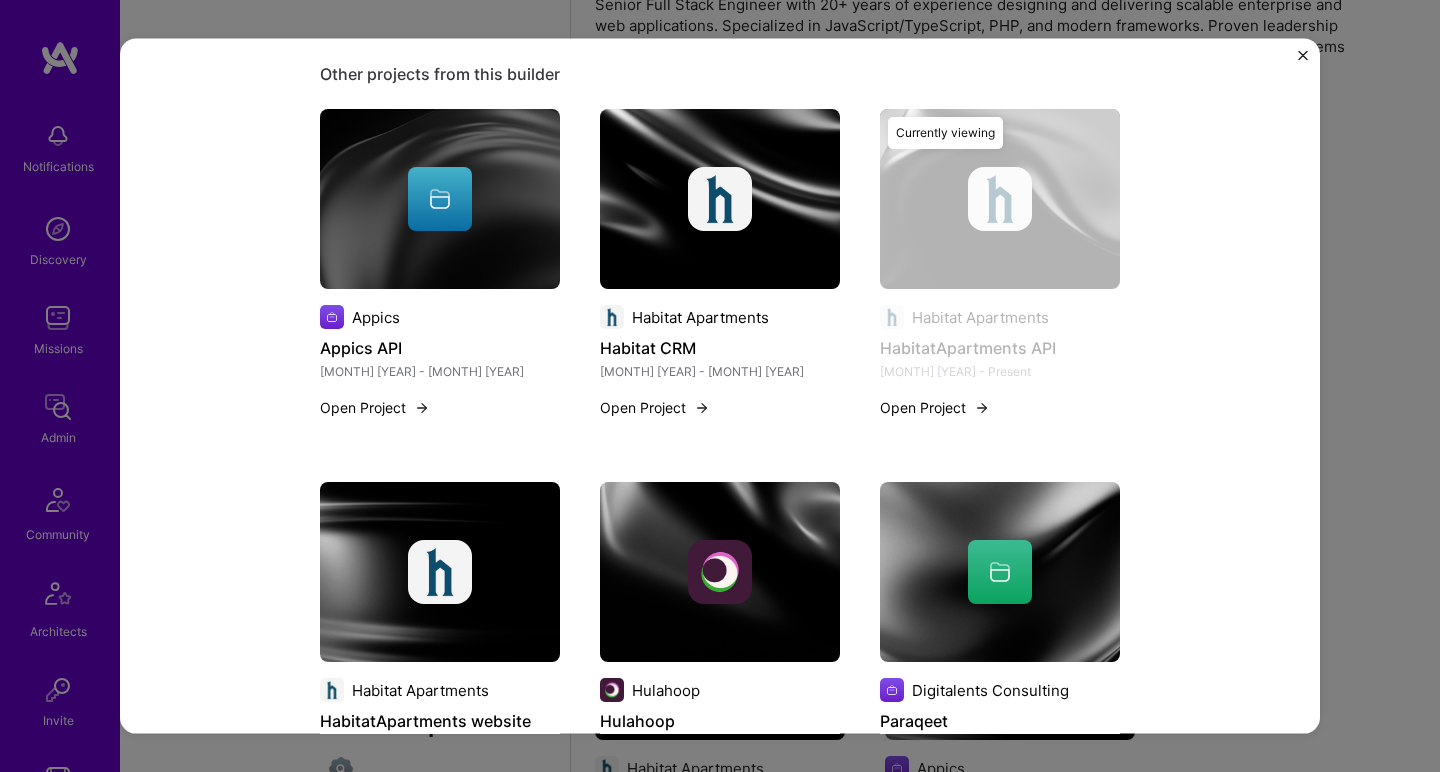 scroll, scrollTop: 912, scrollLeft: 0, axis: vertical 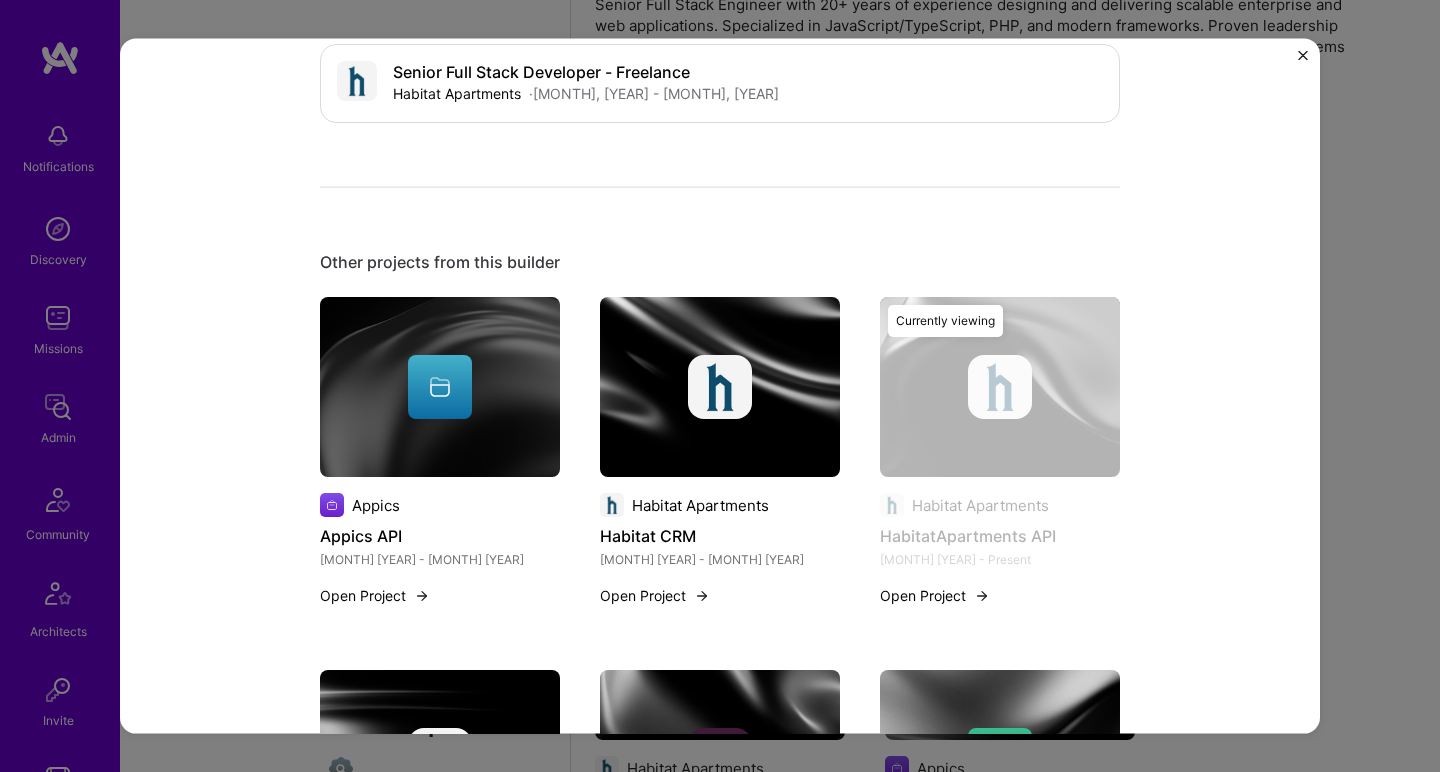 click at bounding box center (440, 387) 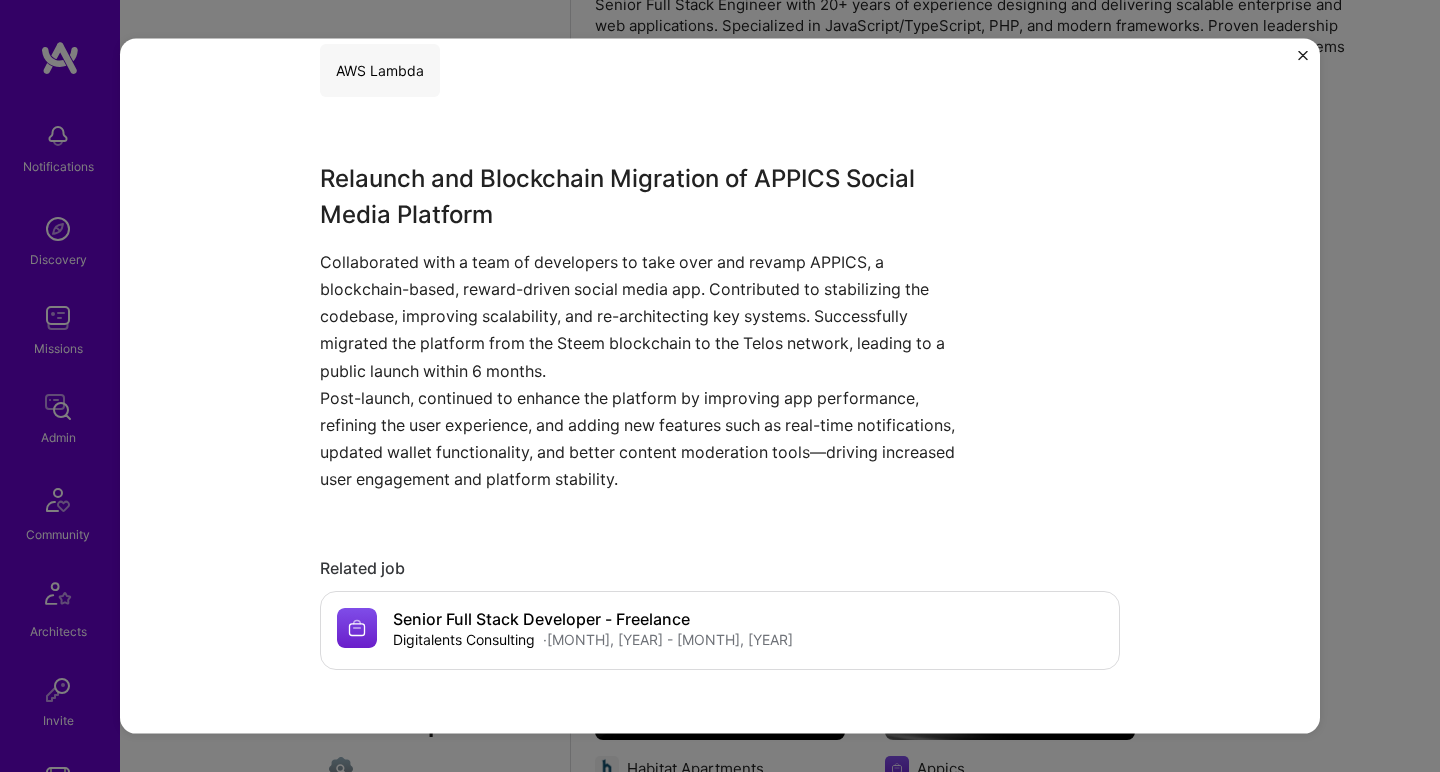 scroll, scrollTop: 564, scrollLeft: 0, axis: vertical 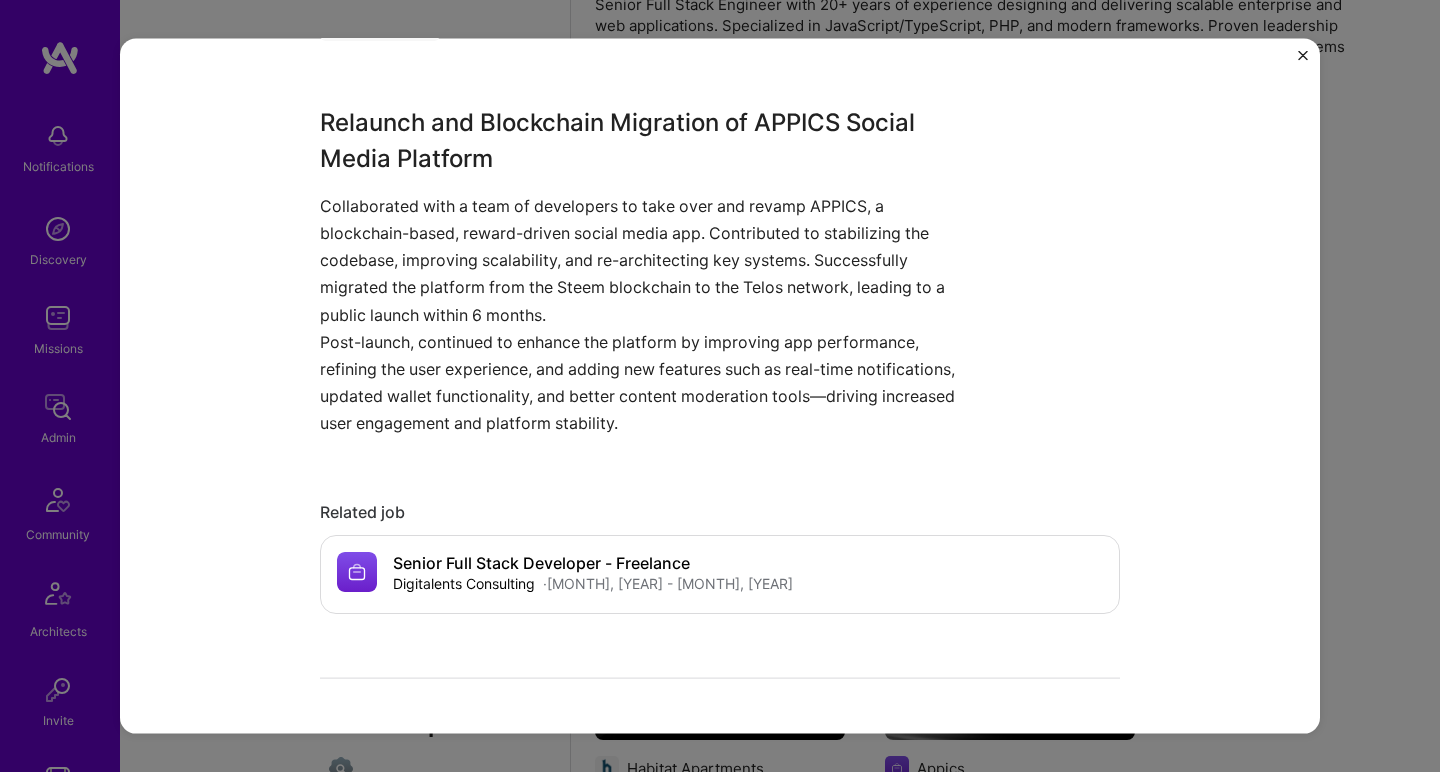 click on "Collaborated with a team of developers to take over and revamp APPICS, a blockchain-based, reward-driven social media app. Contributed to stabilizing the codebase, improving scalability, and re-architecting key systems. Successfully migrated the platform from the Steem blockchain to the Telos network, leading to a public launch within 6 months." at bounding box center [645, 260] 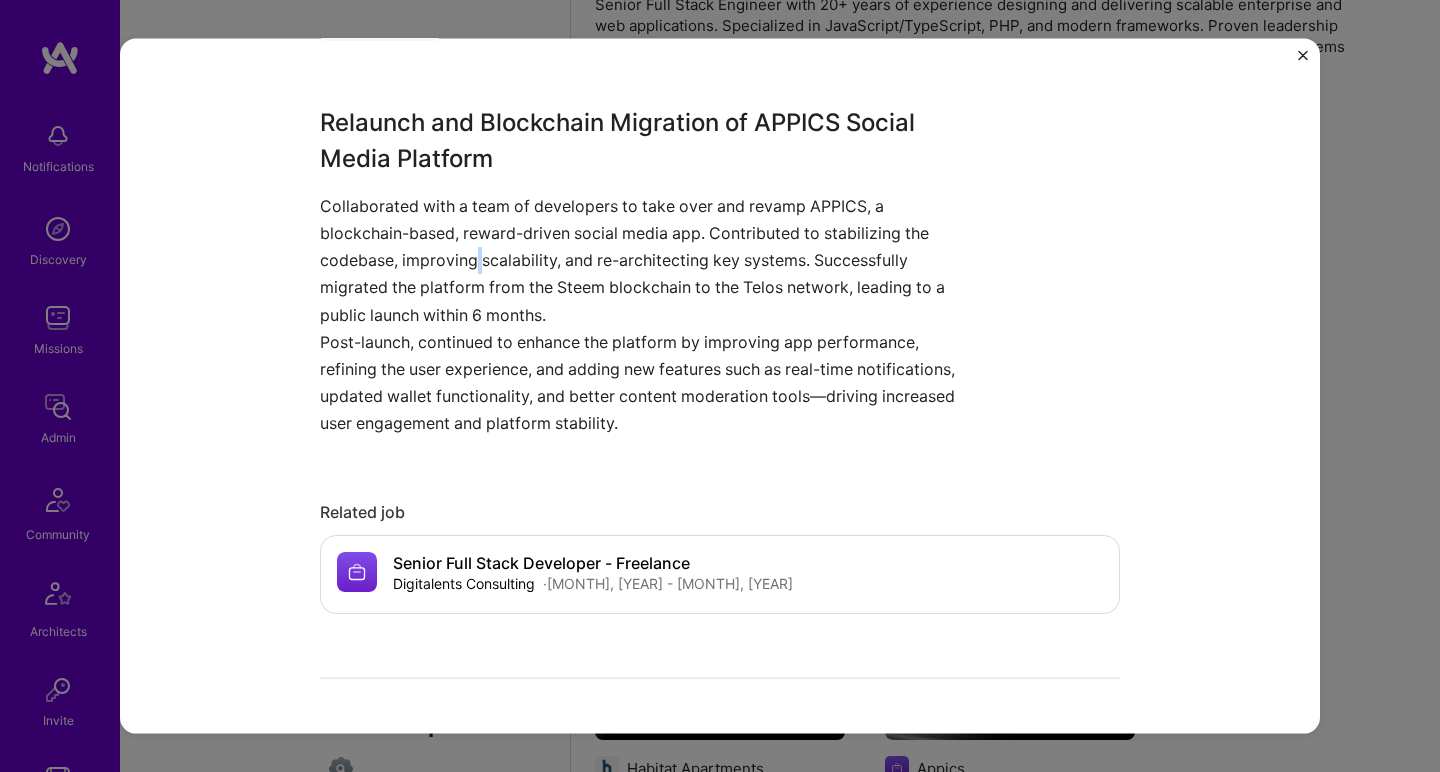 click on "Collaborated with a team of developers to take over and revamp APPICS, a blockchain-based, reward-driven social media app. Contributed to stabilizing the codebase, improving scalability, and re-architecting key systems. Successfully migrated the platform from the Steem blockchain to the Telos network, leading to a public launch within 6 months." at bounding box center [645, 260] 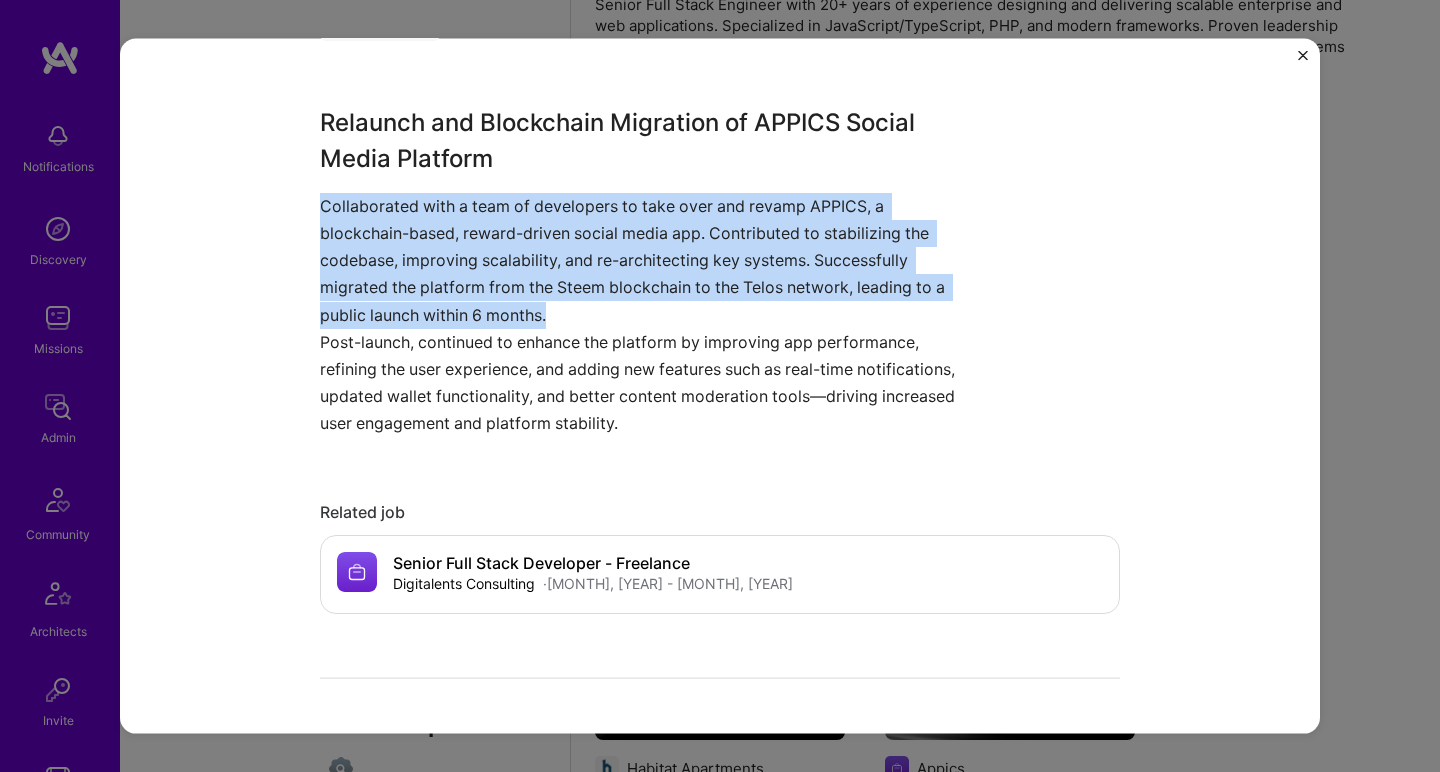 click on "Collaborated with a team of developers to take over and revamp APPICS, a blockchain-based, reward-driven social media app. Contributed to stabilizing the codebase, improving scalability, and re-architecting key systems. Successfully migrated the platform from the Steem blockchain to the Telos network, leading to a public launch within 6 months." at bounding box center [645, 260] 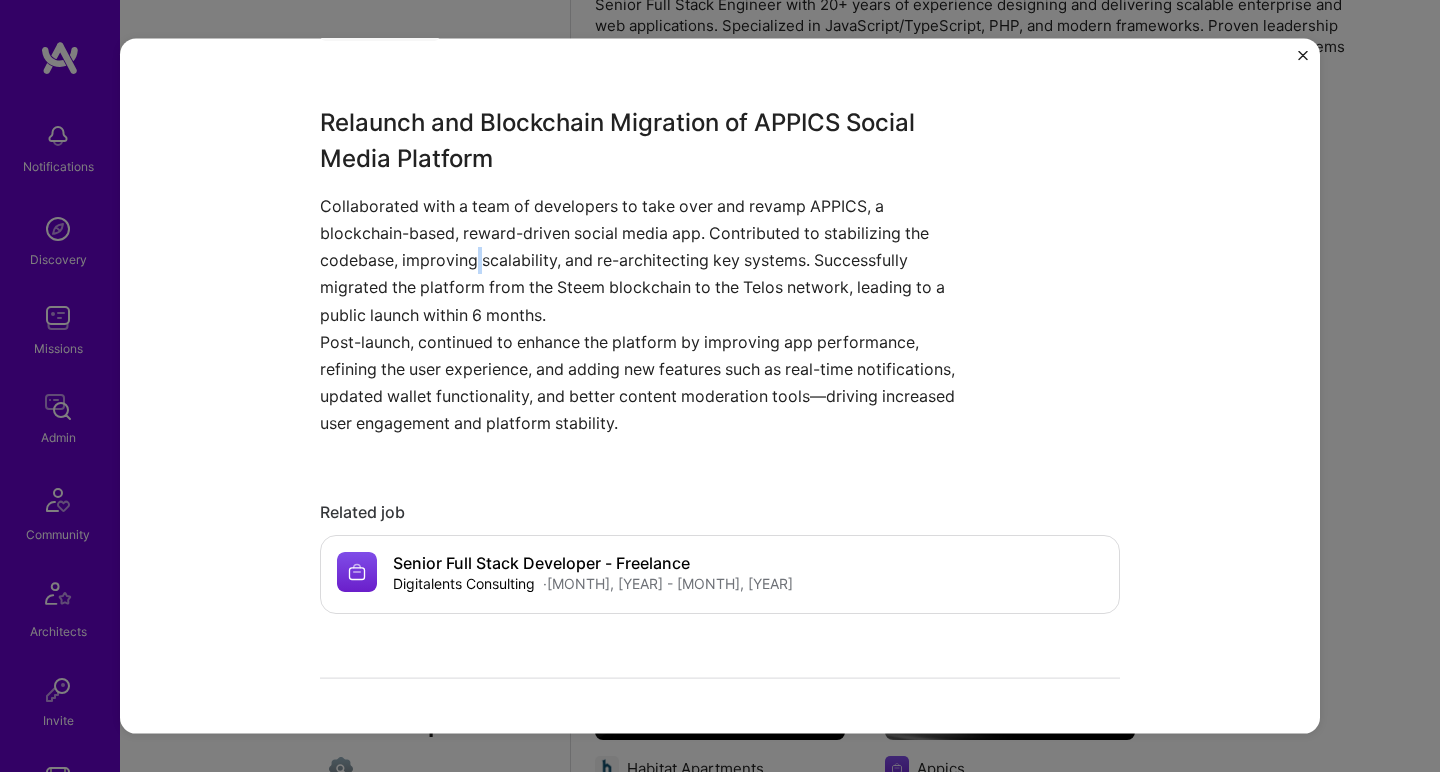 click on "Collaborated with a team of developers to take over and revamp APPICS, a blockchain-based, reward-driven social media app. Contributed to stabilizing the codebase, improving scalability, and re-architecting key systems. Successfully migrated the platform from the Steem blockchain to the Telos network, leading to a public launch within 6 months." at bounding box center (645, 260) 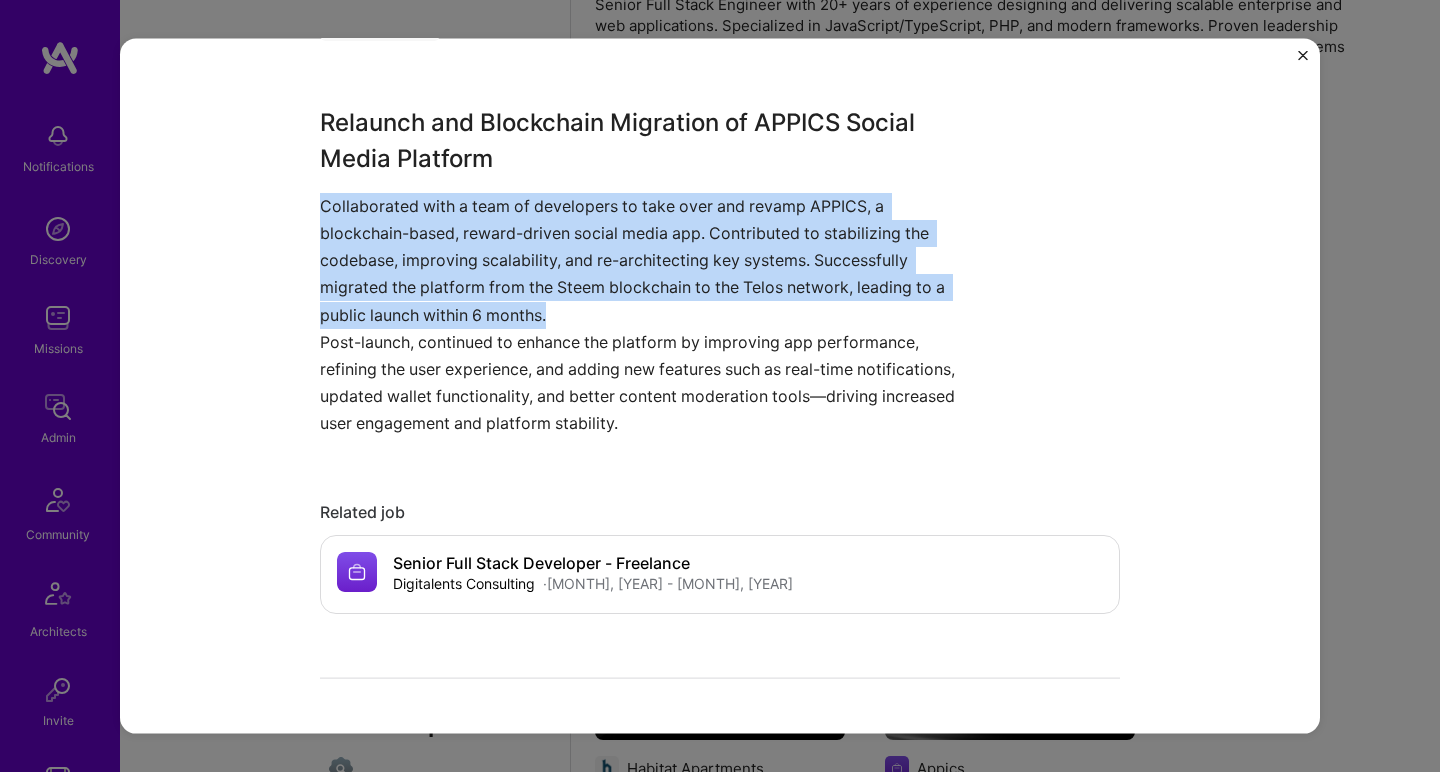 drag, startPoint x: 467, startPoint y: 255, endPoint x: 416, endPoint y: 365, distance: 121.24768 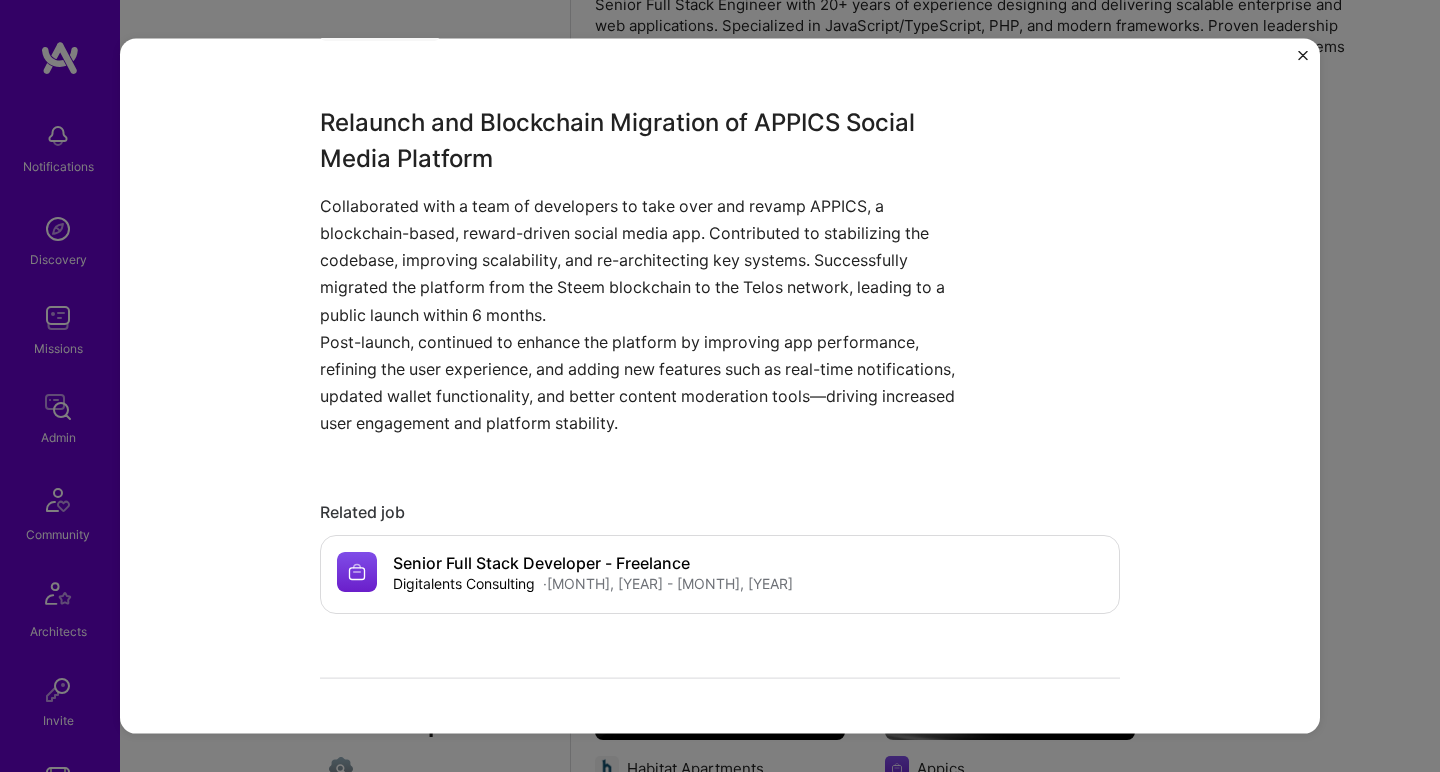 click on "Post-launch, continued to enhance the platform by improving app performance, refining the user experience, and adding new features such as real-time notifications, updated wallet functionality, and better content moderation tools—driving increased user engagement and platform stability." at bounding box center [645, 382] 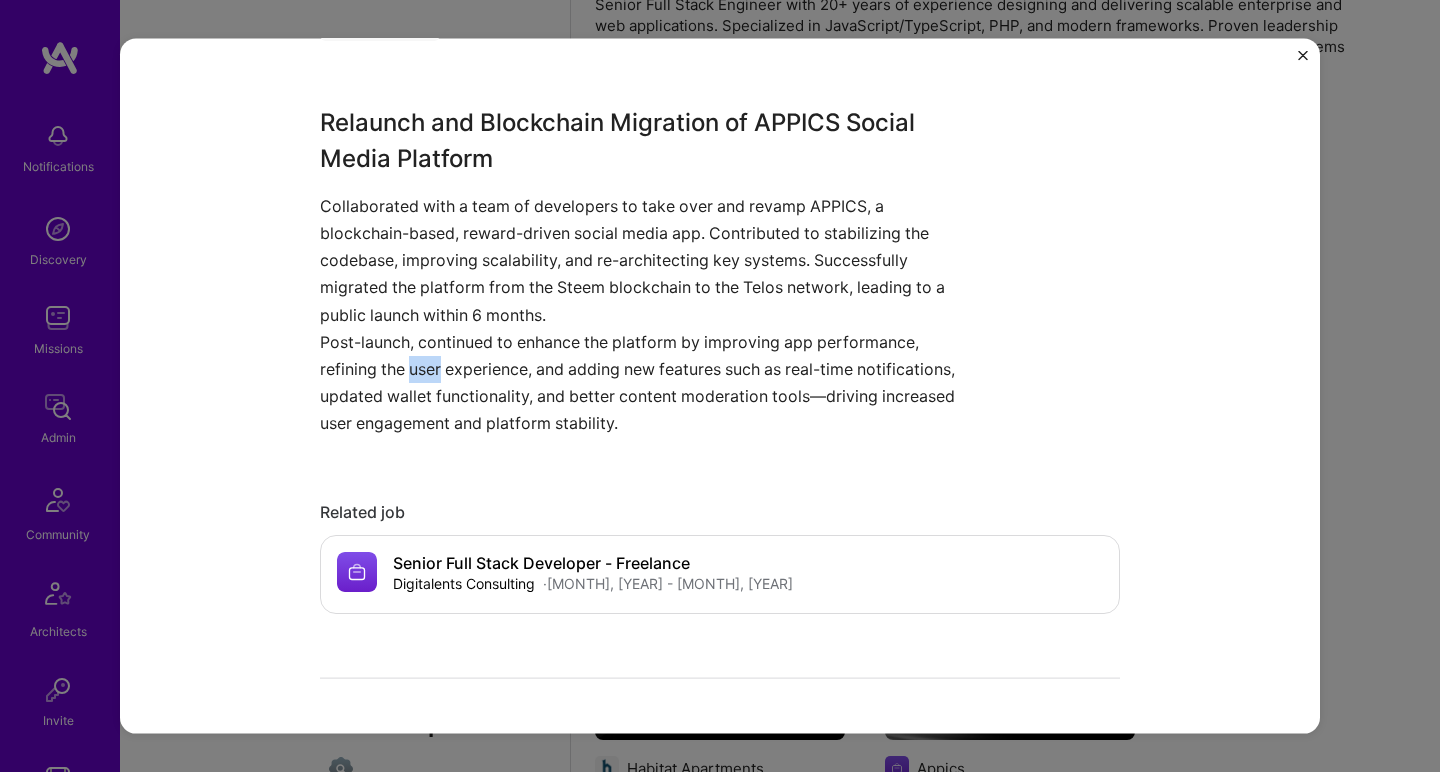 click on "Post-launch, continued to enhance the platform by improving app performance, refining the user experience, and adding new features such as real-time notifications, updated wallet functionality, and better content moderation tools—driving increased user engagement and platform stability." at bounding box center [645, 382] 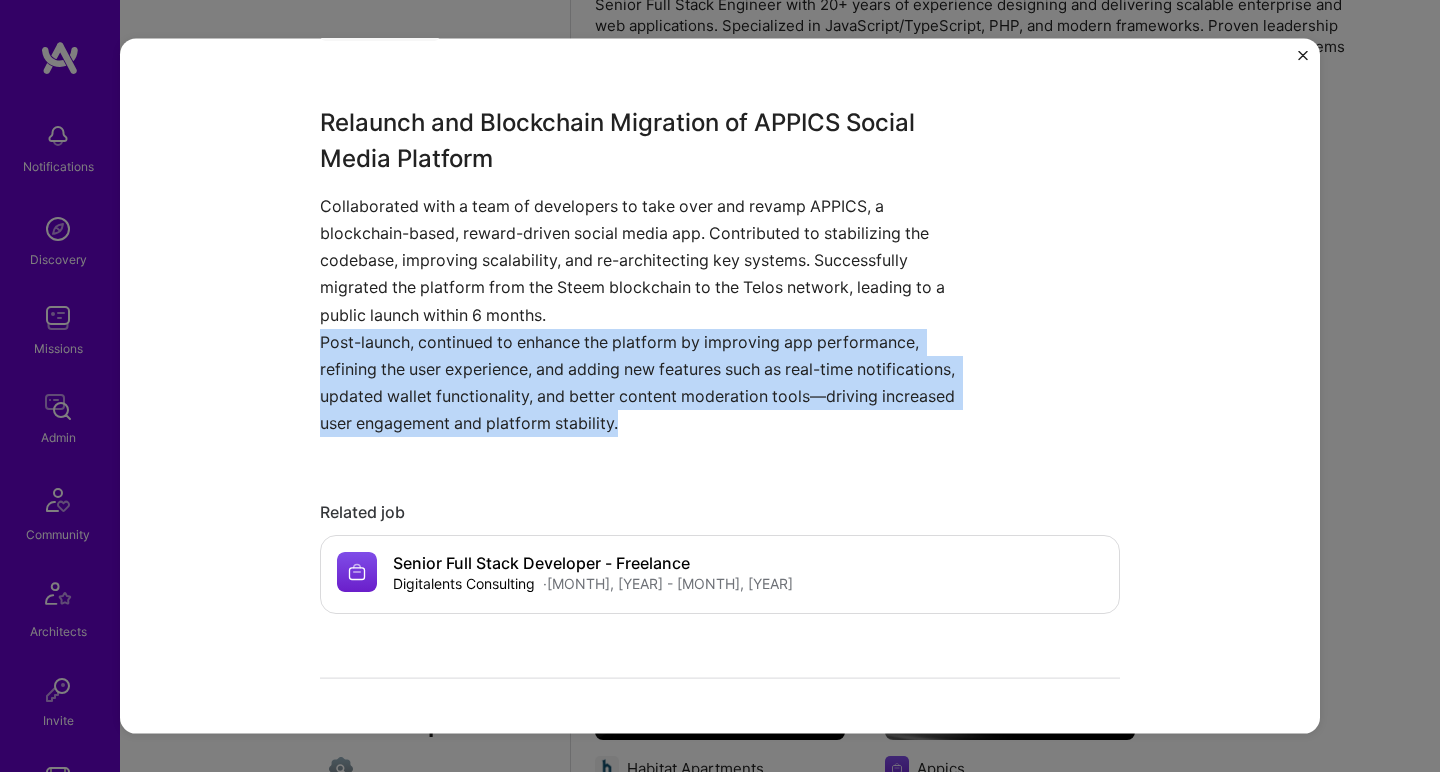 drag, startPoint x: 416, startPoint y: 365, endPoint x: 462, endPoint y: 276, distance: 100.18483 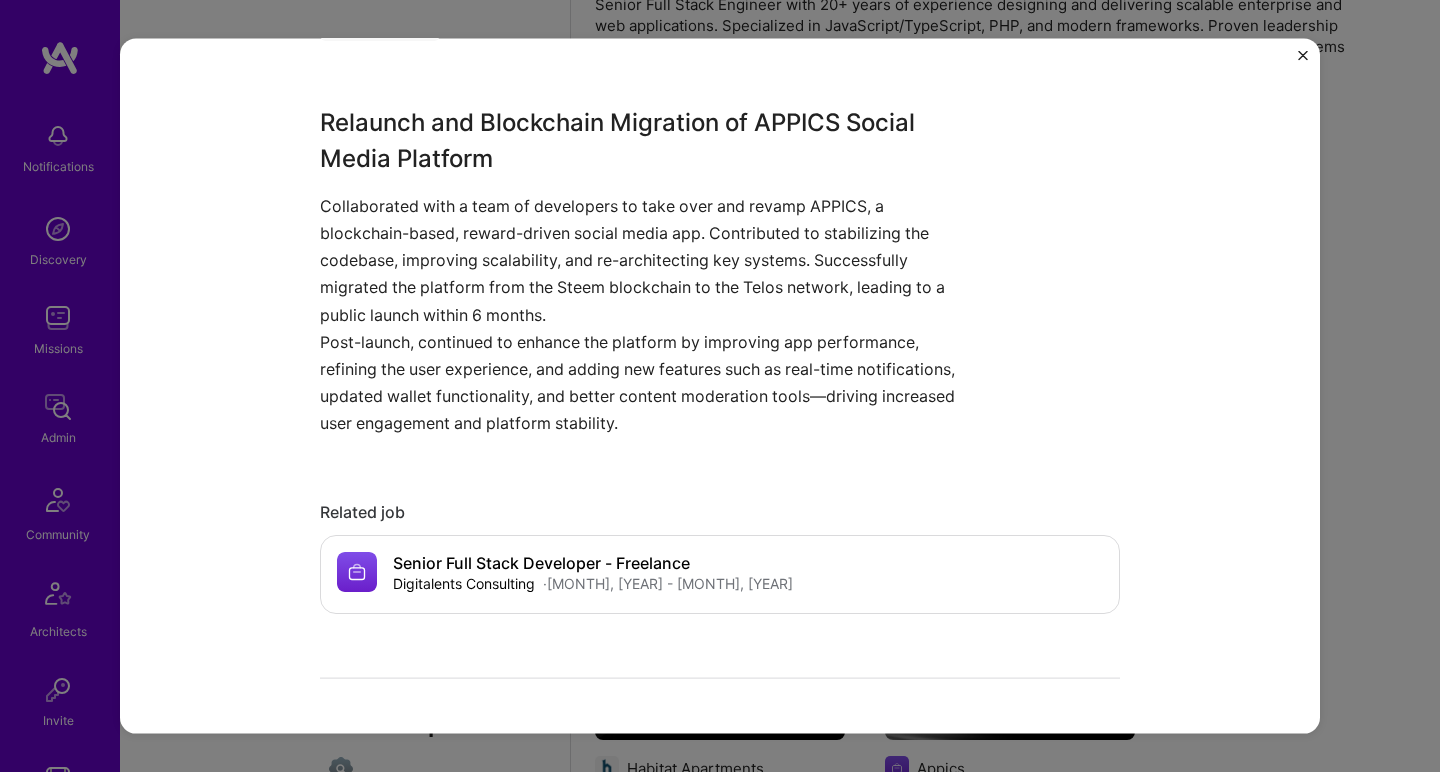 click on "Collaborated with a team of developers to take over and revamp APPICS, a blockchain-based, reward-driven social media app. Contributed to stabilizing the codebase, improving scalability, and re-architecting key systems. Successfully migrated the platform from the Steem blockchain to the Telos network, leading to a public launch within 6 months." at bounding box center (645, 260) 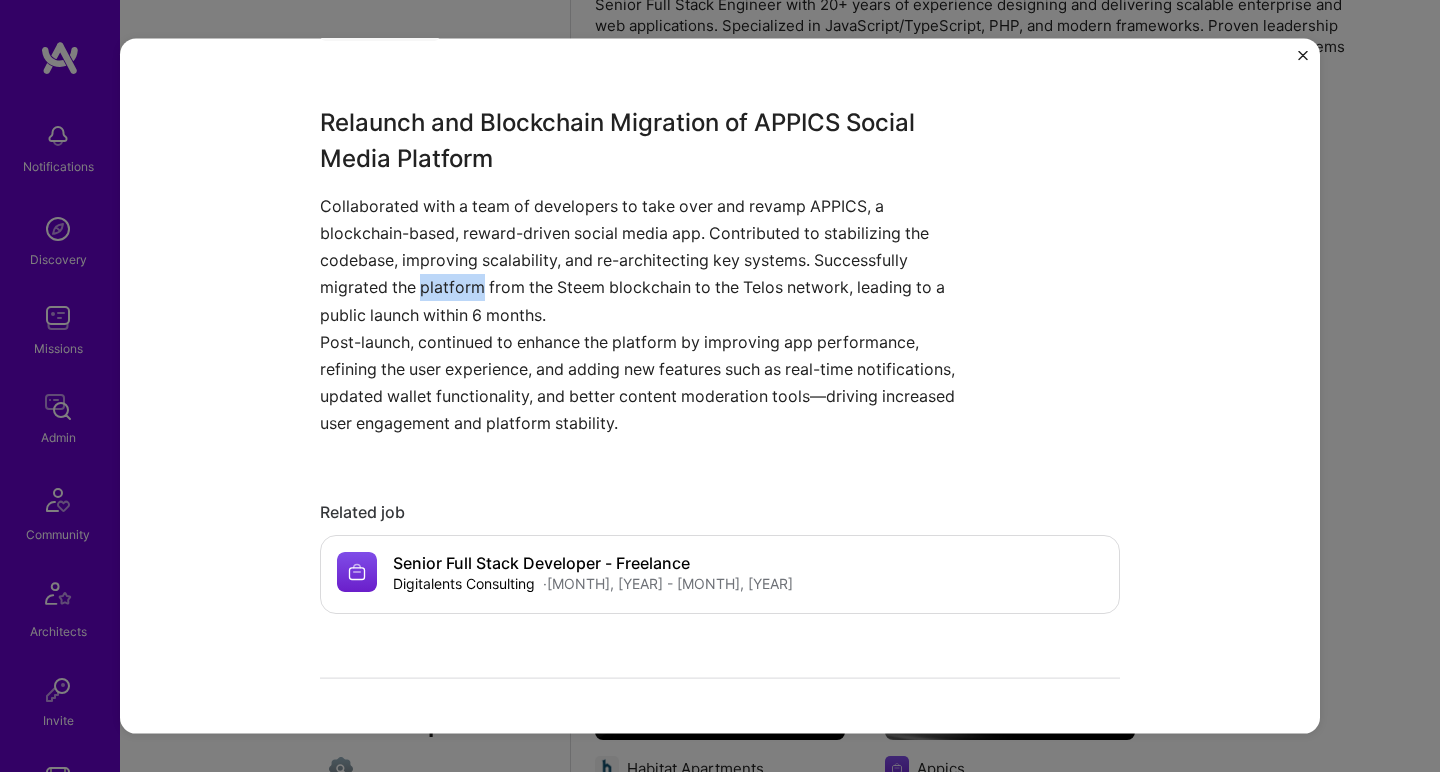 click on "Collaborated with a team of developers to take over and revamp APPICS, a blockchain-based, reward-driven social media app. Contributed to stabilizing the codebase, improving scalability, and re-architecting key systems. Successfully migrated the platform from the Steem blockchain to the Telos network, leading to a public launch within 6 months." at bounding box center [645, 260] 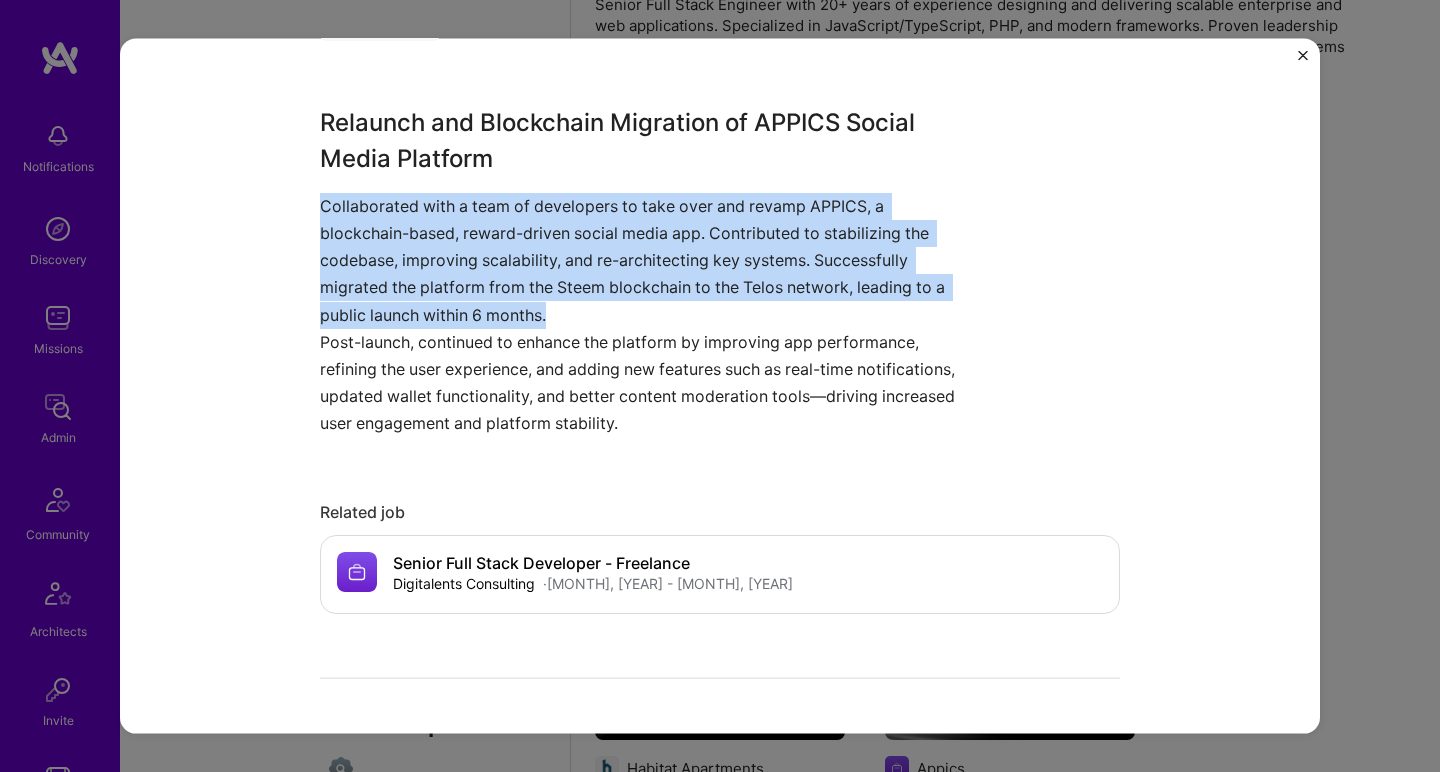 click on "Collaborated with a team of developers to take over and revamp APPICS, a blockchain-based, reward-driven social media app. Contributed to stabilizing the codebase, improving scalability, and re-architecting key systems. Successfully migrated the platform from the Steem blockchain to the Telos network, leading to a public launch within 6 months." at bounding box center (645, 260) 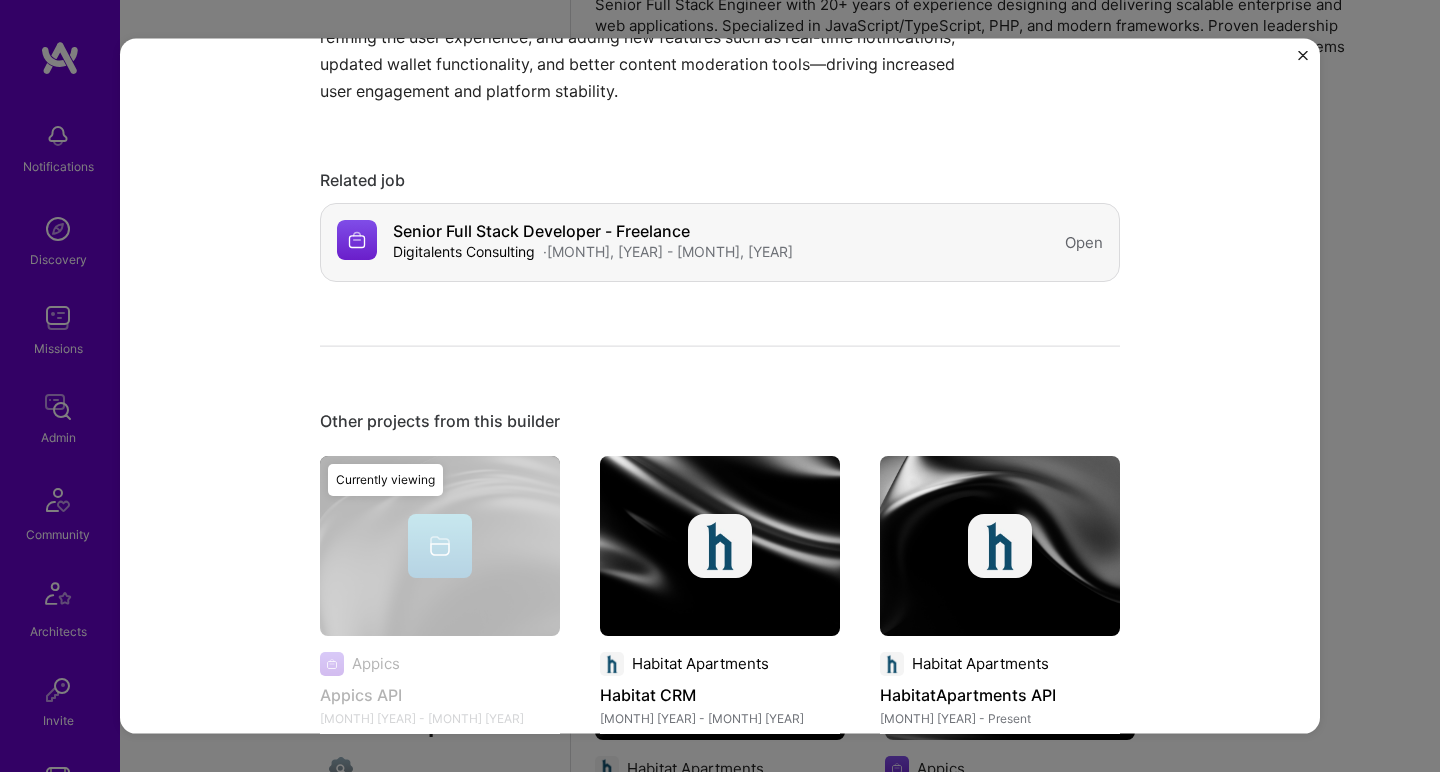 scroll, scrollTop: 840, scrollLeft: 0, axis: vertical 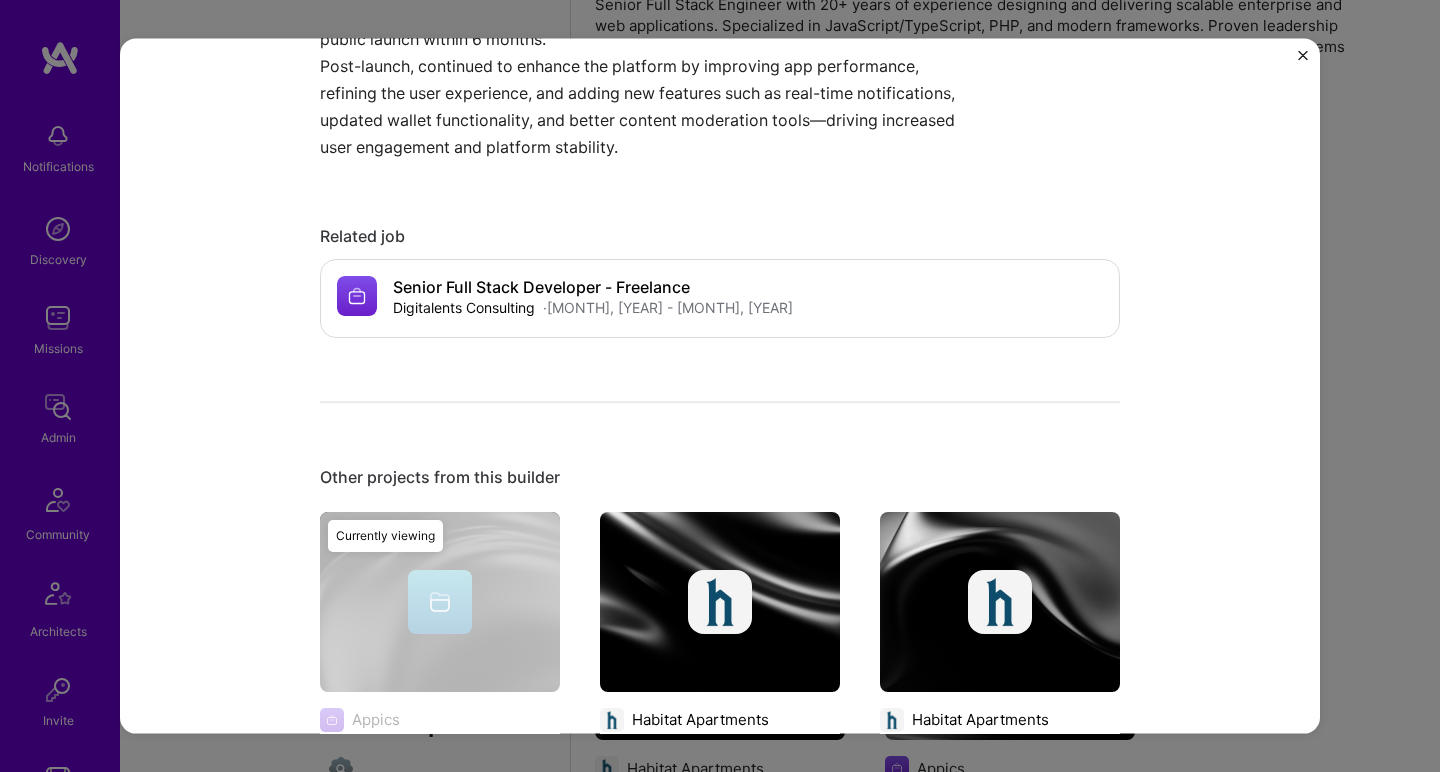 click at bounding box center [720, 601] 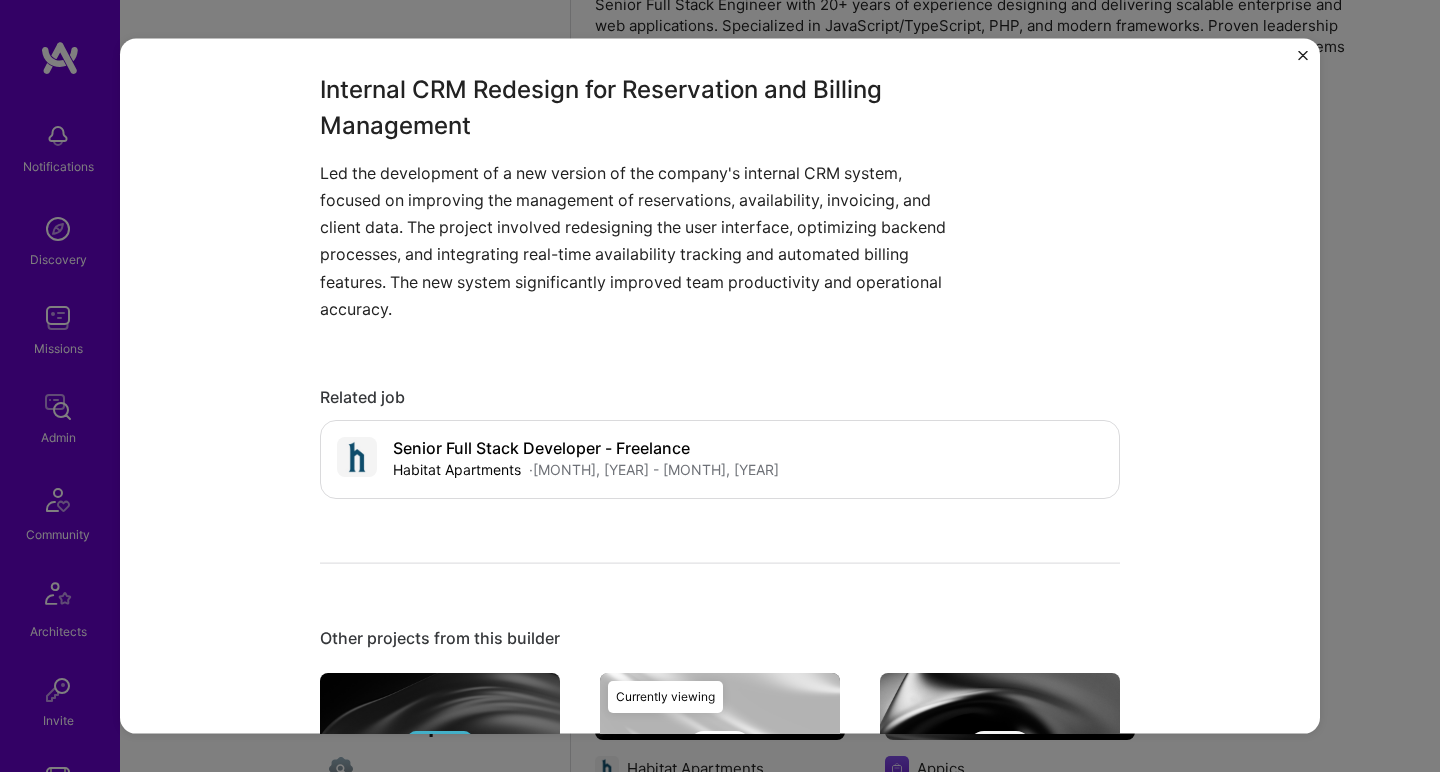scroll, scrollTop: 724, scrollLeft: 0, axis: vertical 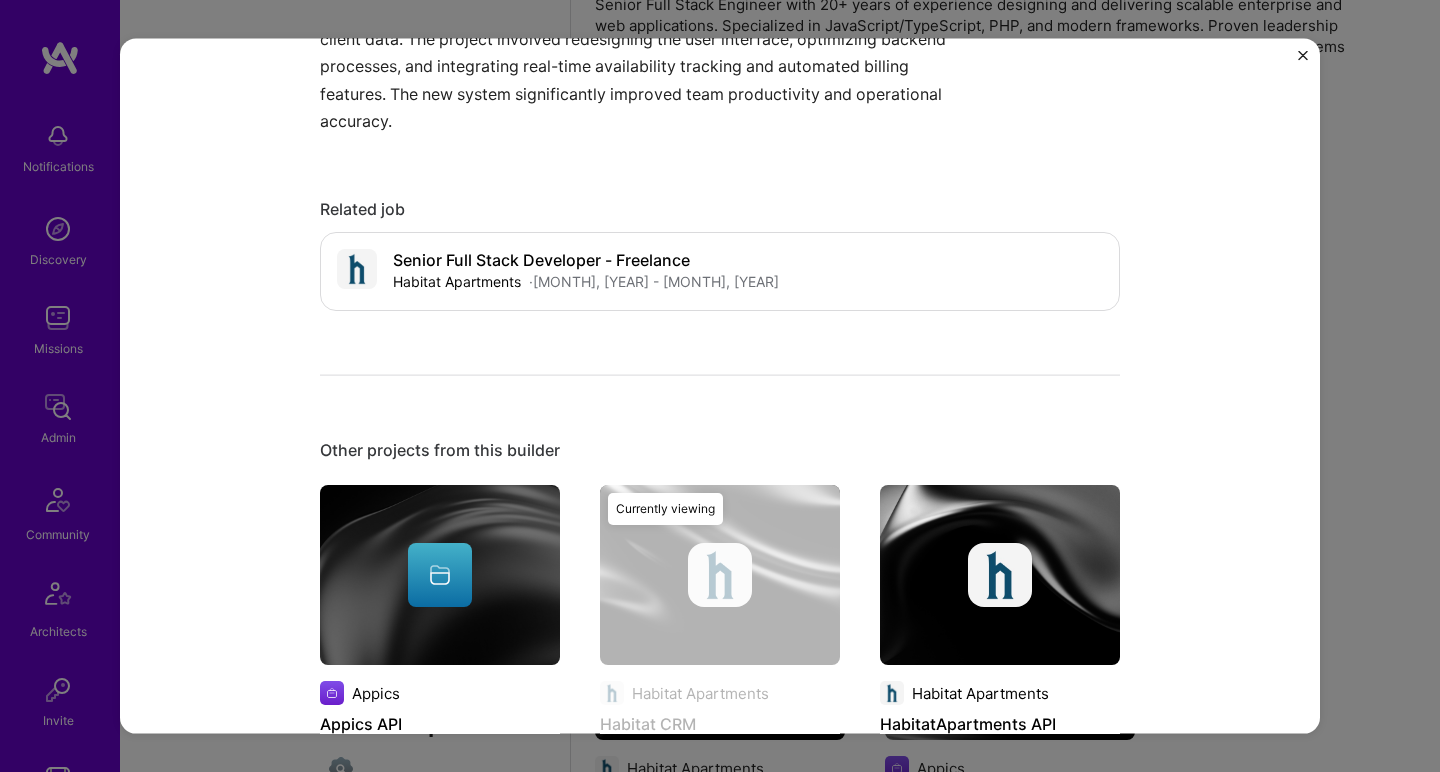 click at bounding box center (1000, 575) 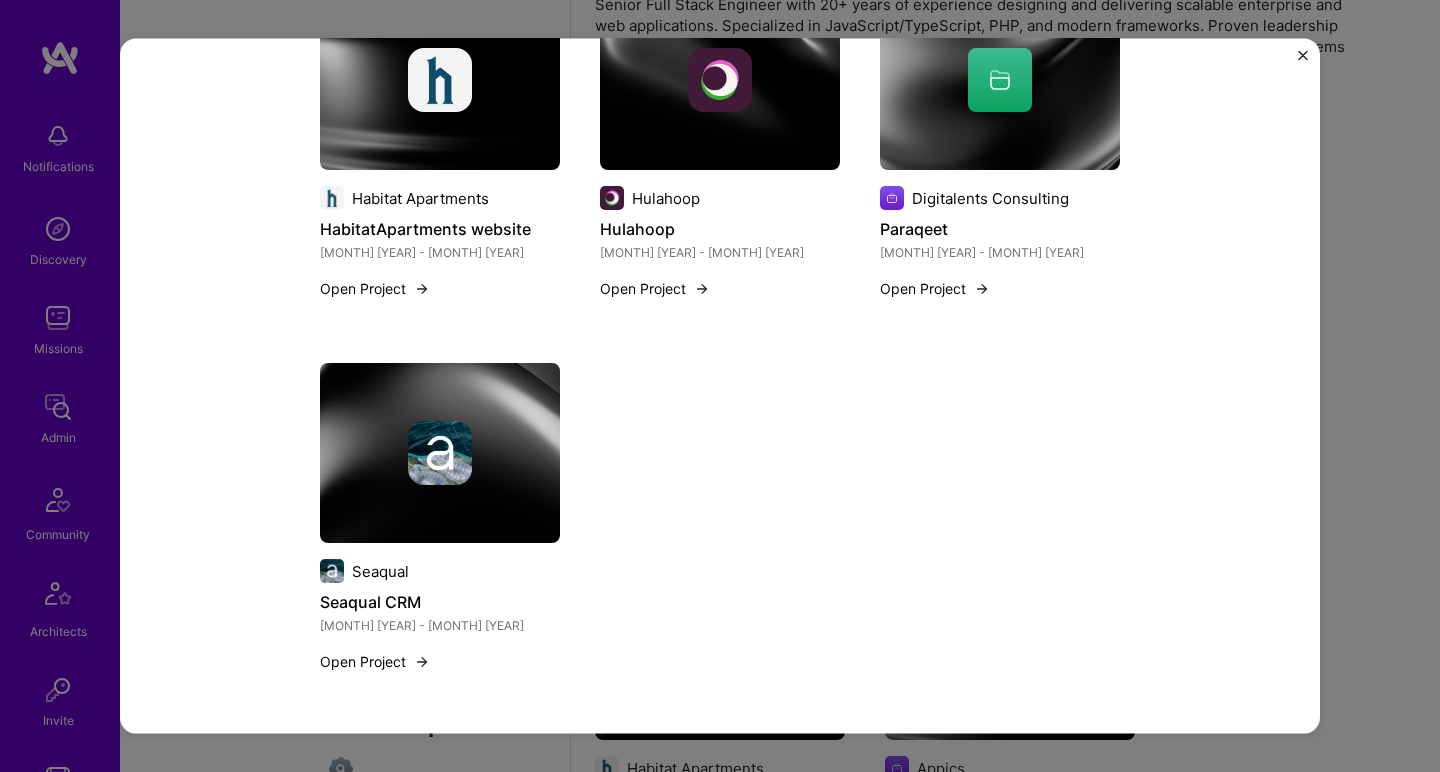 scroll, scrollTop: 1316, scrollLeft: 0, axis: vertical 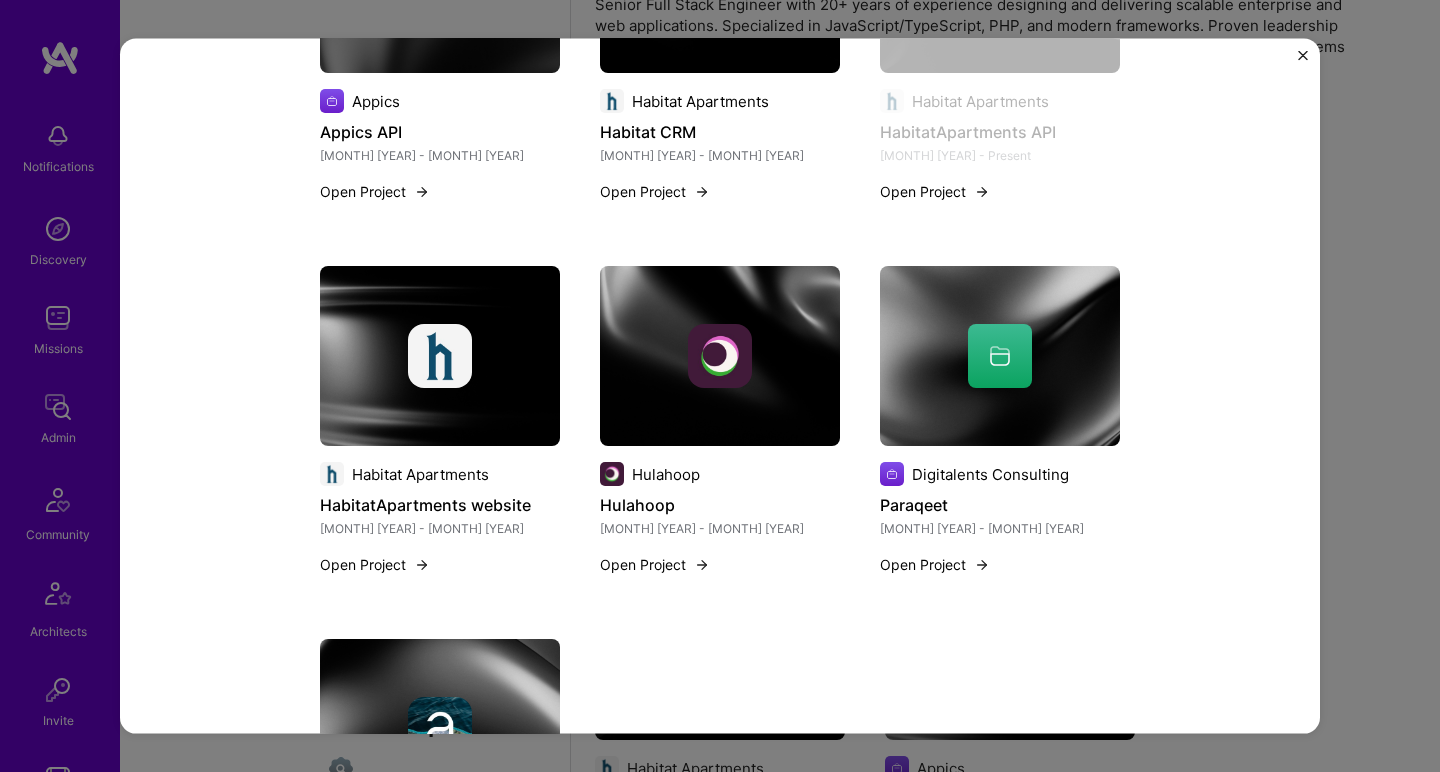 click at bounding box center [440, 356] 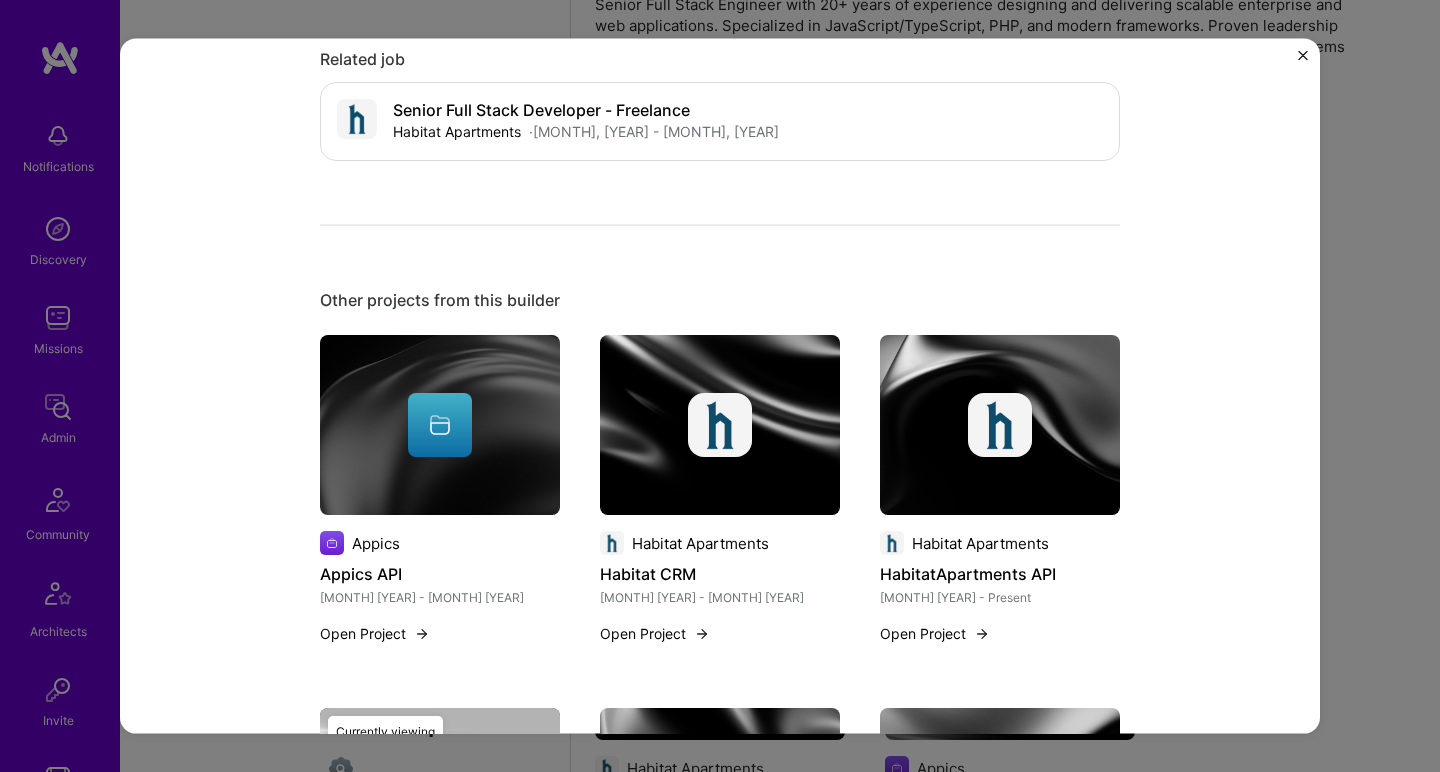 scroll, scrollTop: 1232, scrollLeft: 0, axis: vertical 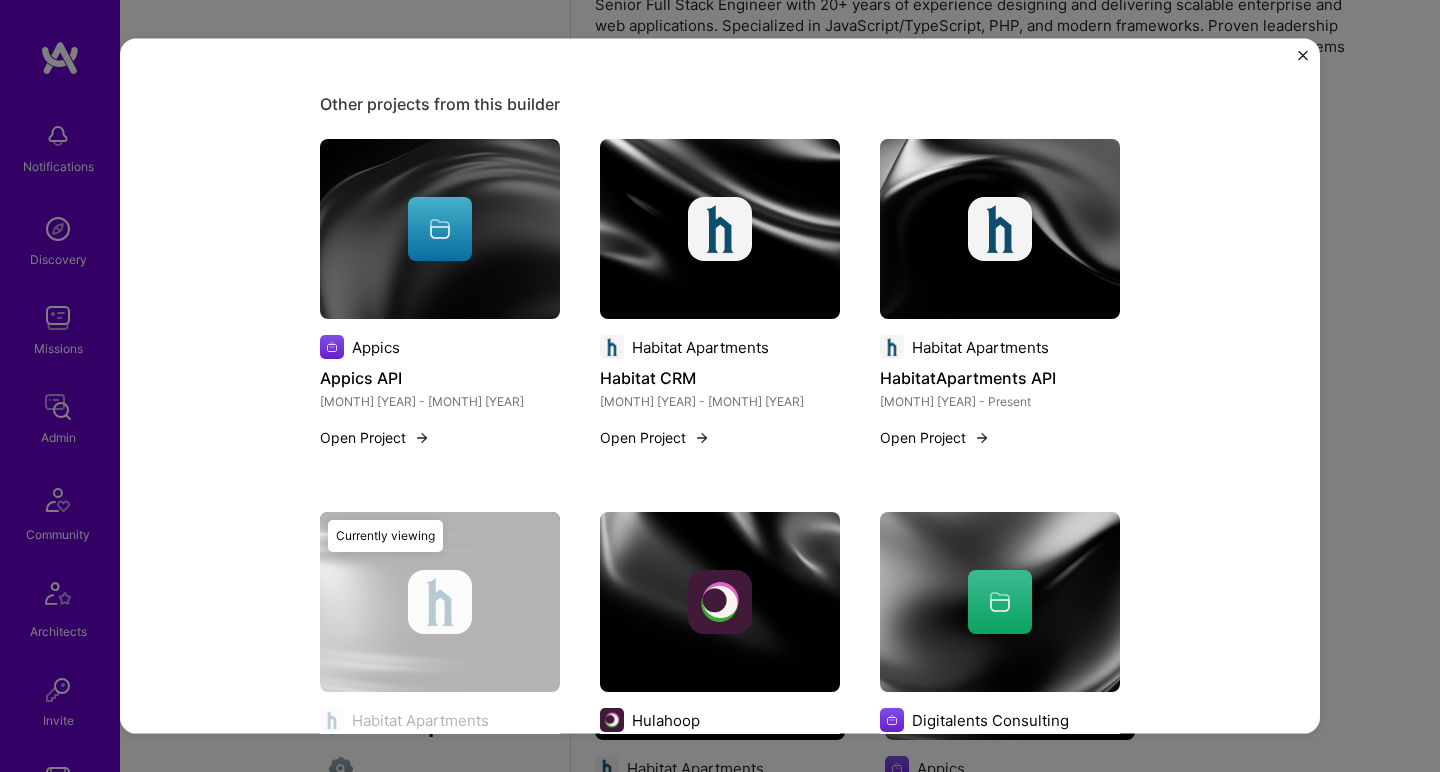 click at bounding box center [720, 602] 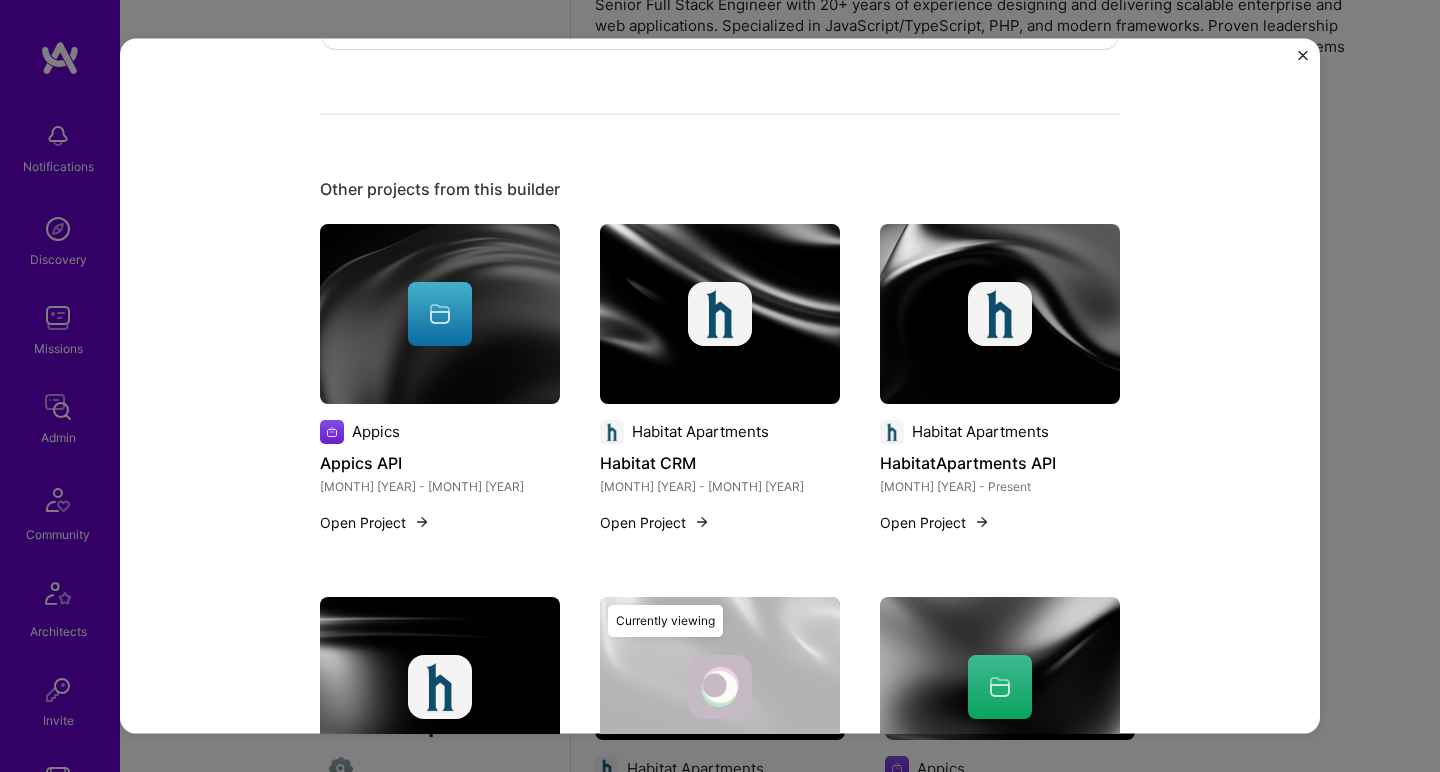 scroll, scrollTop: 1312, scrollLeft: 0, axis: vertical 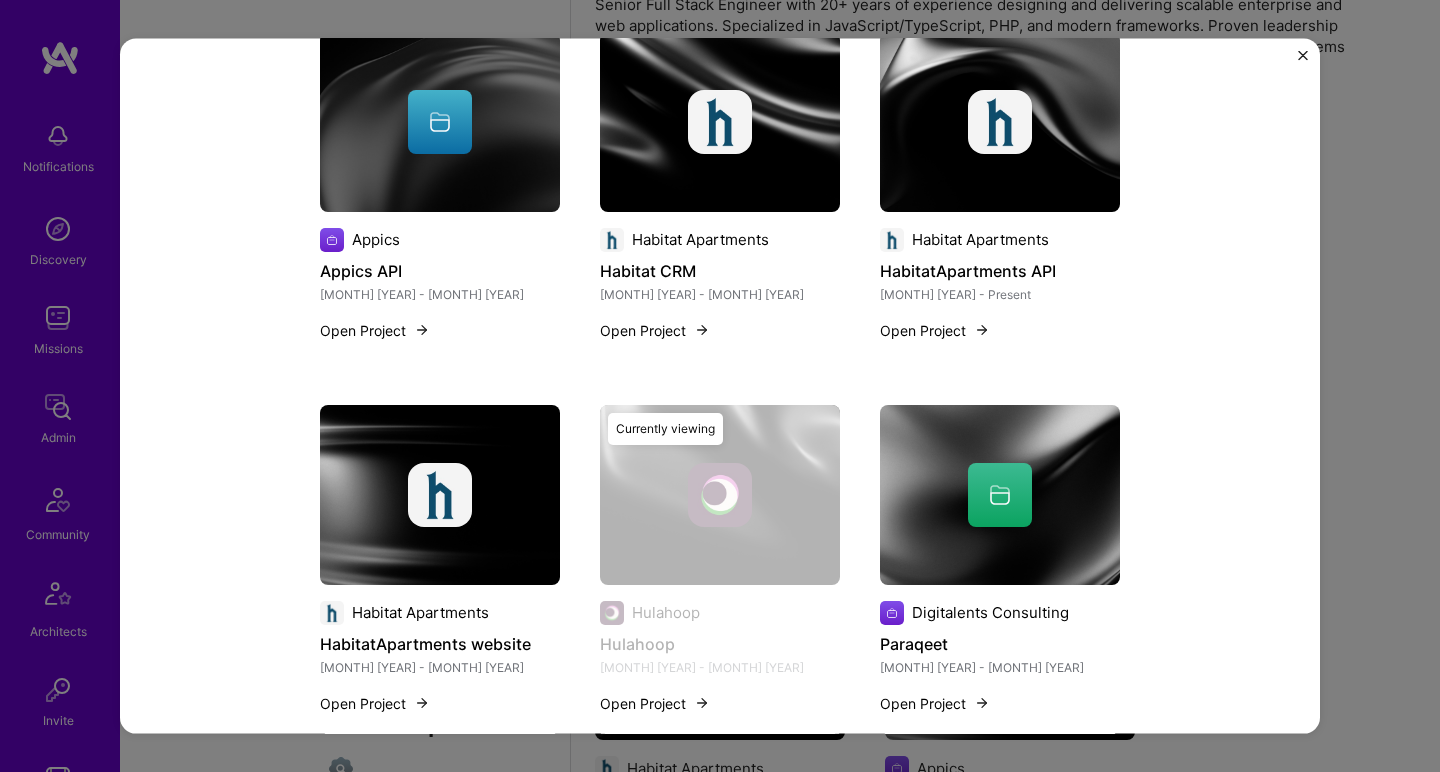 click at bounding box center (1000, 494) 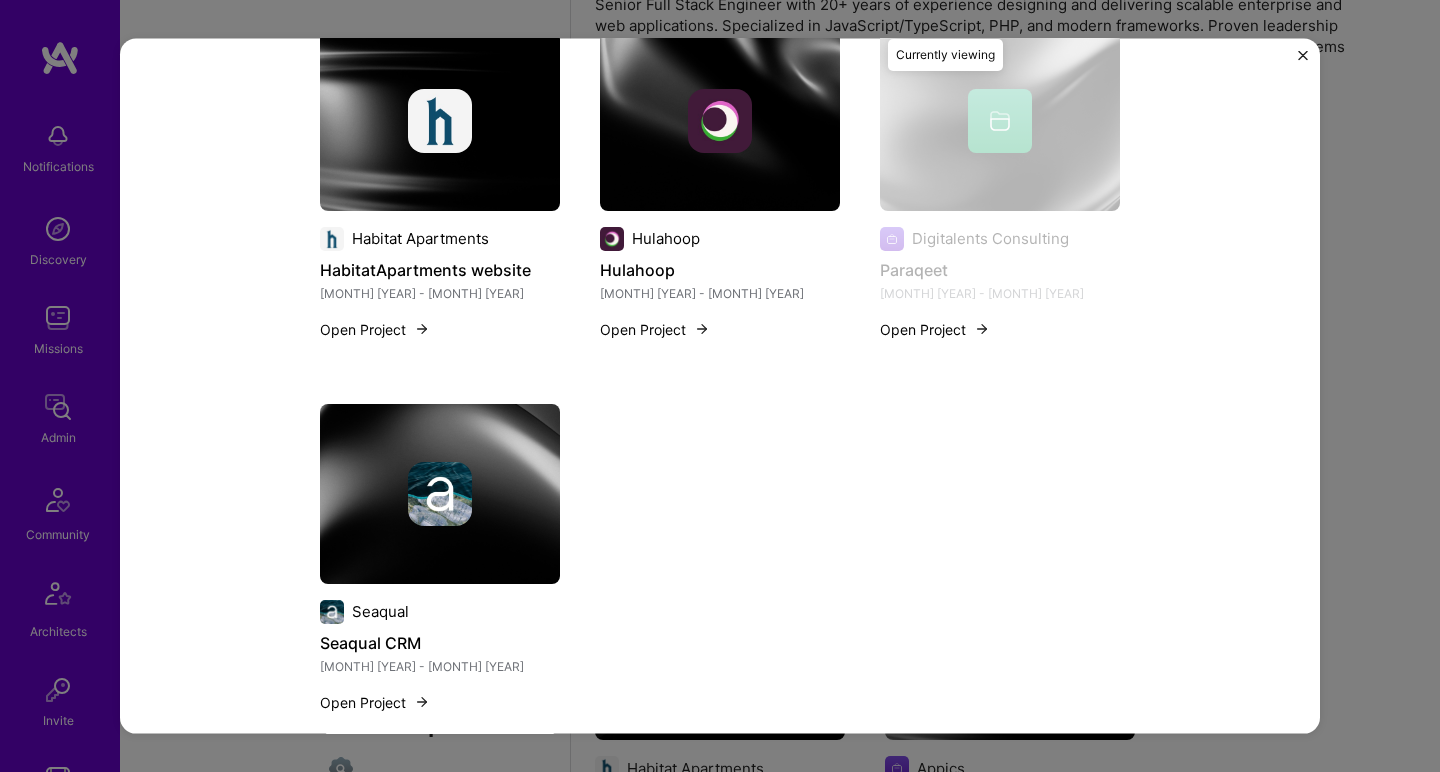 scroll, scrollTop: 0, scrollLeft: 0, axis: both 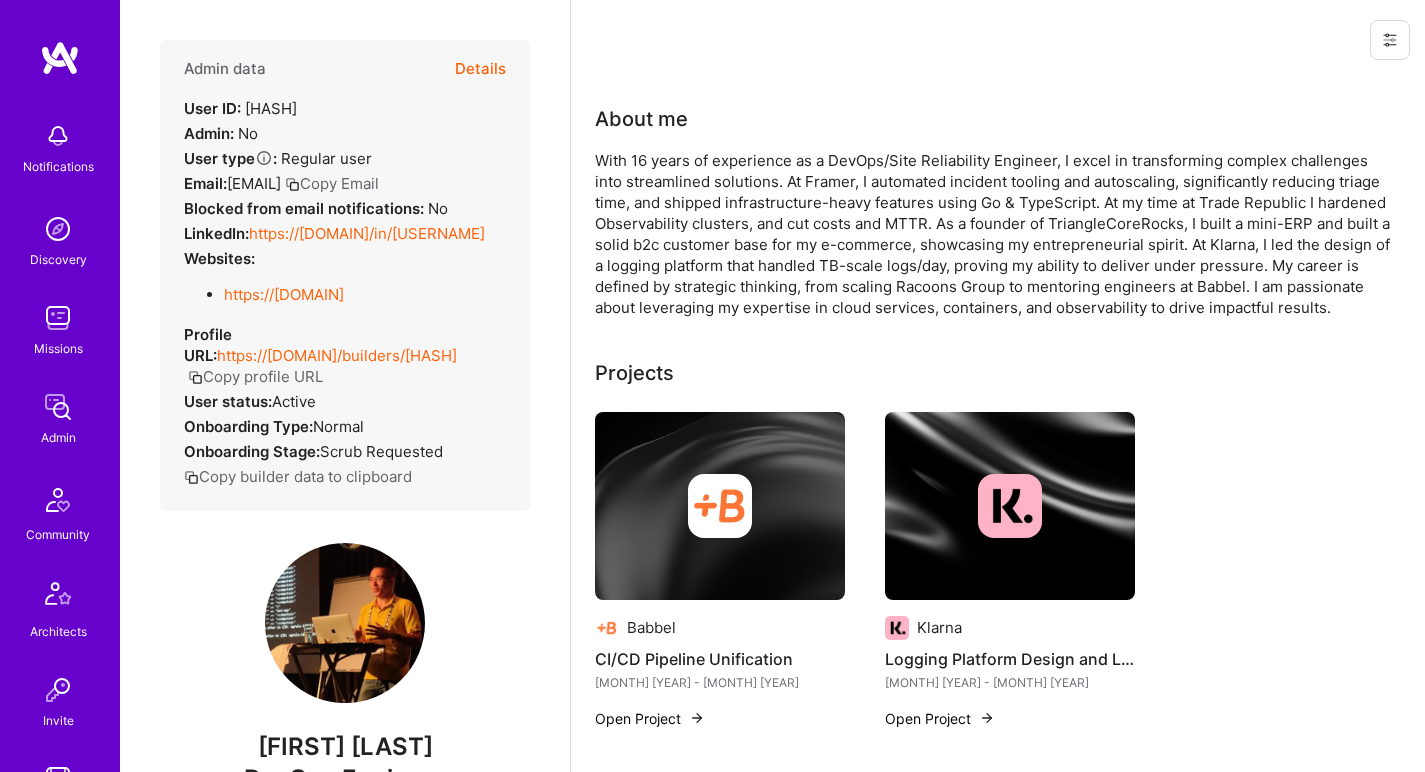 click on "With 16 years of experience as a DevOps/Site Reliability Engineer, I excel in transforming complex challenges into streamlined solutions. At Framer, I automated incident tooling and autoscaling, significantly reducing triage time, and shipped infrastructure-heavy features using Go & TypeScript. At my time at Trade Republic I hardened Observability clusters, and cut costs and MTTR. As a founder of TriangleCoreRocks, I built a mini-ERP and built a solid b2c customer base for my e-commerce, showcasing my entrepreneurial spirit. At Klarna, I led the design of a logging platform that handled TB-scale logs/day, proving my ability to deliver under pressure. My career is defined by strategic thinking, from scaling Racoons Group to mentoring engineers at Babbel. I am passionate about leveraging my expertise in cloud services, containers, and observability to drive impactful results." at bounding box center (995, 234) 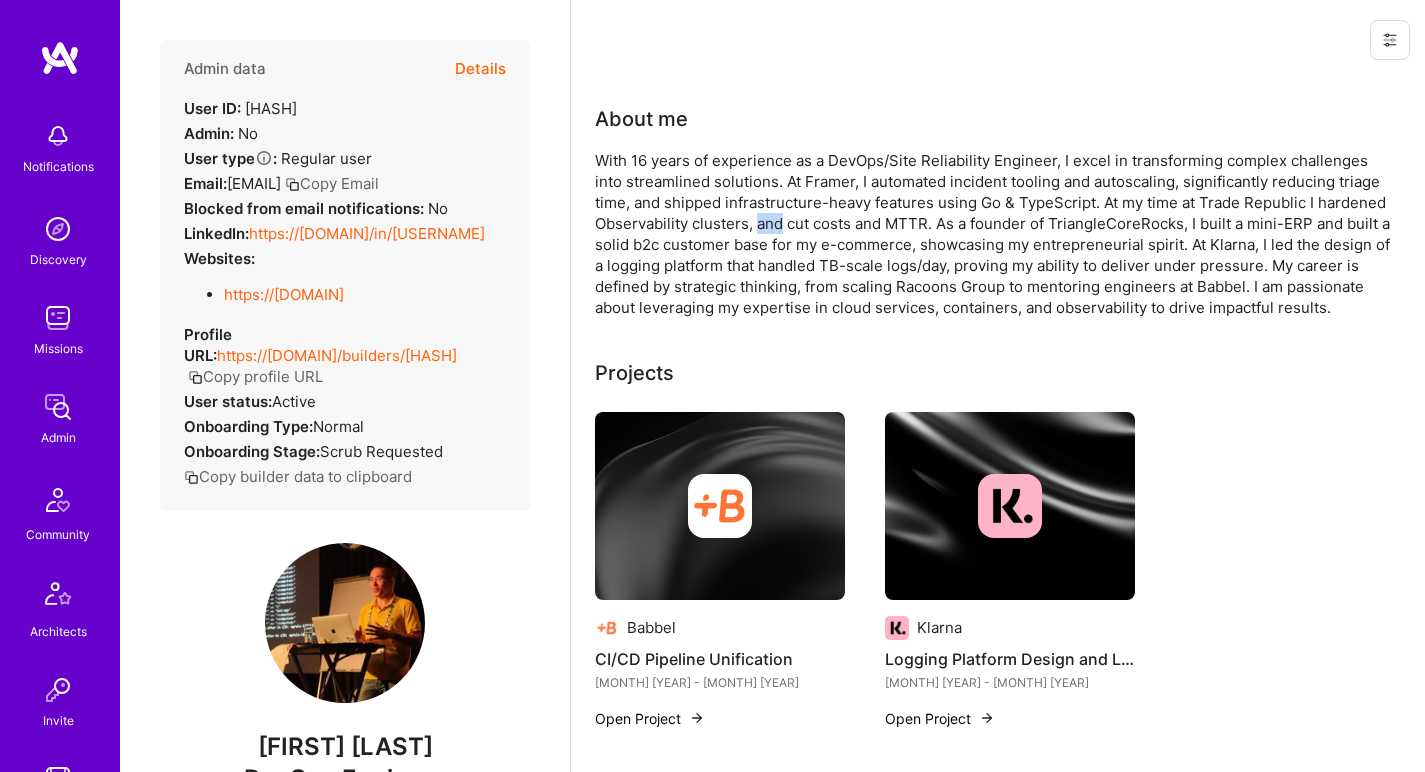 click on "With 16 years of experience as a DevOps/Site Reliability Engineer, I excel in transforming complex challenges into streamlined solutions. At Framer, I automated incident tooling and autoscaling, significantly reducing triage time, and shipped infrastructure-heavy features using Go & TypeScript. At my time at Trade Republic I hardened Observability clusters, and cut costs and MTTR. As a founder of TriangleCoreRocks, I built a mini-ERP and built a solid b2c customer base for my e-commerce, showcasing my entrepreneurial spirit. At Klarna, I led the design of a logging platform that handled TB-scale logs/day, proving my ability to deliver under pressure. My career is defined by strategic thinking, from scaling Racoons Group to mentoring engineers at Babbel. I am passionate about leveraging my expertise in cloud services, containers, and observability to drive impactful results." at bounding box center [995, 234] 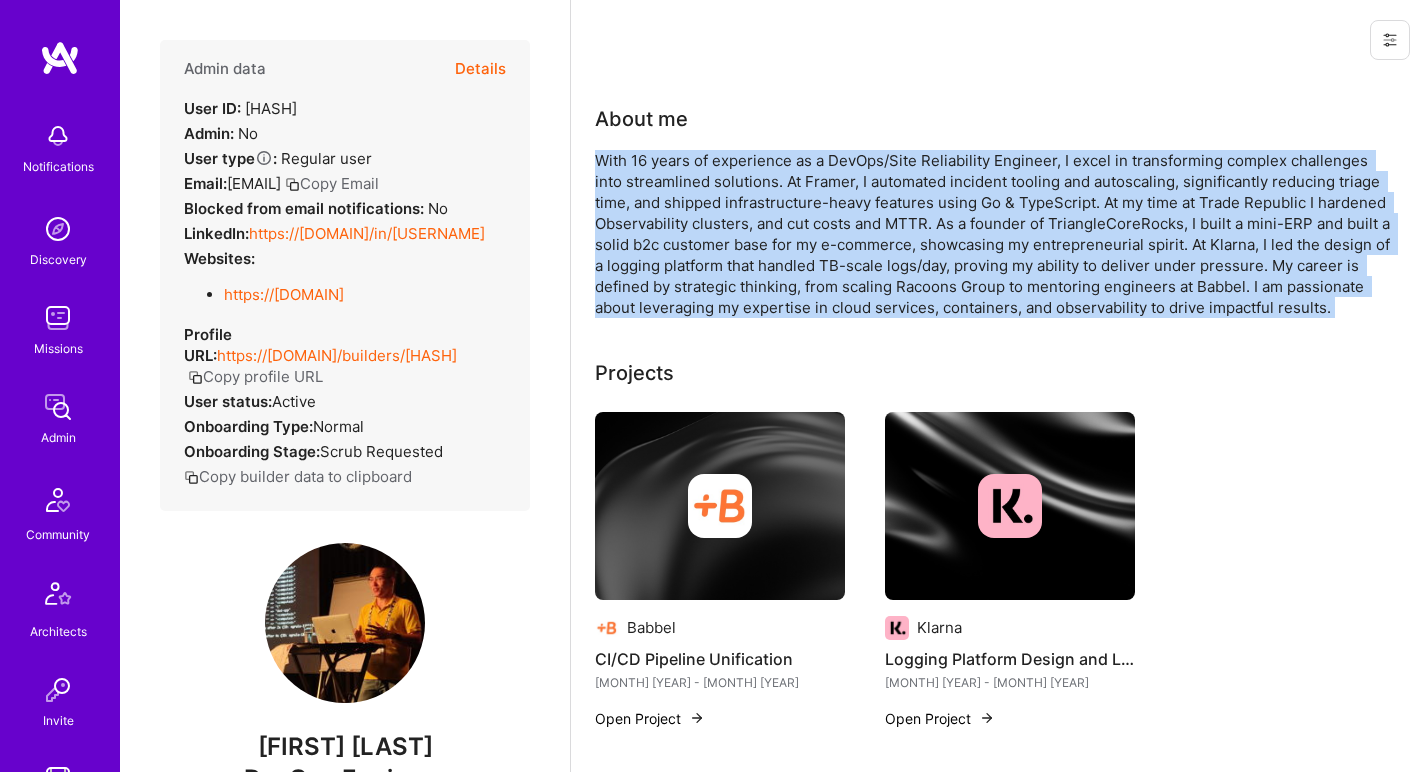 click on "With 16 years of experience as a DevOps/Site Reliability Engineer, I excel in transforming complex challenges into streamlined solutions. At Framer, I automated incident tooling and autoscaling, significantly reducing triage time, and shipped infrastructure-heavy features using Go & TypeScript. At my time at Trade Republic I hardened Observability clusters, and cut costs and MTTR. As a founder of TriangleCoreRocks, I built a mini-ERP and built a solid b2c customer base for my e-commerce, showcasing my entrepreneurial spirit. At Klarna, I led the design of a logging platform that handled TB-scale logs/day, proving my ability to deliver under pressure. My career is defined by strategic thinking, from scaling Racoons Group to mentoring engineers at Babbel. I am passionate about leveraging my expertise in cloud services, containers, and observability to drive impactful results." at bounding box center [995, 234] 